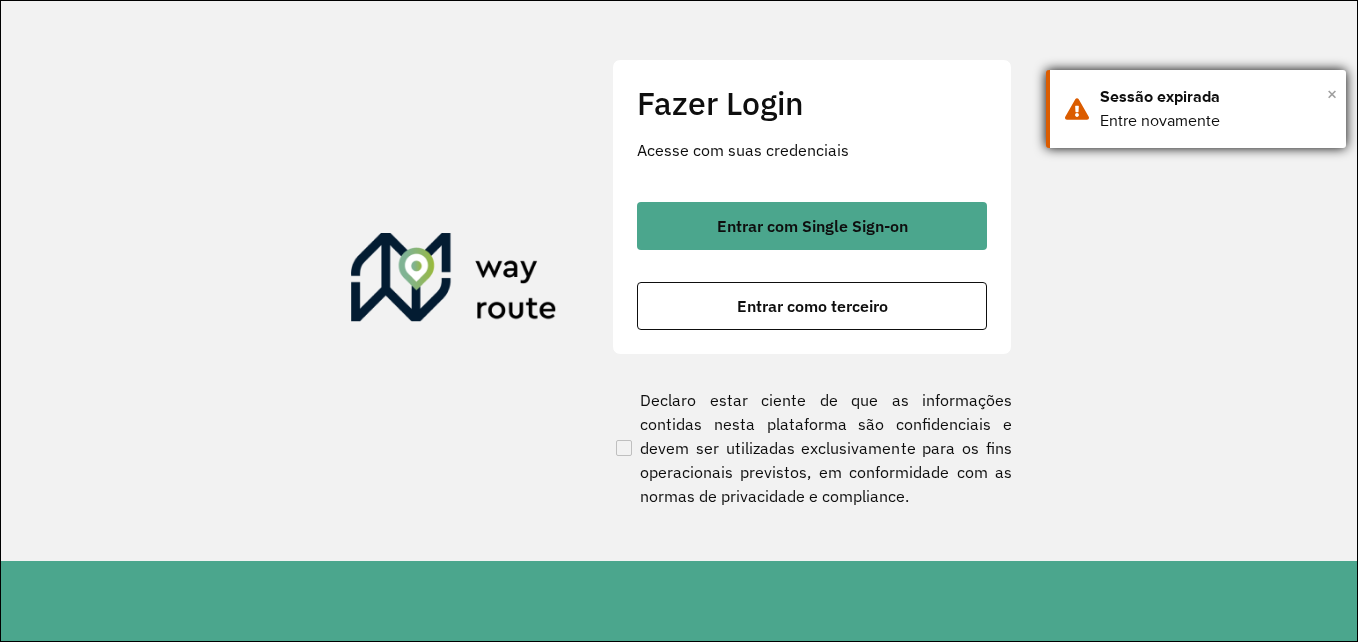 scroll, scrollTop: 0, scrollLeft: 0, axis: both 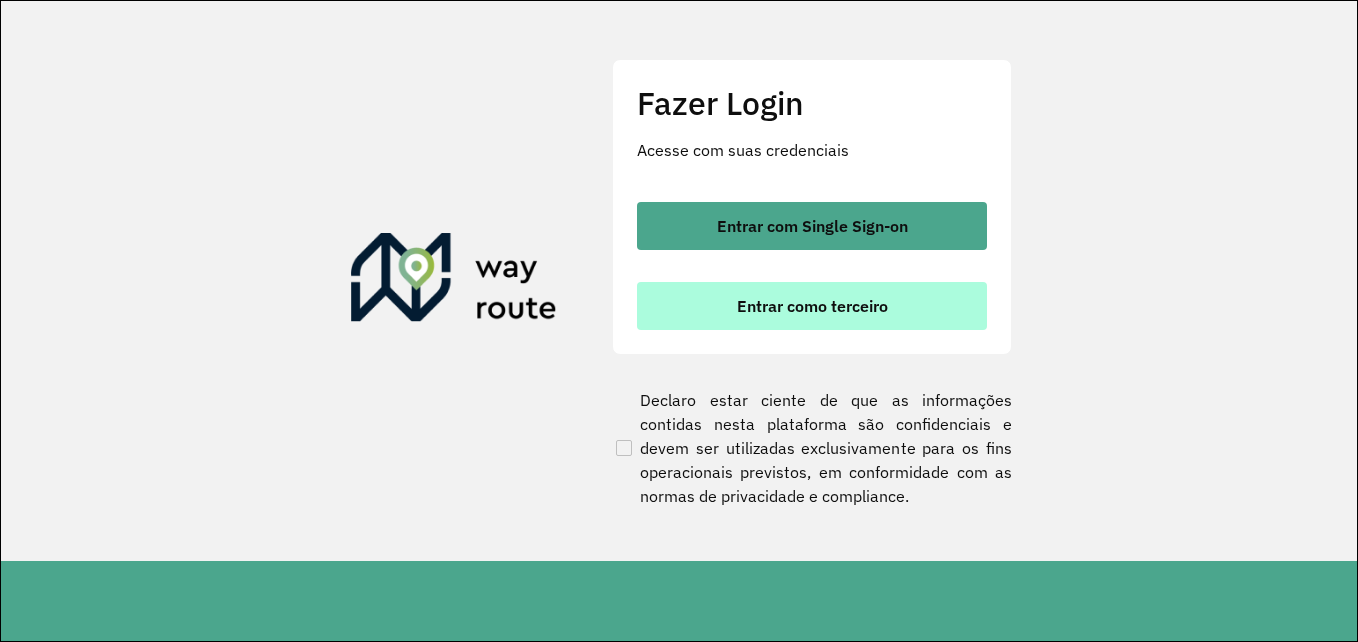 click on "Entrar como terceiro" at bounding box center [812, 306] 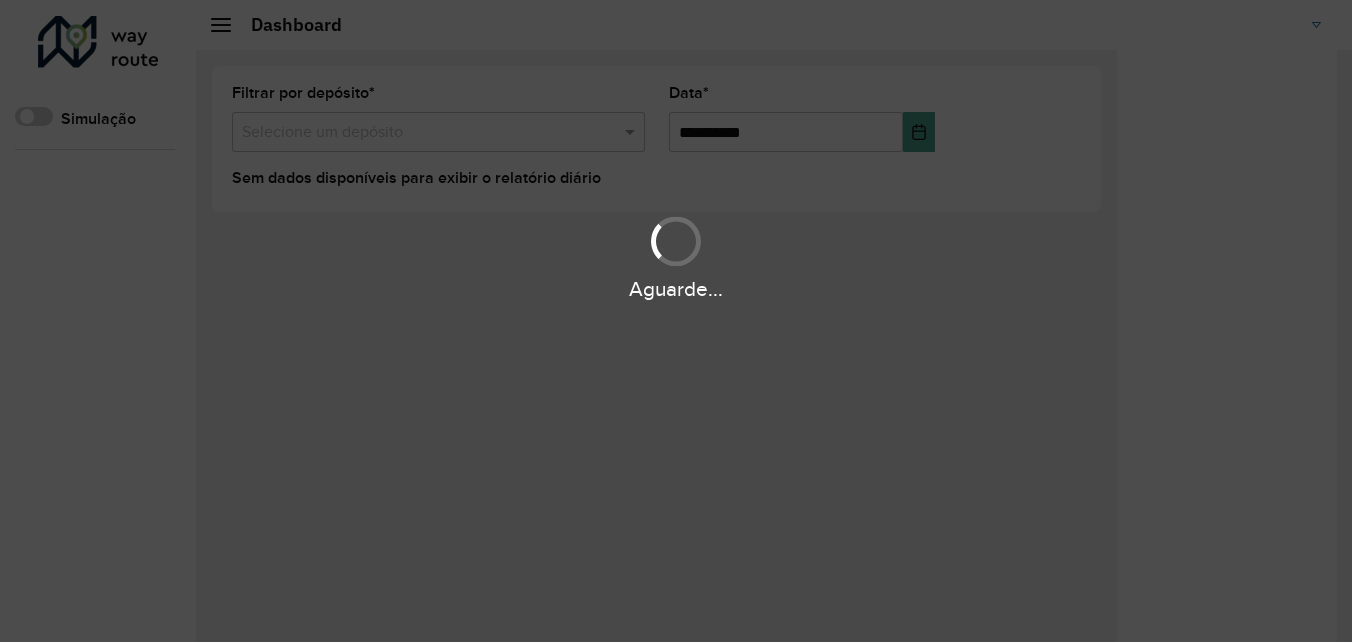 scroll, scrollTop: 0, scrollLeft: 0, axis: both 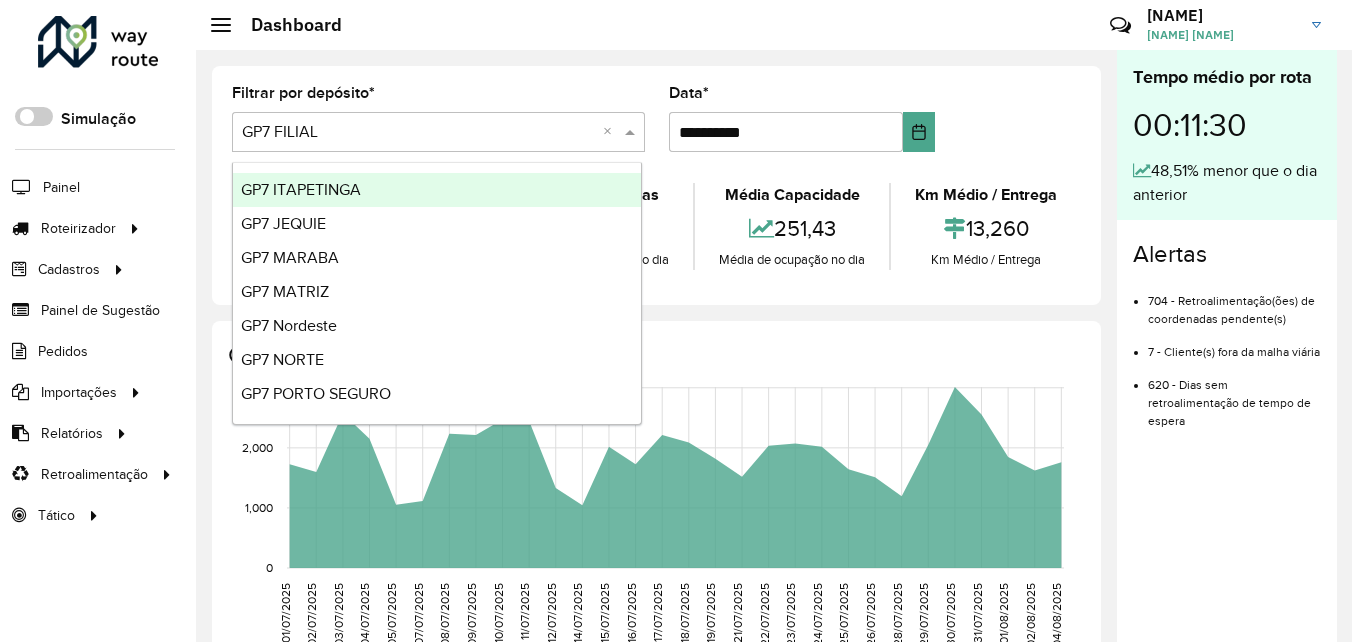 click at bounding box center [418, 133] 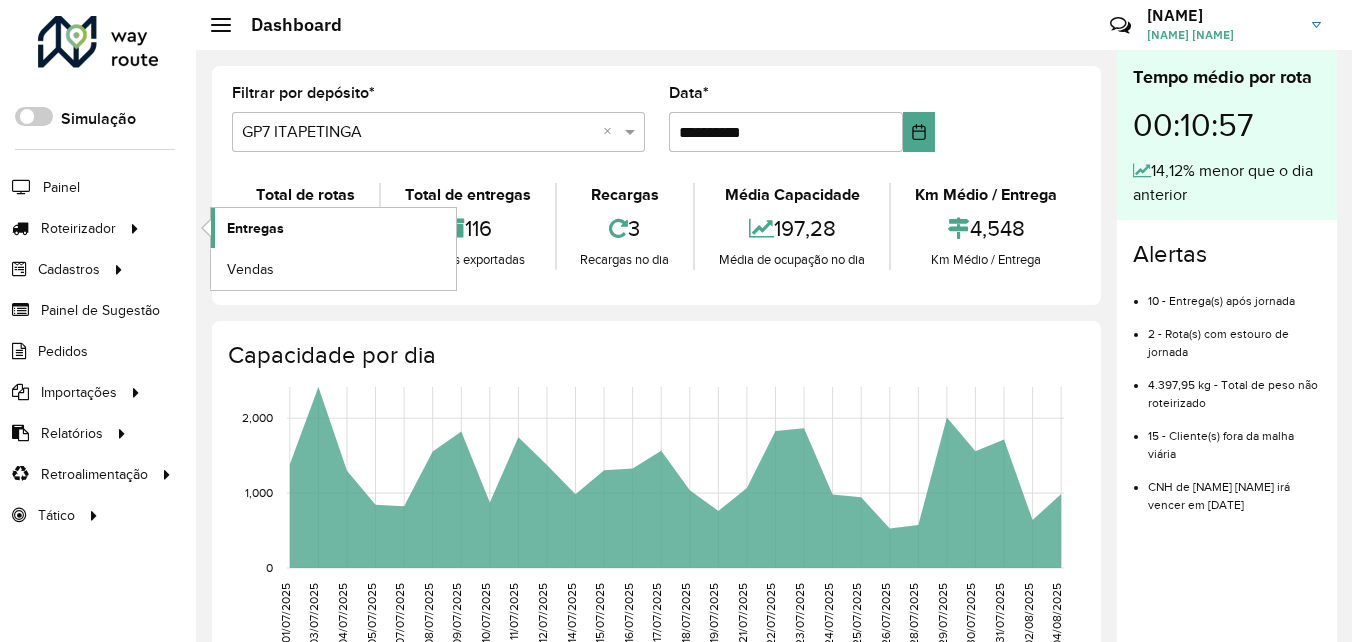 click on "Entregas" 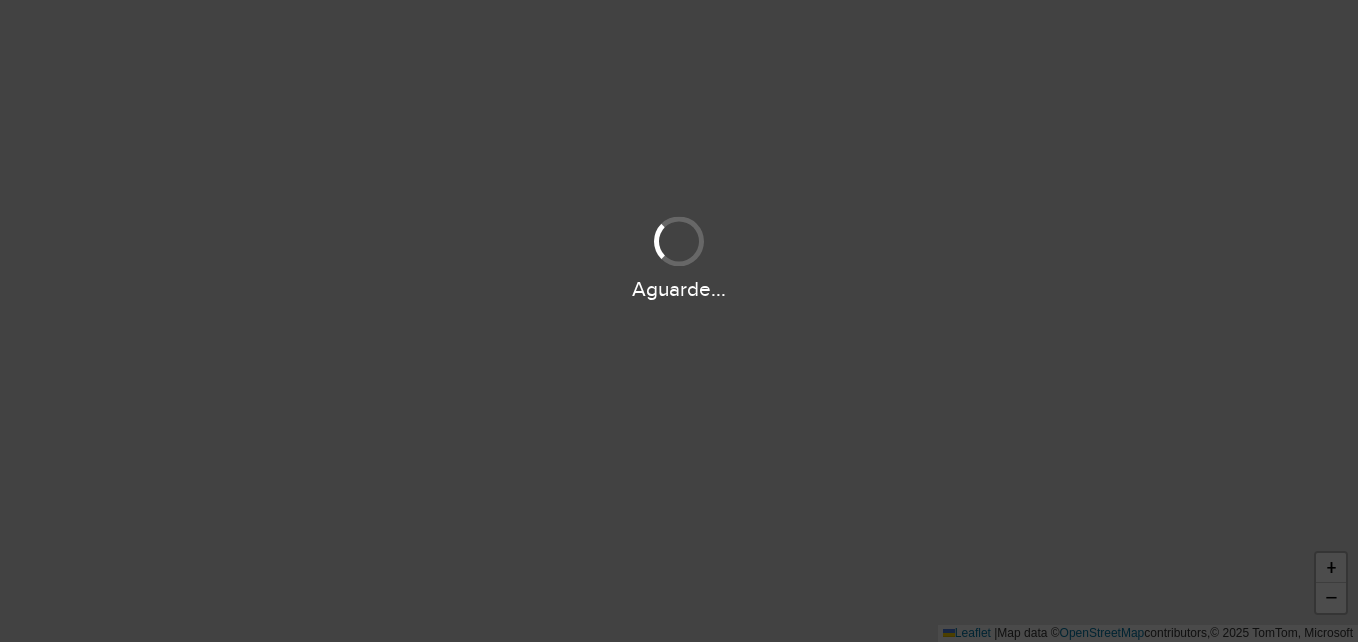 scroll, scrollTop: 0, scrollLeft: 0, axis: both 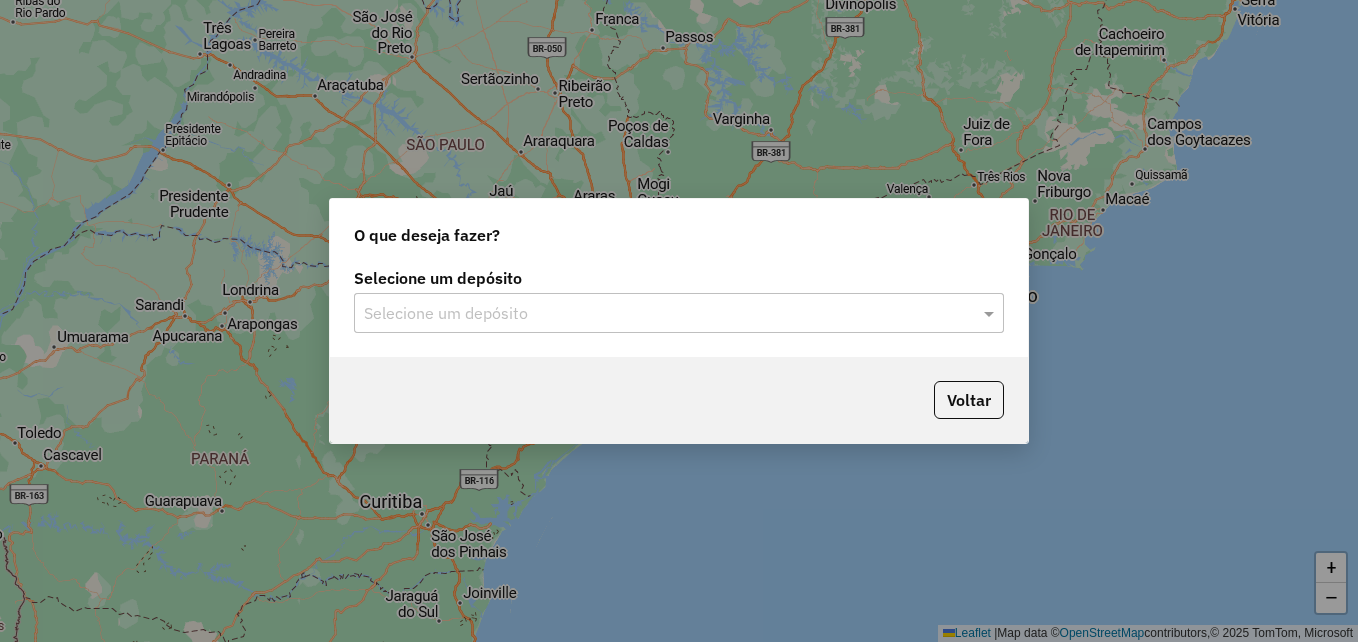 click 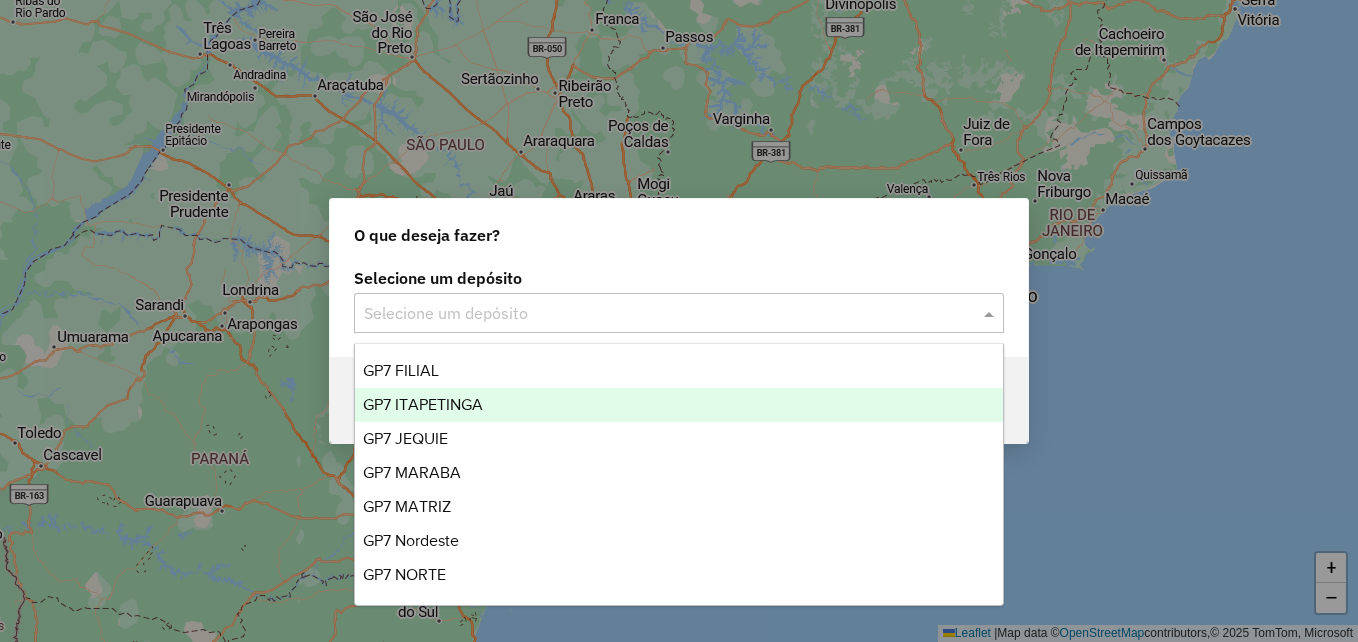 click on "GP7 ITAPETINGA" at bounding box center [423, 404] 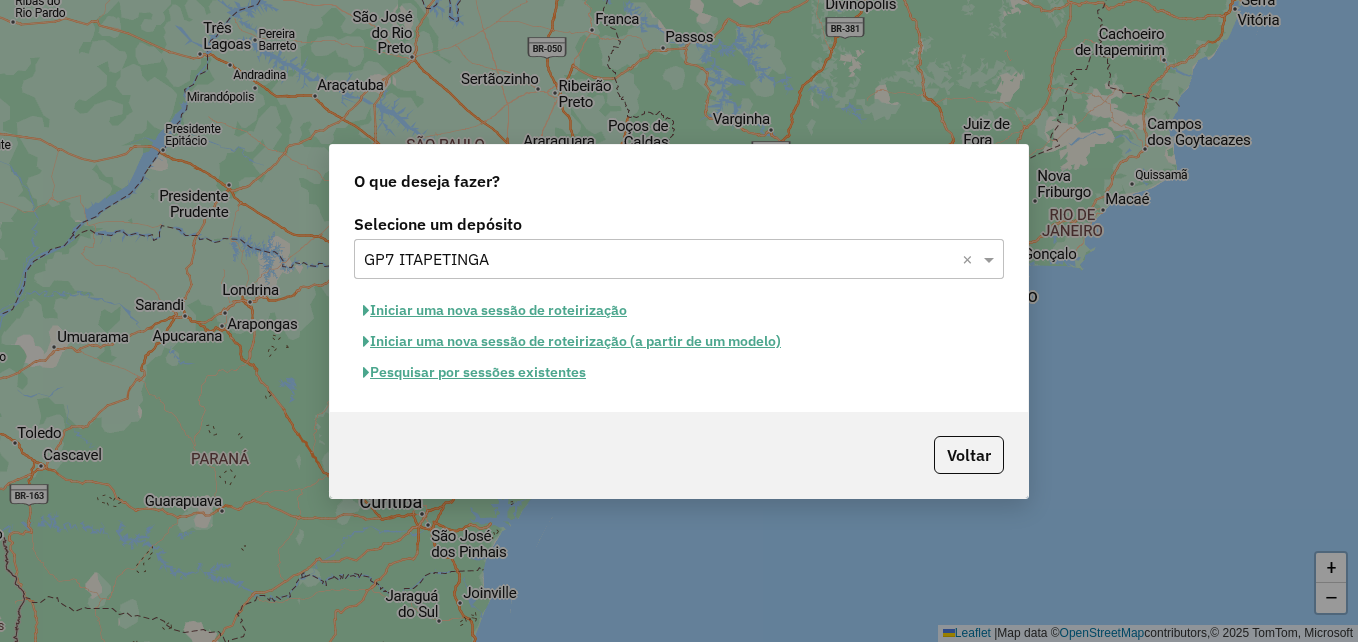click on "Iniciar uma nova sessão de roteirização" 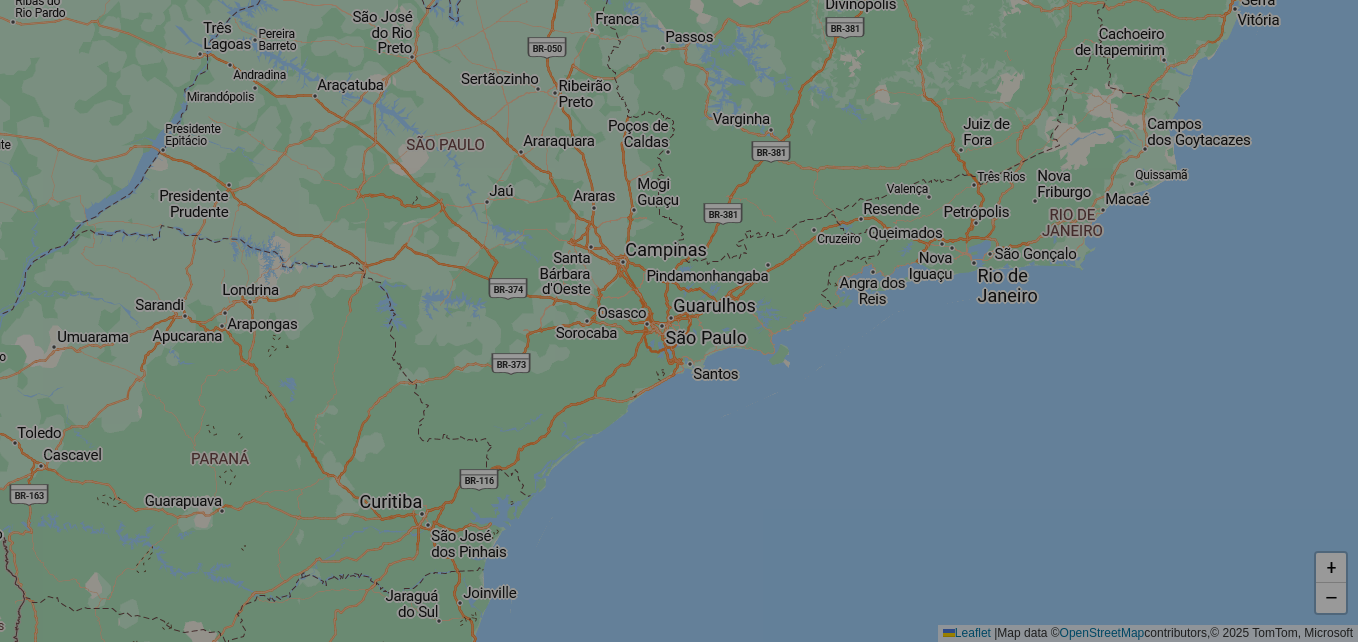 select on "*" 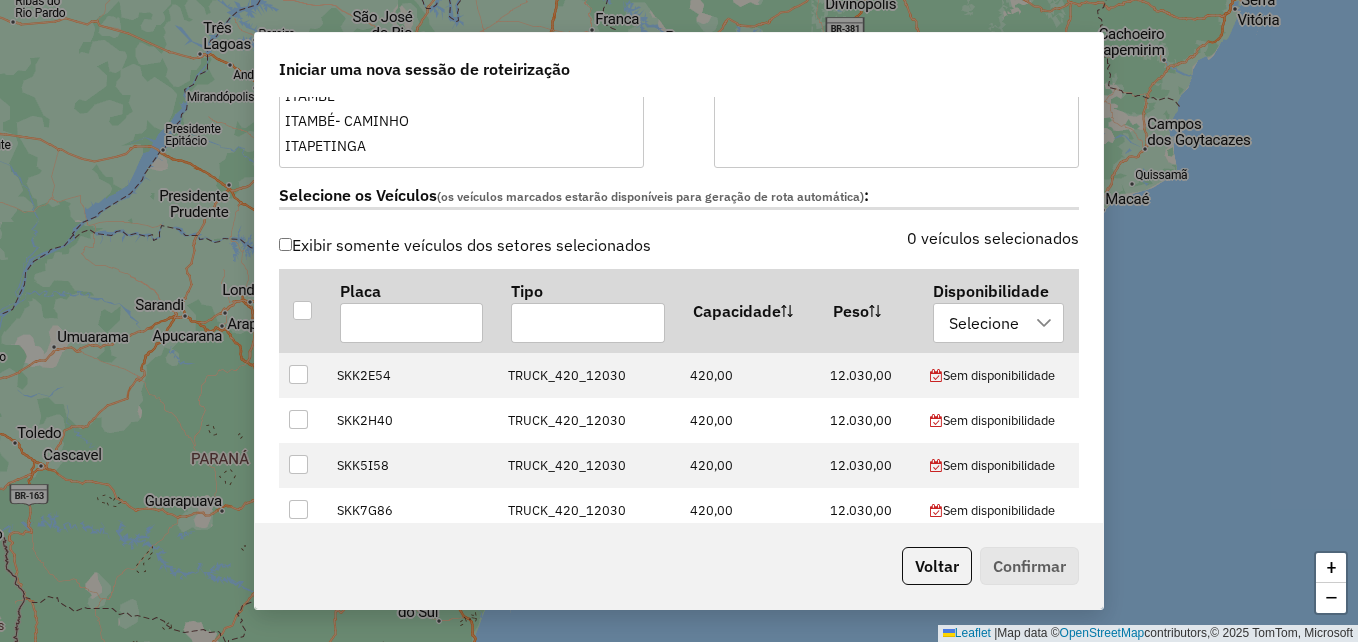 scroll, scrollTop: 700, scrollLeft: 0, axis: vertical 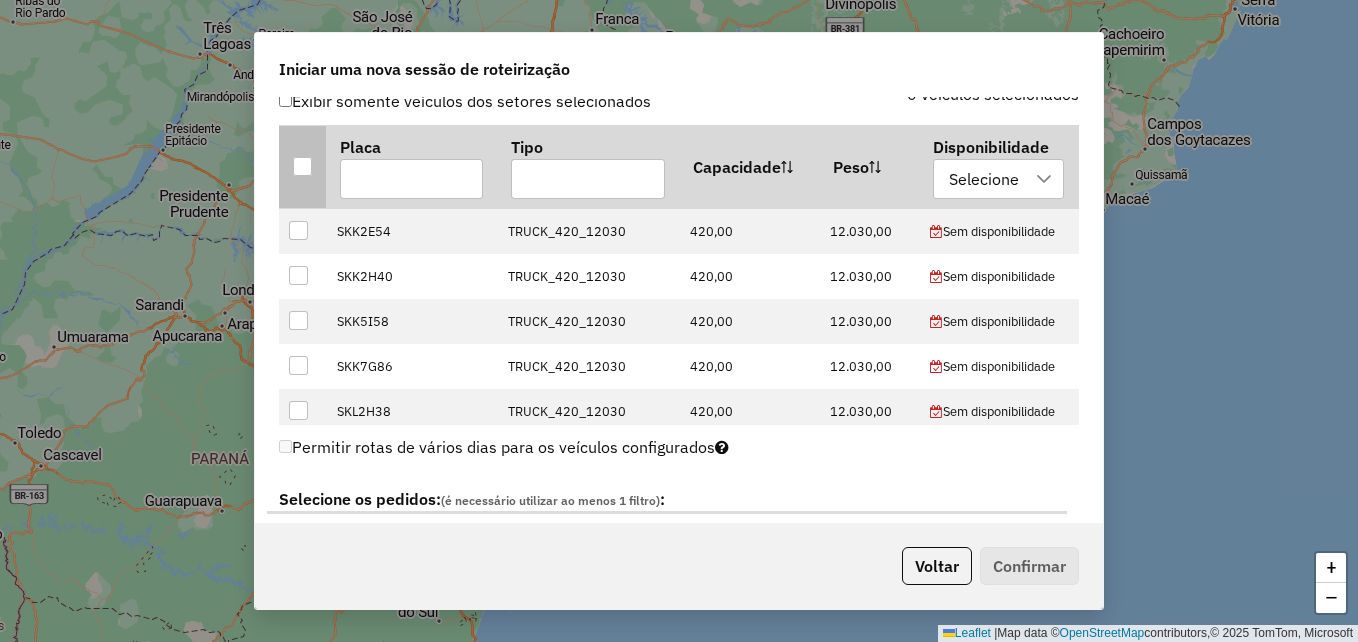 click at bounding box center [302, 166] 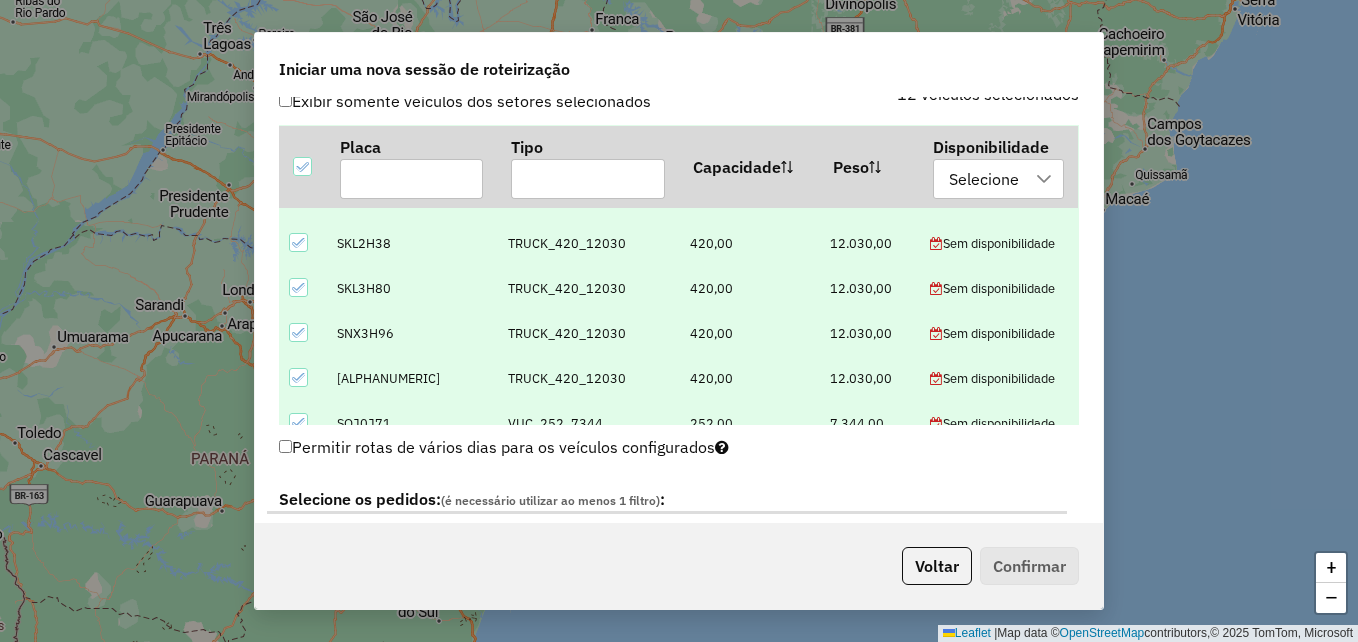 scroll, scrollTop: 324, scrollLeft: 0, axis: vertical 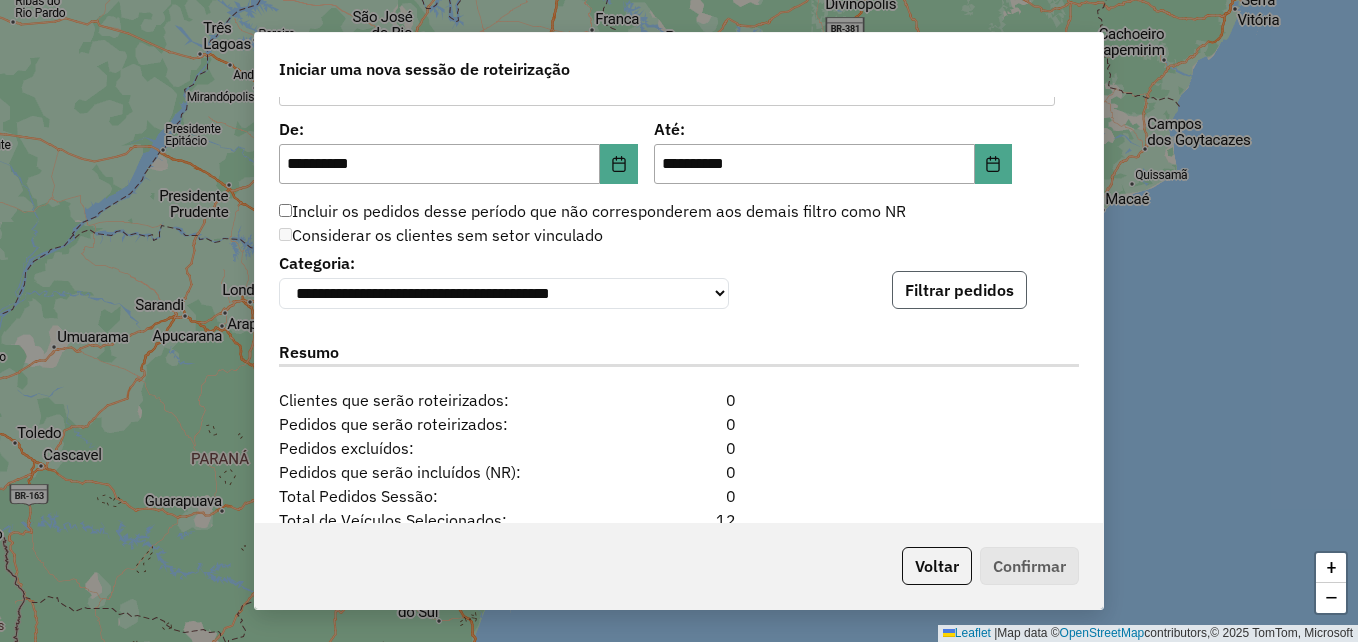 click on "Filtrar pedidos" 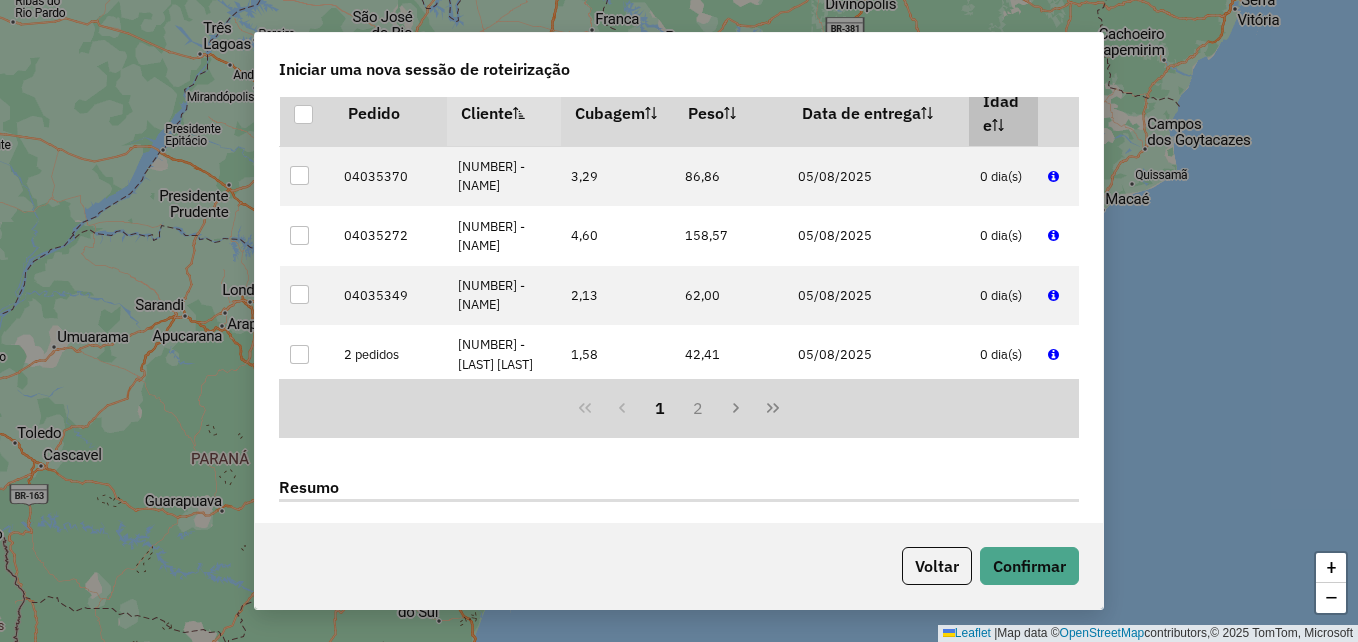 scroll, scrollTop: 2210, scrollLeft: 0, axis: vertical 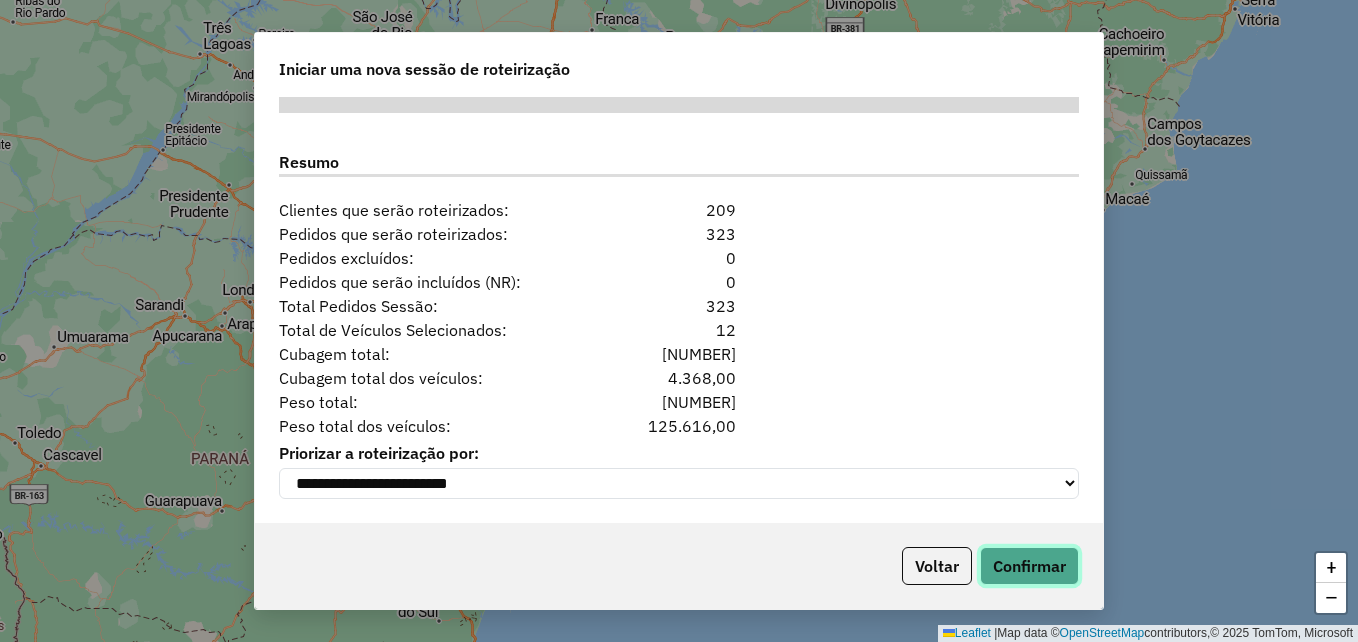 click on "Confirmar" 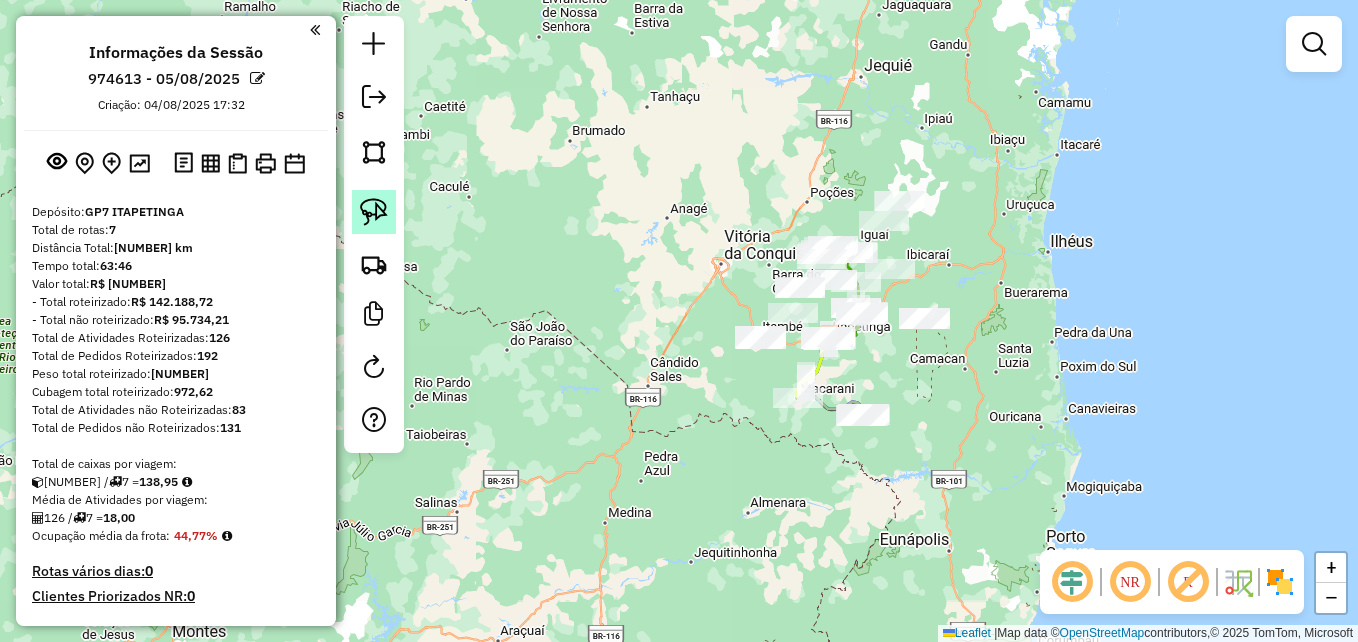 click 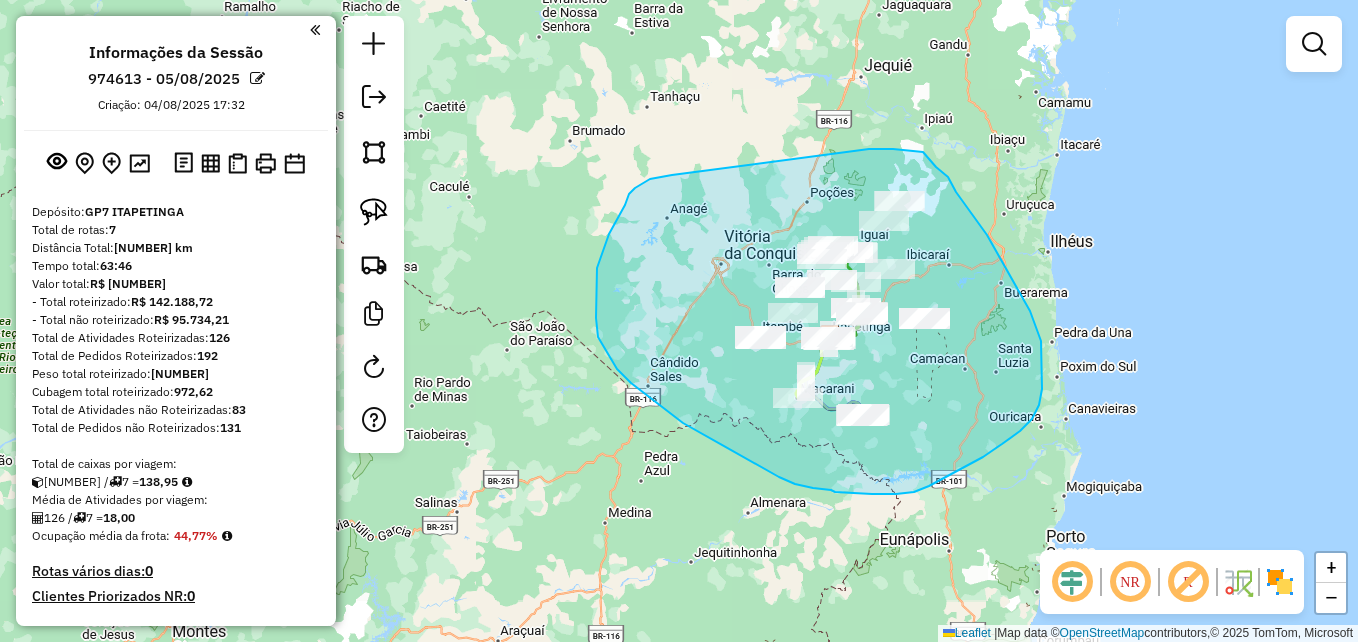 drag, startPoint x: 893, startPoint y: 149, endPoint x: 923, endPoint y: 152, distance: 30.149628 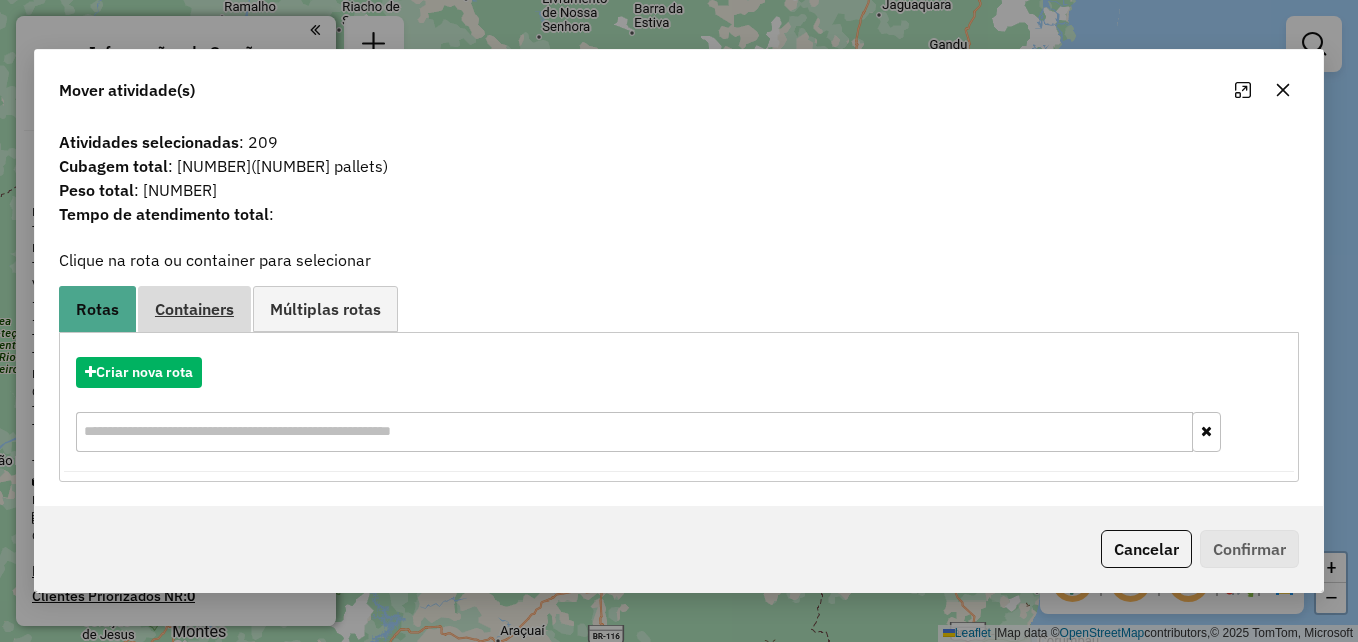 click on "Containers" at bounding box center [194, 309] 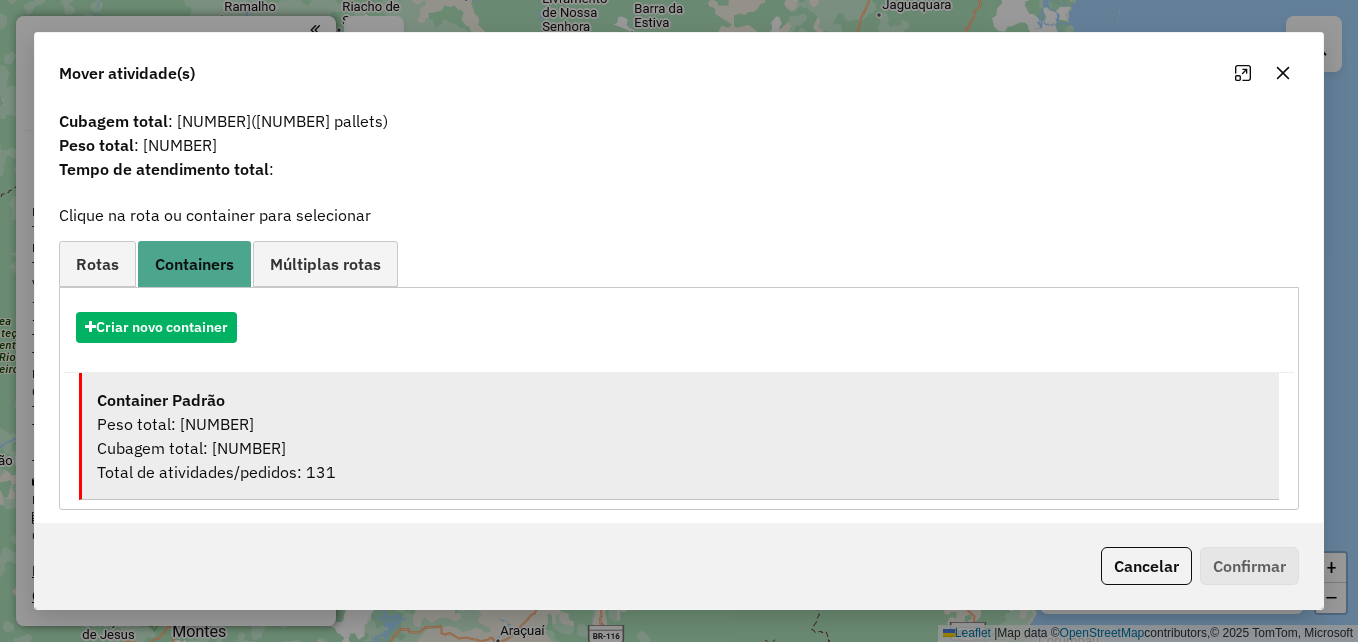 scroll, scrollTop: 39, scrollLeft: 0, axis: vertical 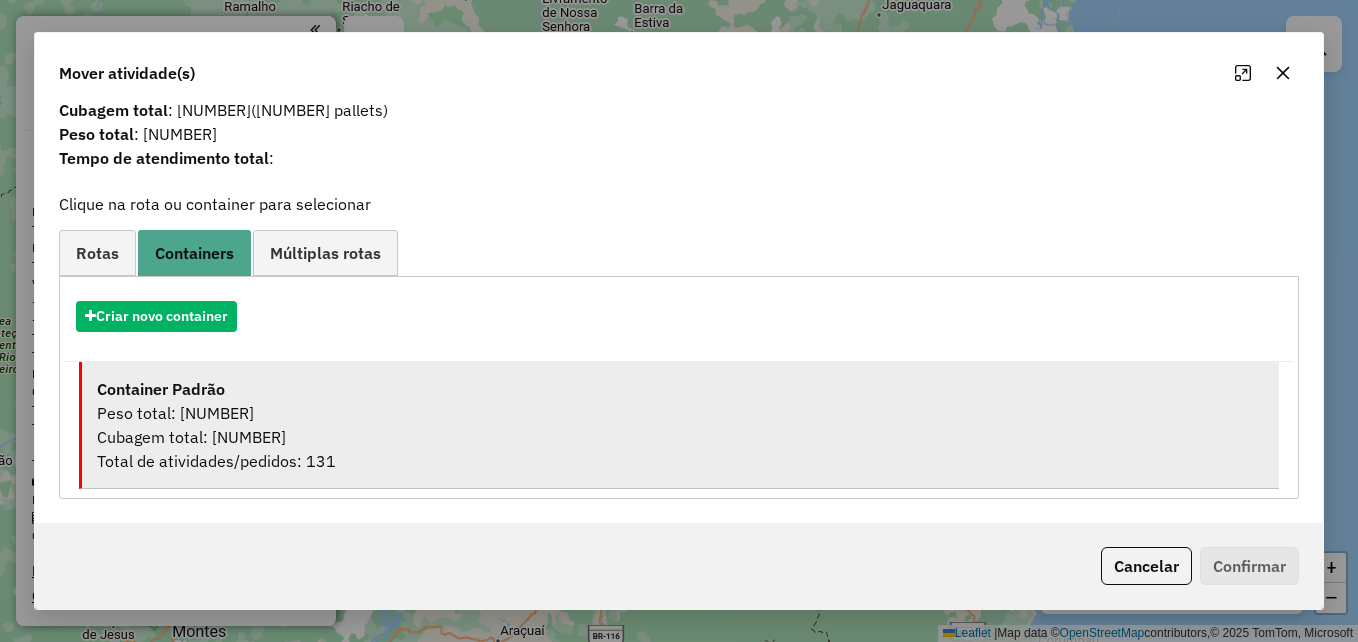 click on "Container Padrão" at bounding box center (680, 389) 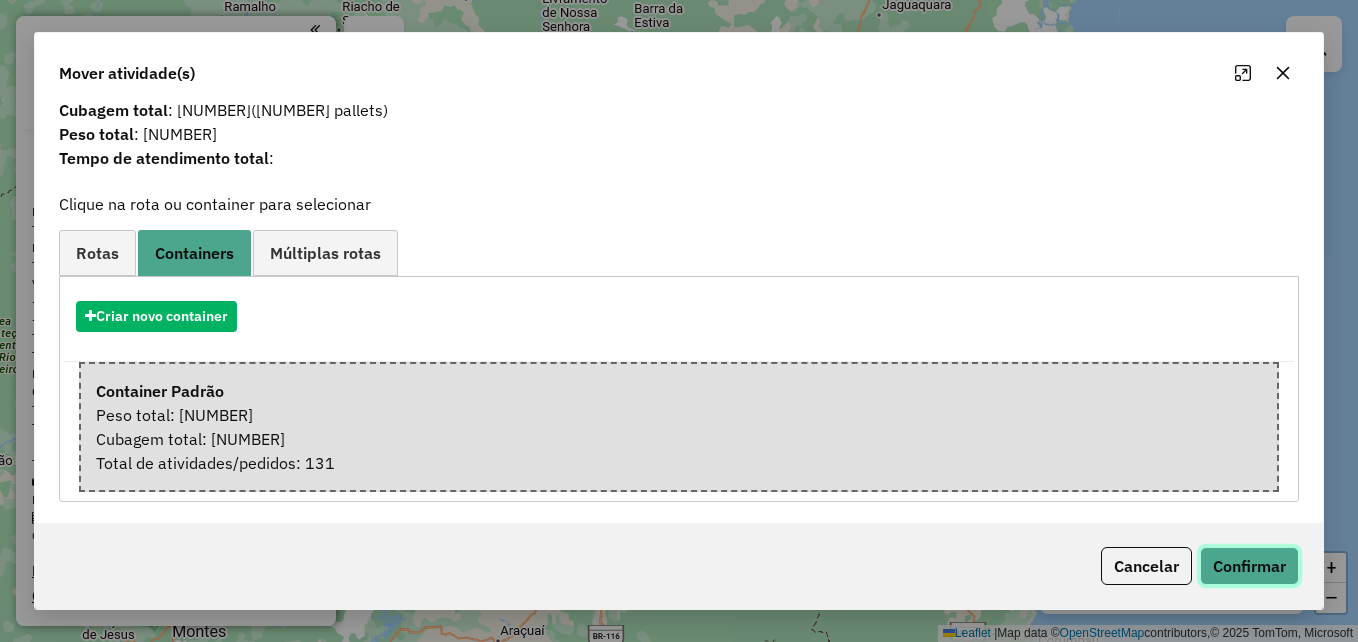 click on "Confirmar" 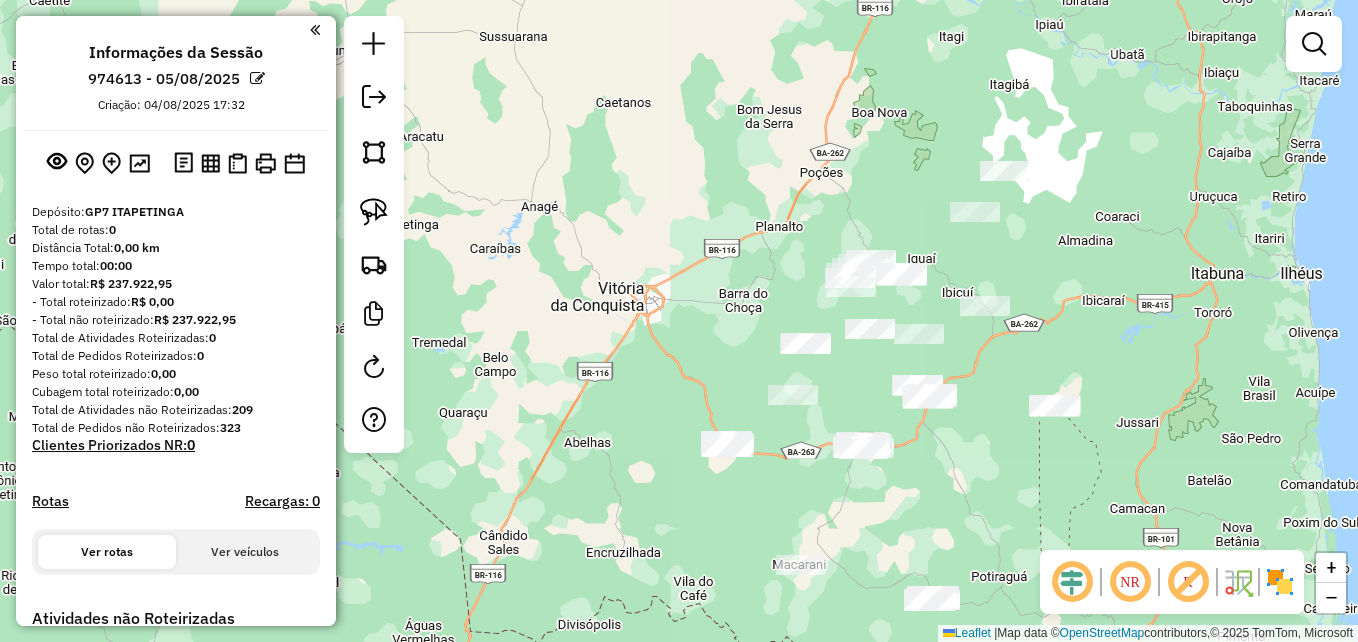 drag, startPoint x: 1169, startPoint y: 274, endPoint x: 1118, endPoint y: 328, distance: 74.27651 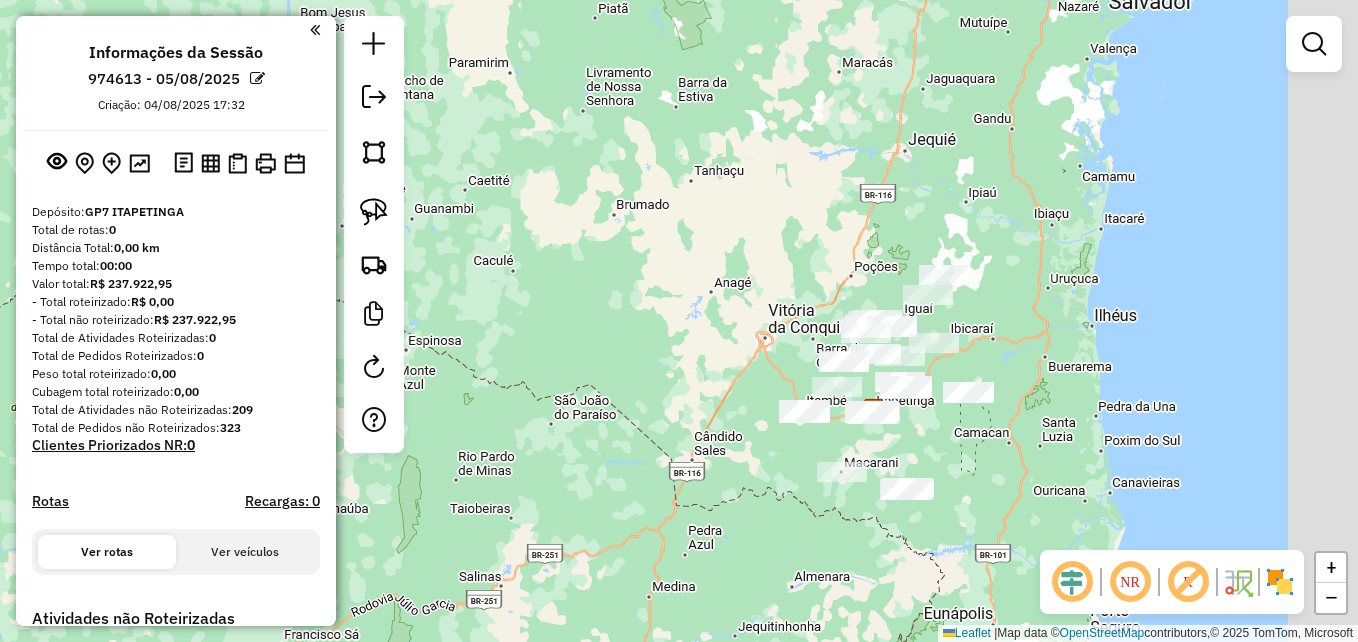 drag, startPoint x: 818, startPoint y: 391, endPoint x: 684, endPoint y: 390, distance: 134.00374 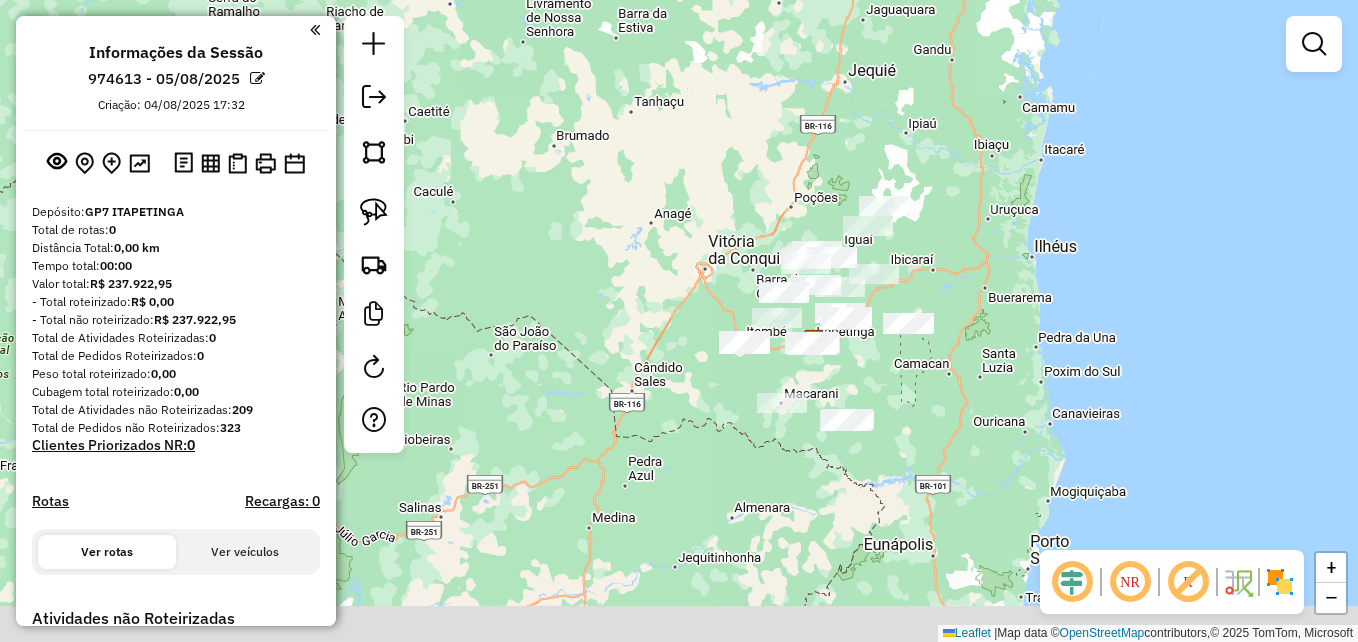 drag, startPoint x: 951, startPoint y: 452, endPoint x: 879, endPoint y: 368, distance: 110.63454 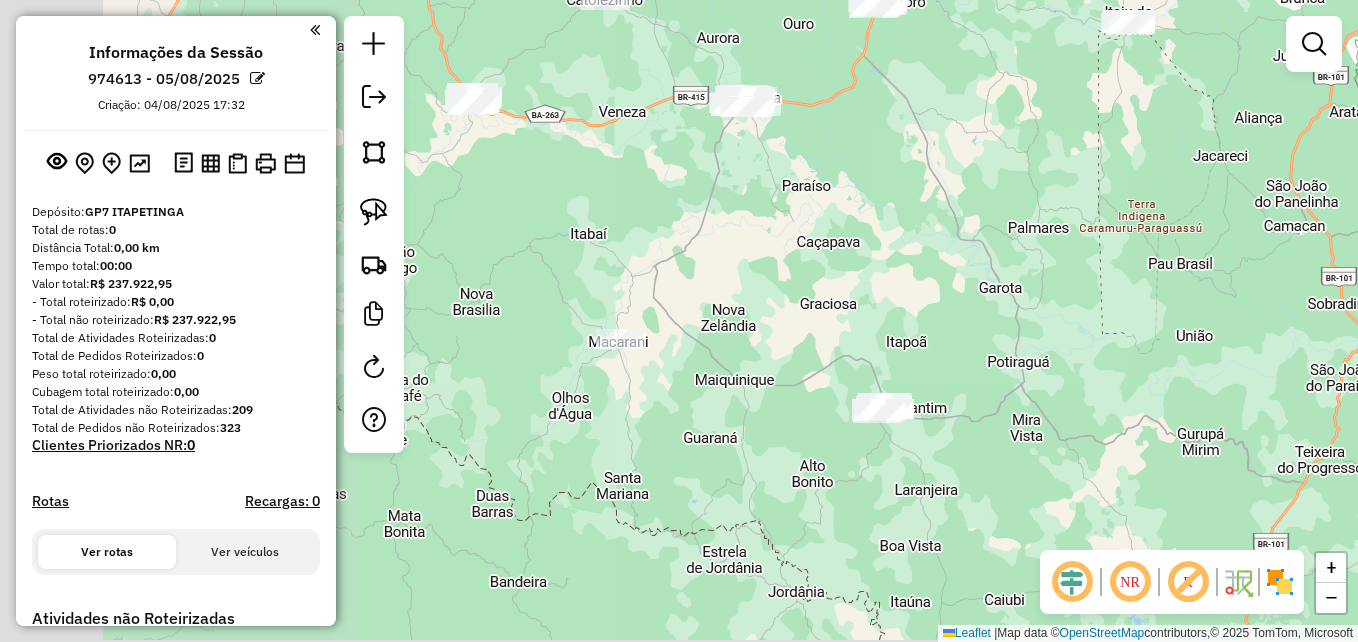 drag, startPoint x: 757, startPoint y: 396, endPoint x: 1142, endPoint y: 362, distance: 386.49838 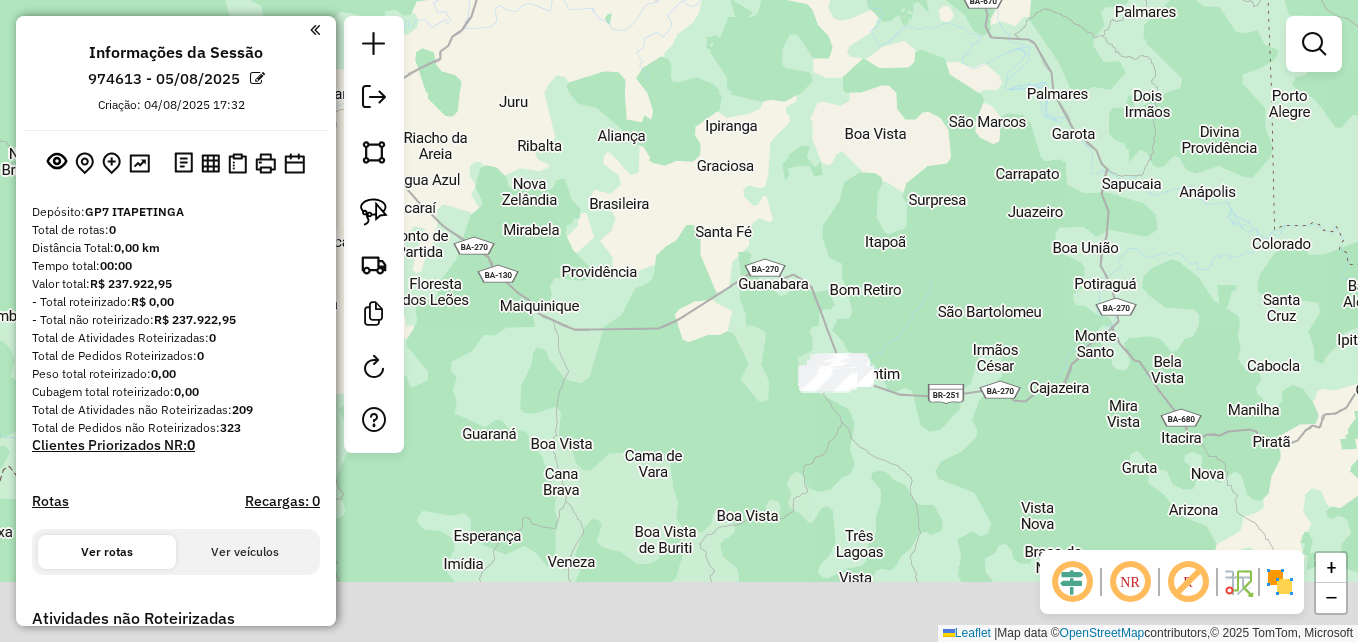 drag, startPoint x: 883, startPoint y: 390, endPoint x: 759, endPoint y: 305, distance: 150.33629 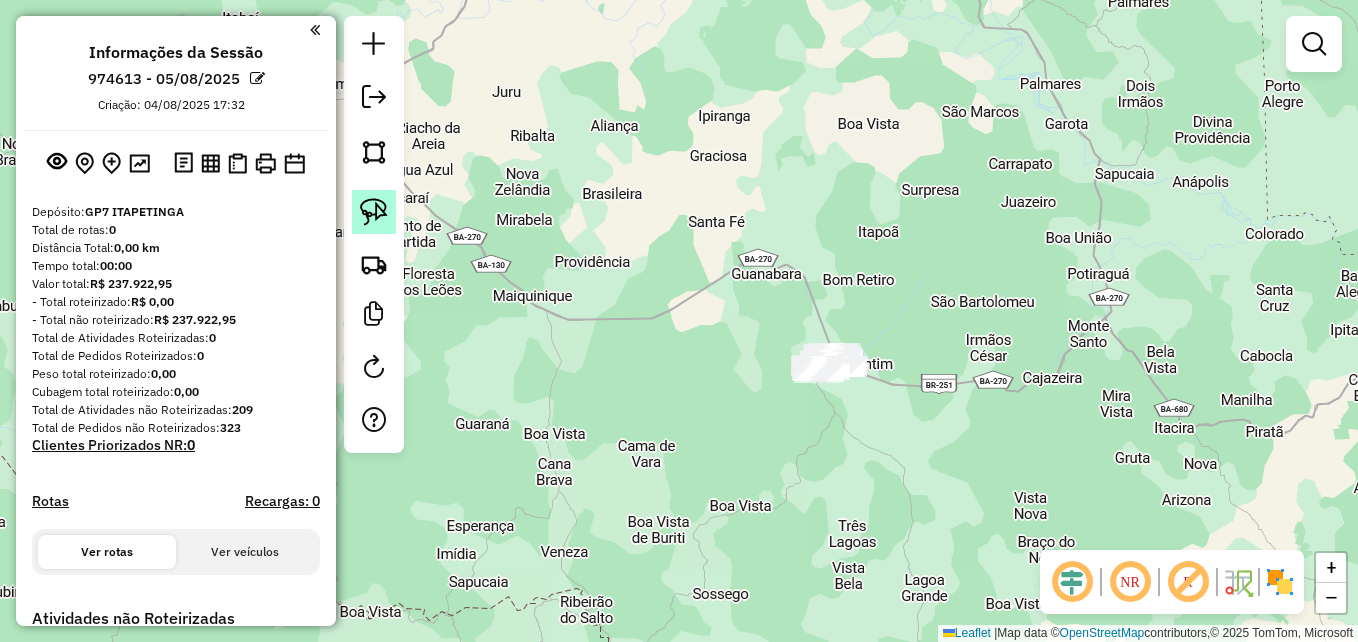 click 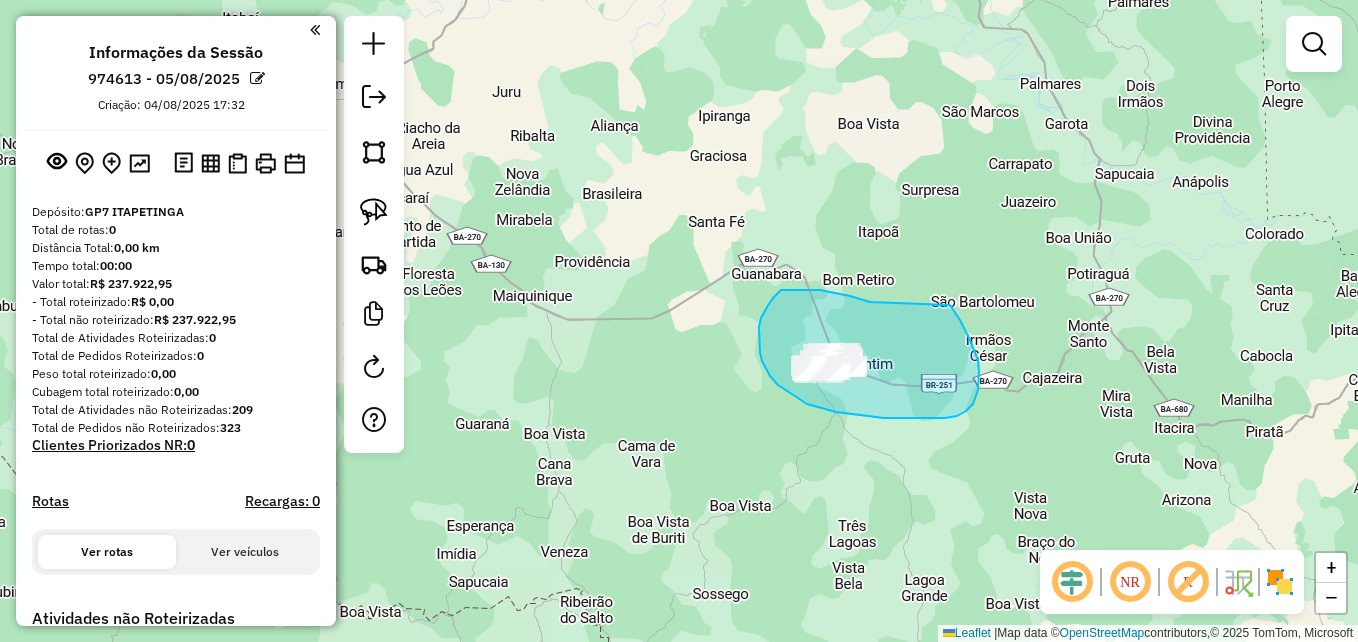 drag, startPoint x: 870, startPoint y: 302, endPoint x: 950, endPoint y: 305, distance: 80.05623 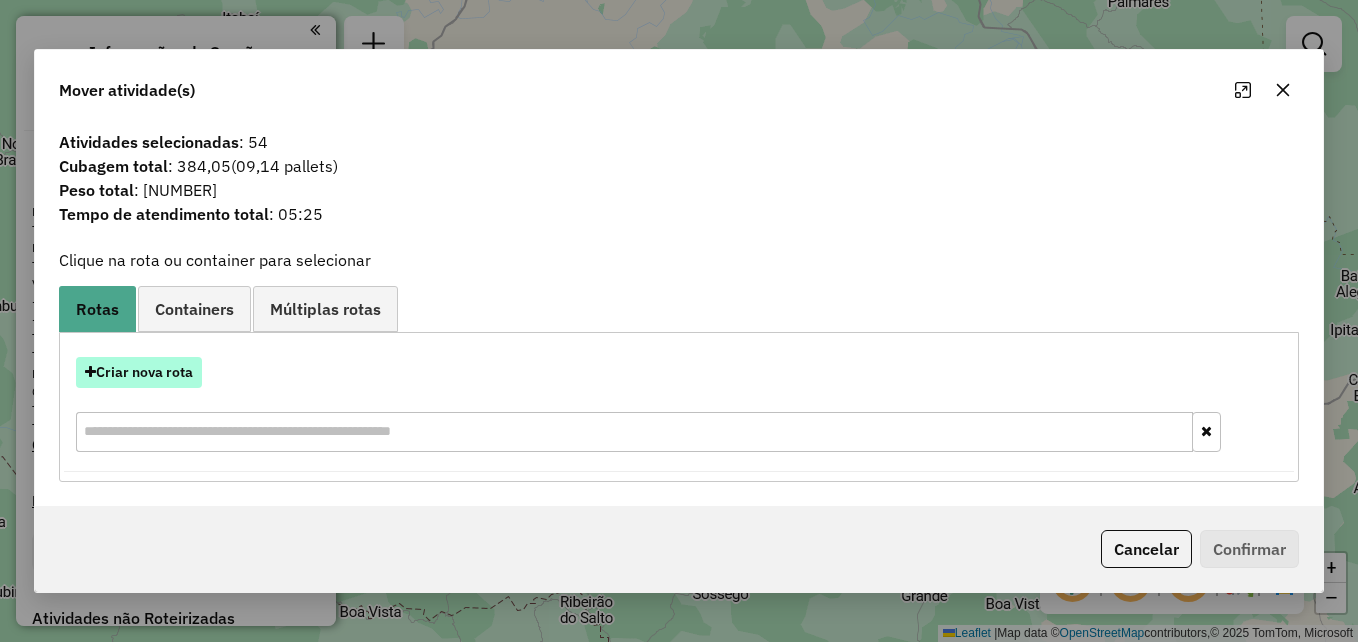 click on "Criar nova rota" at bounding box center (139, 372) 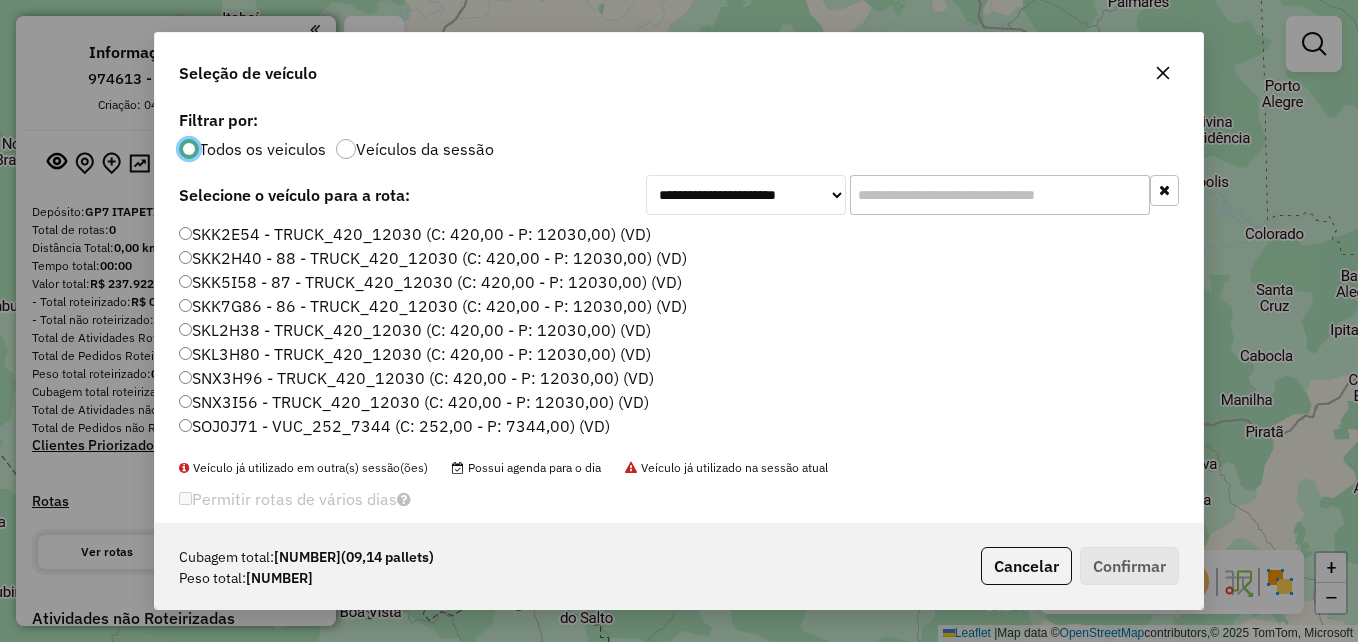 scroll, scrollTop: 11, scrollLeft: 6, axis: both 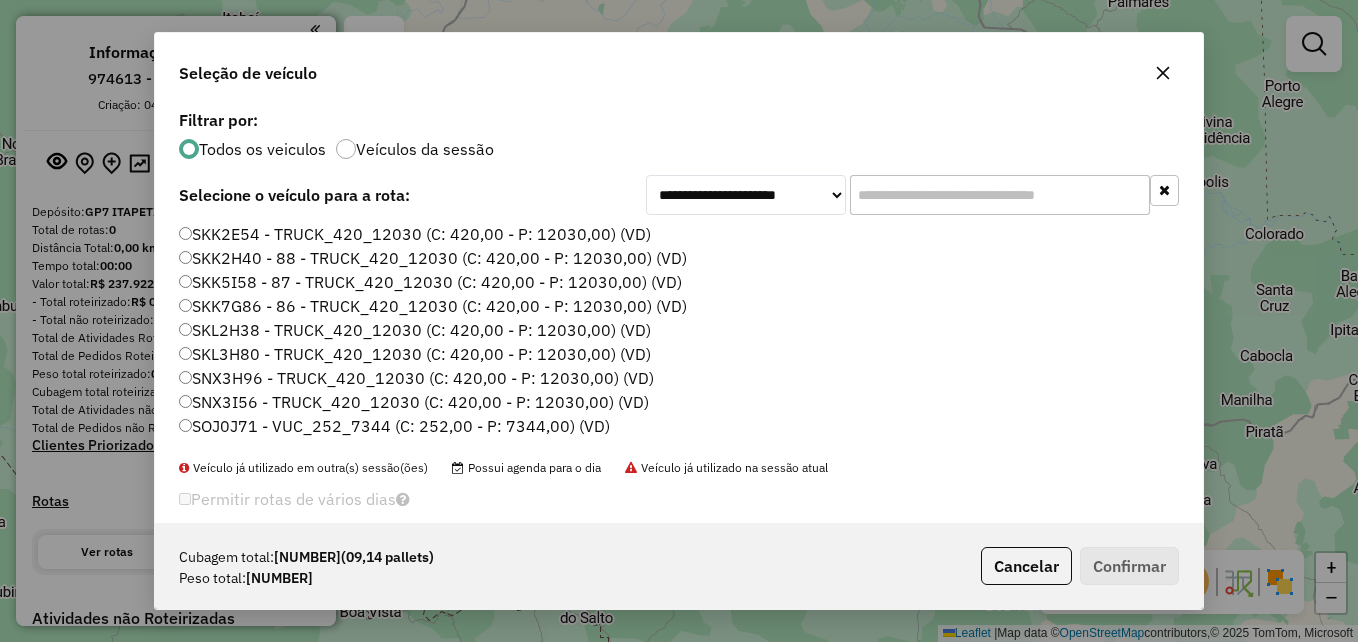click 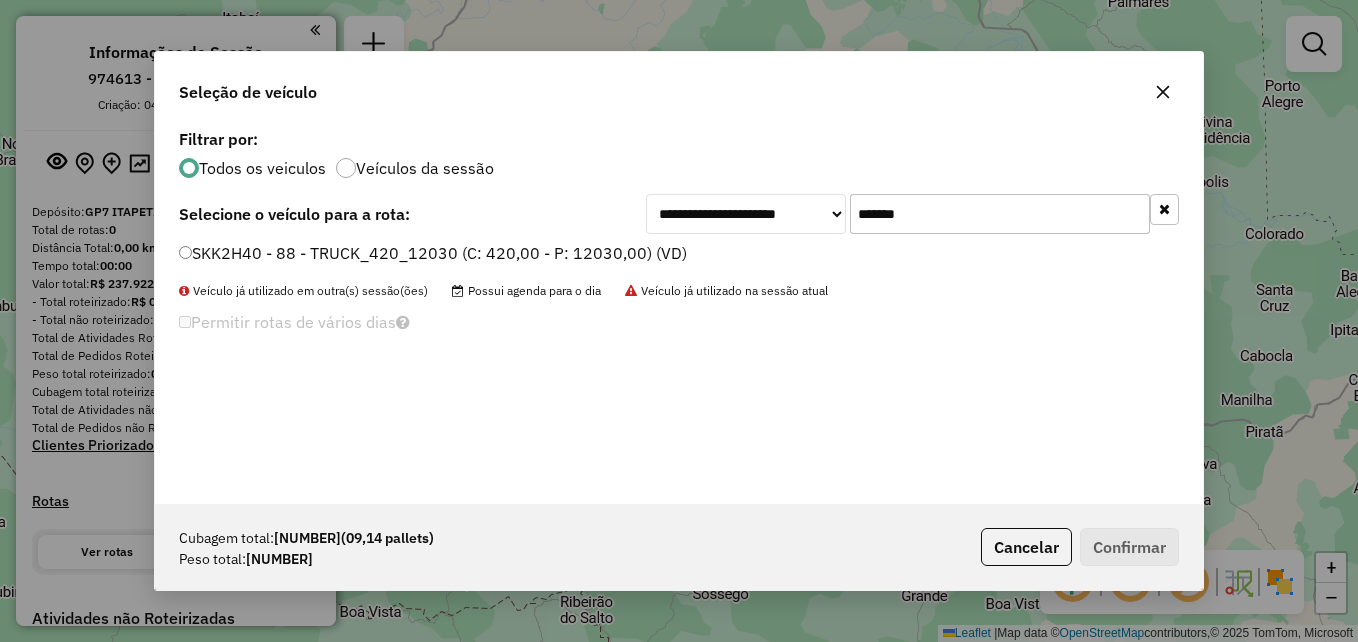 type on "*******" 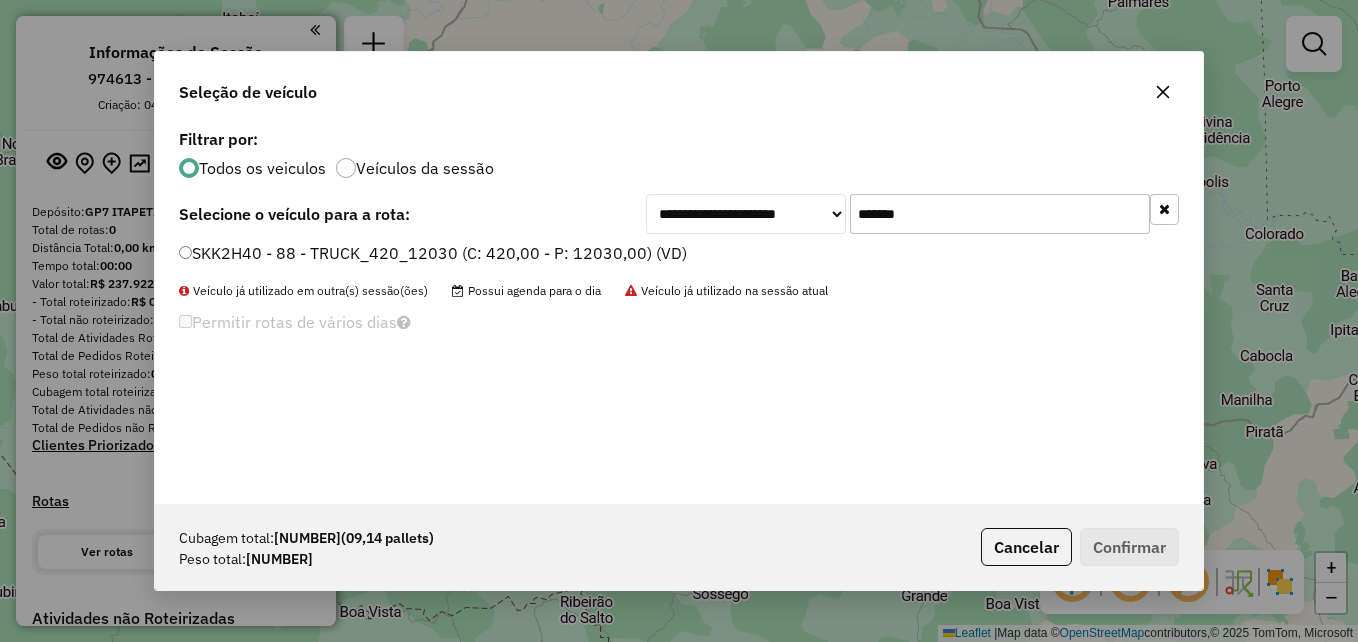 drag, startPoint x: 894, startPoint y: 187, endPoint x: 719, endPoint y: 210, distance: 176.50496 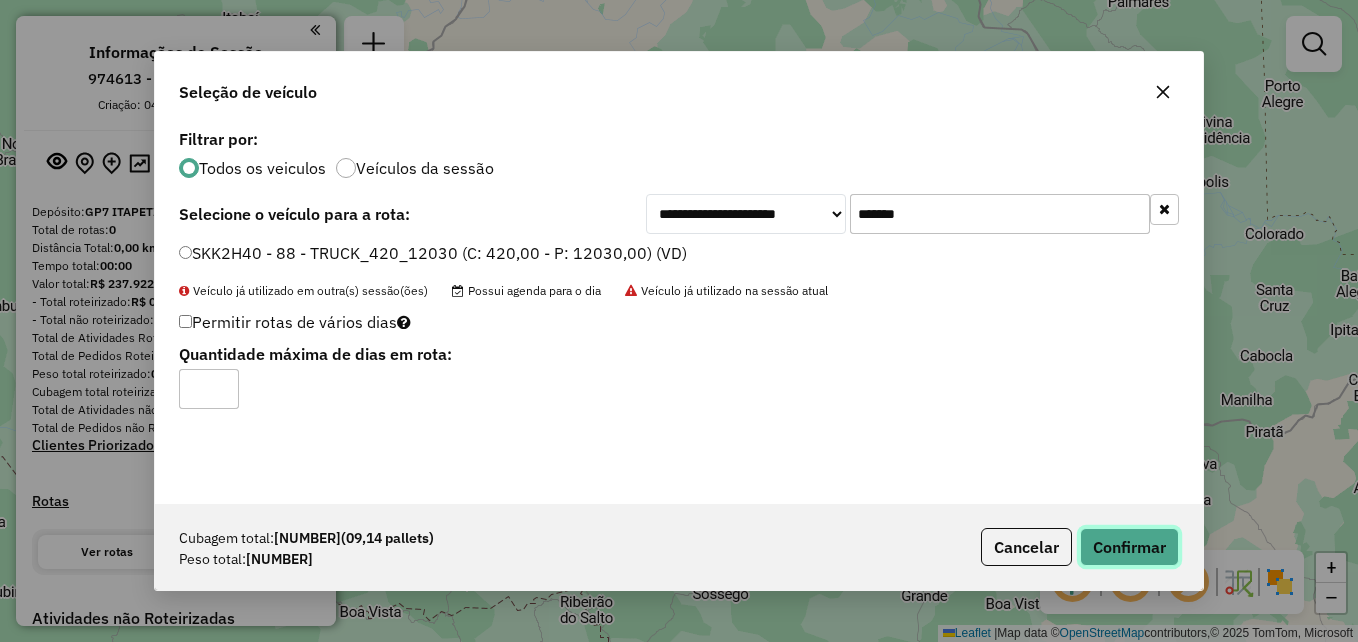 drag, startPoint x: 1138, startPoint y: 539, endPoint x: 1087, endPoint y: 556, distance: 53.75872 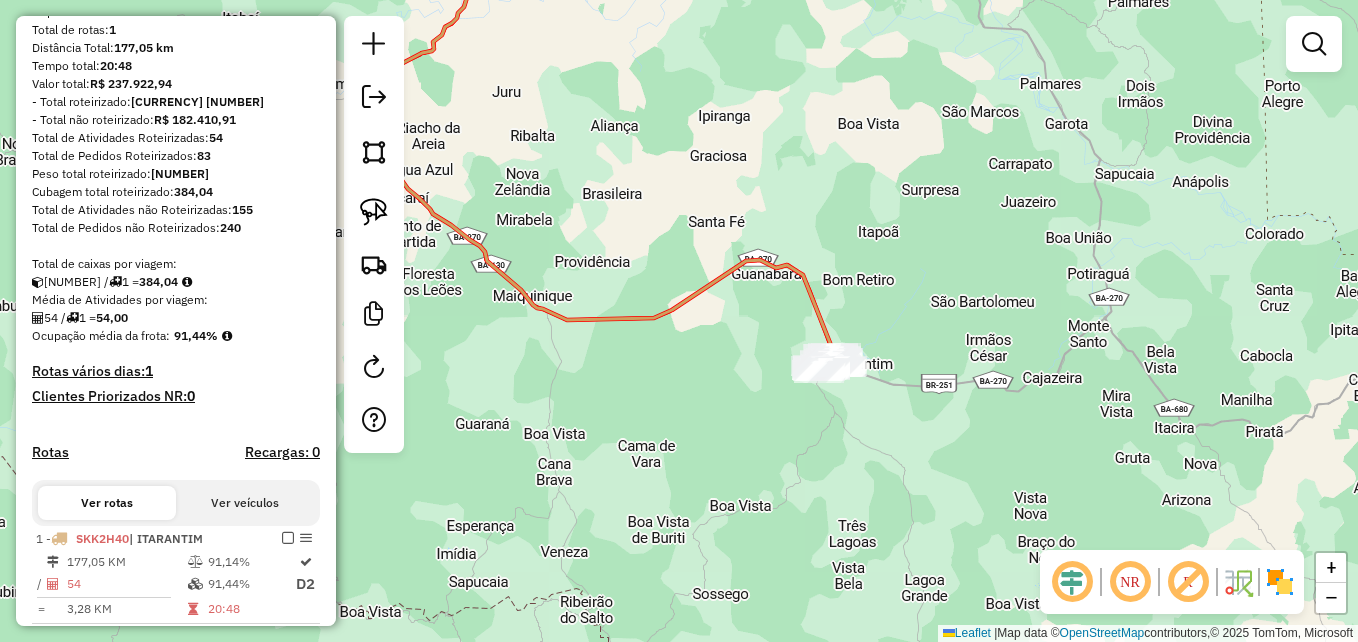 scroll, scrollTop: 400, scrollLeft: 0, axis: vertical 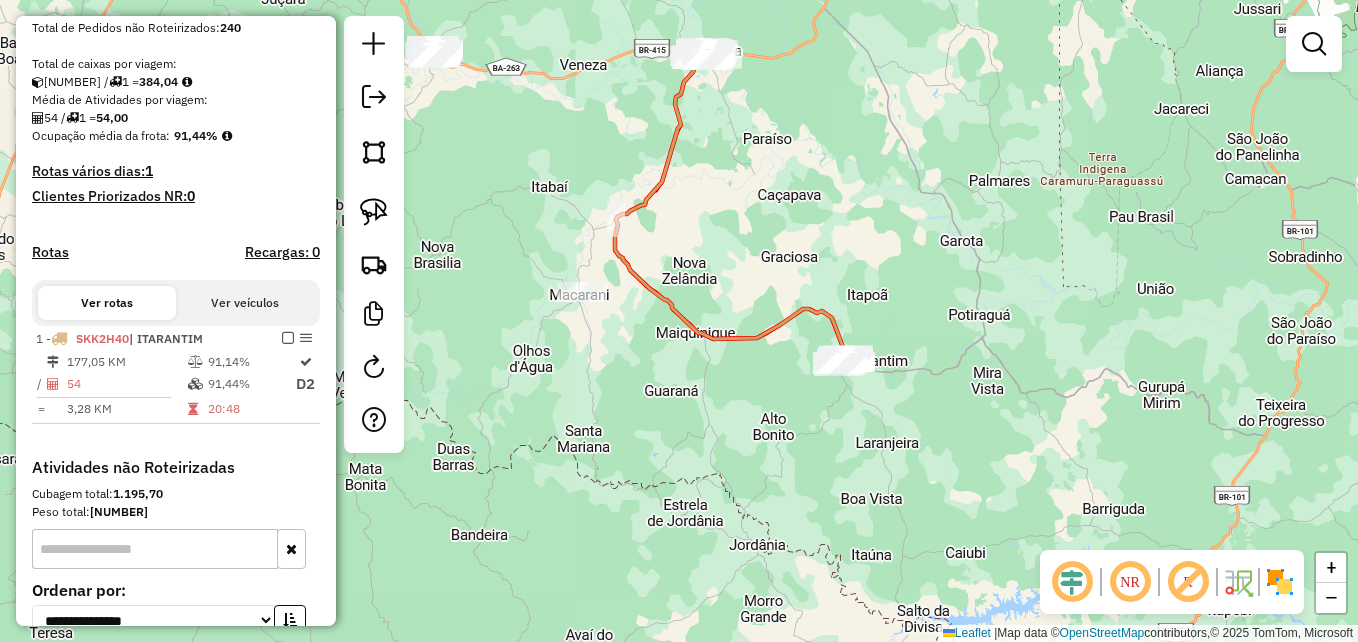 drag, startPoint x: 722, startPoint y: 425, endPoint x: 771, endPoint y: 429, distance: 49.162994 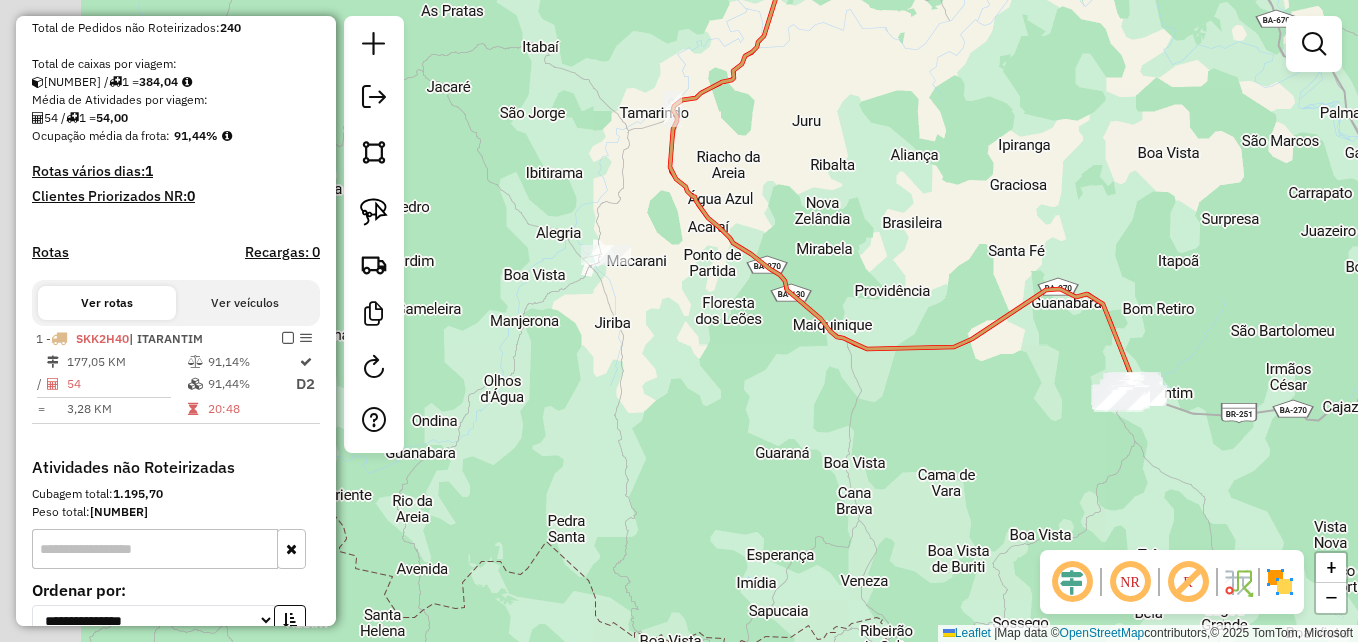 drag, startPoint x: 634, startPoint y: 340, endPoint x: 799, endPoint y: 354, distance: 165.59288 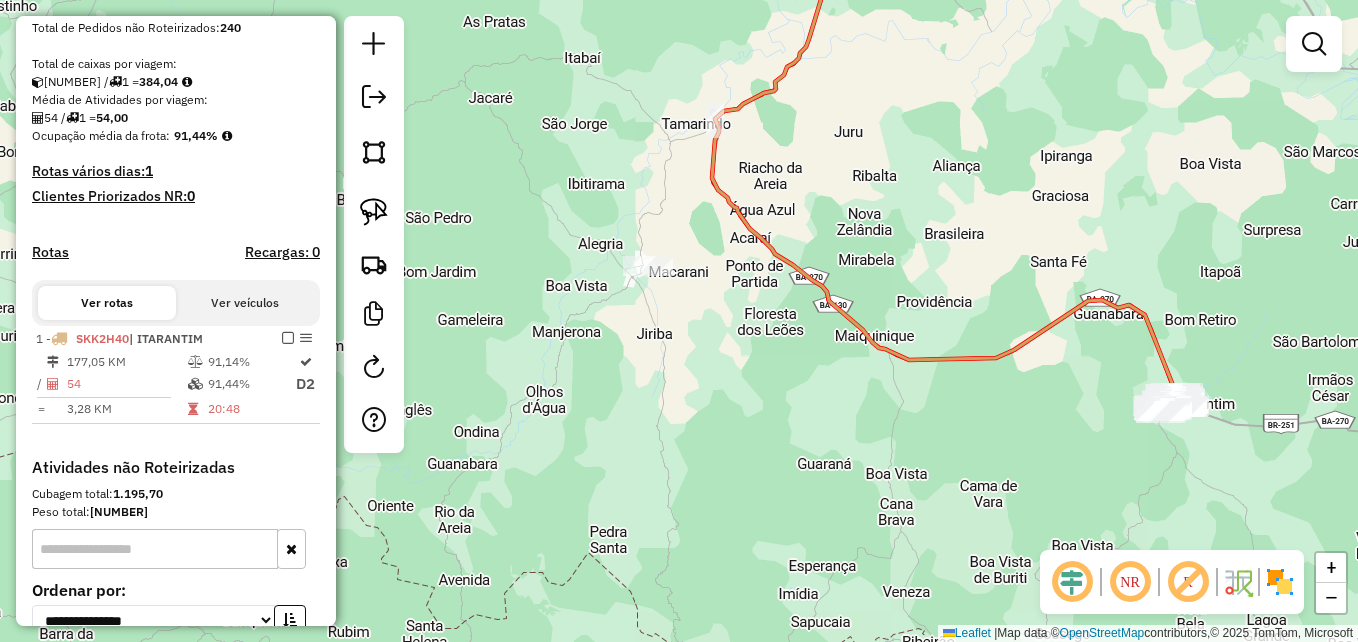 drag, startPoint x: 719, startPoint y: 334, endPoint x: 761, endPoint y: 345, distance: 43.416588 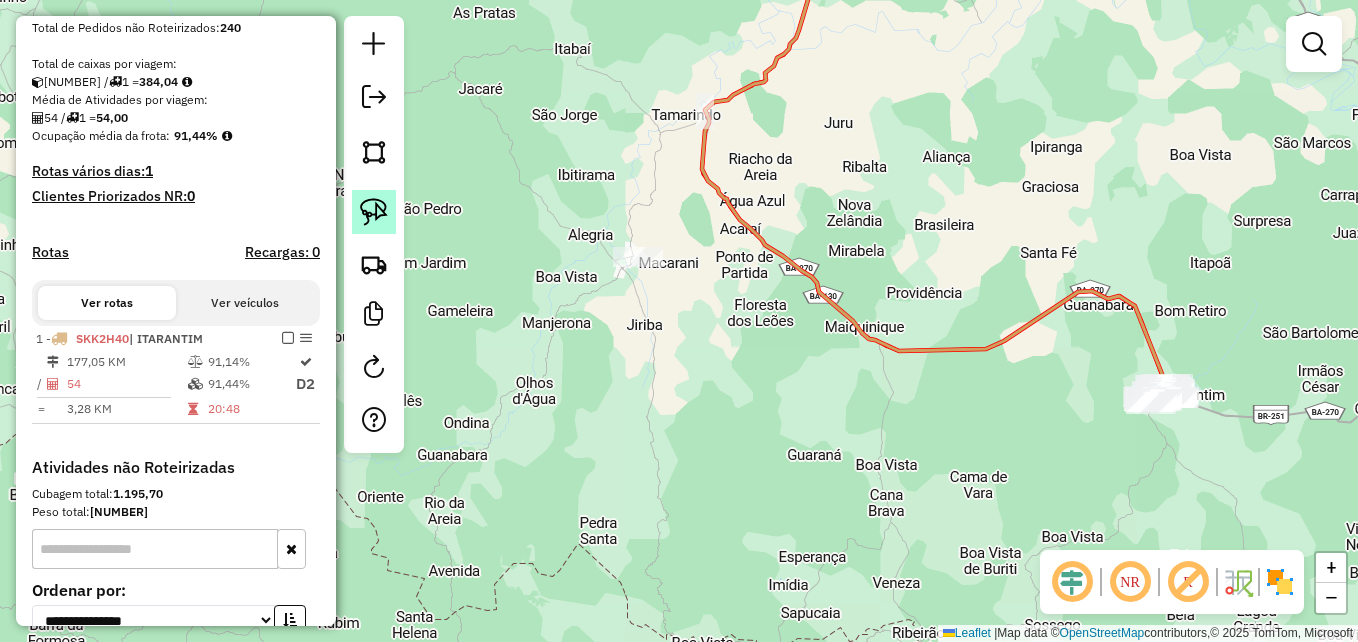 click 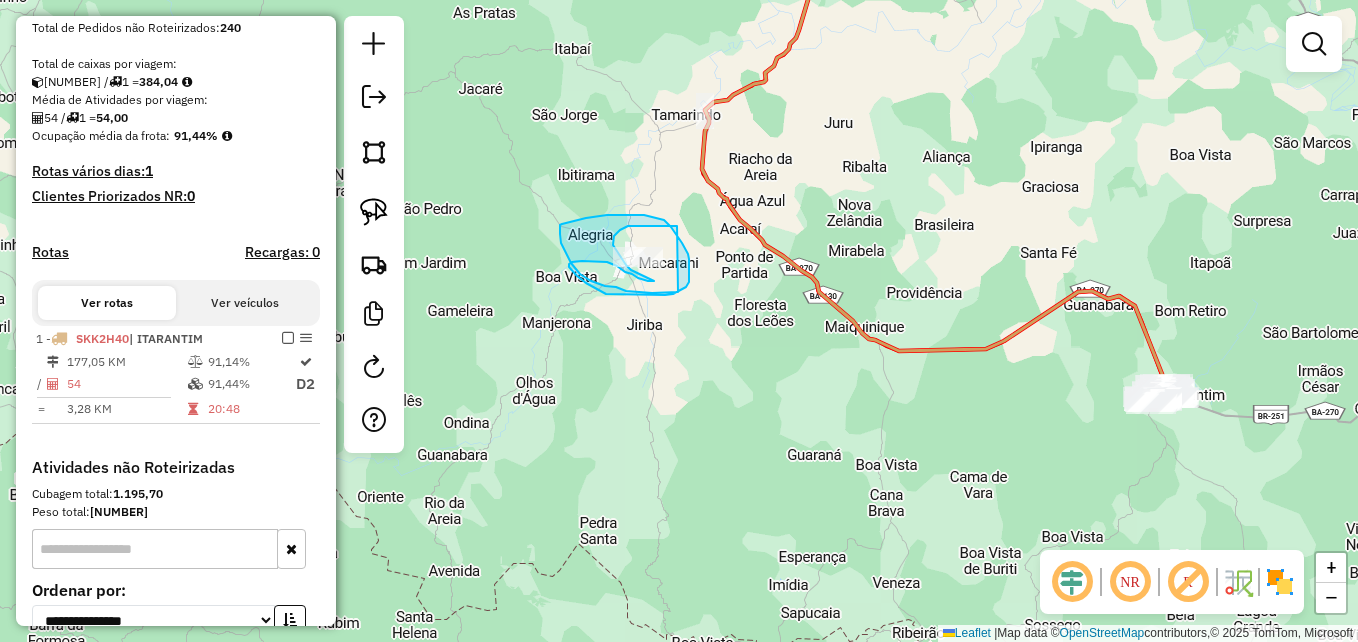 drag, startPoint x: 677, startPoint y: 226, endPoint x: 680, endPoint y: 291, distance: 65.06919 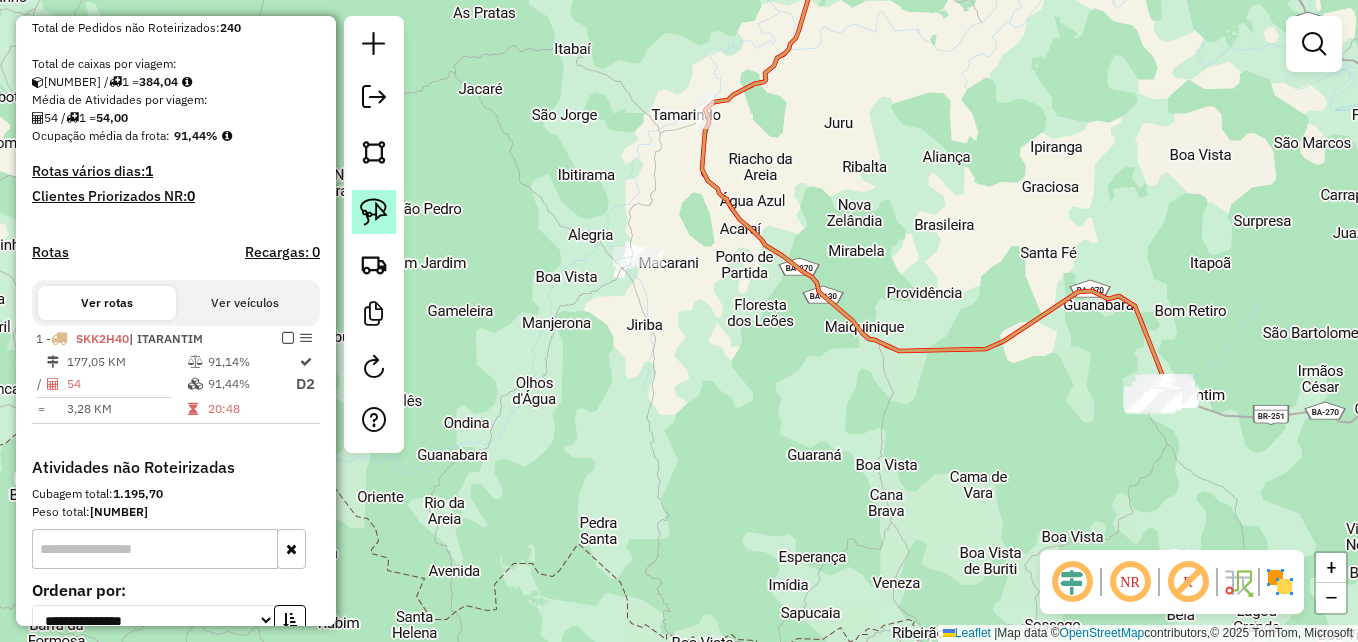 click 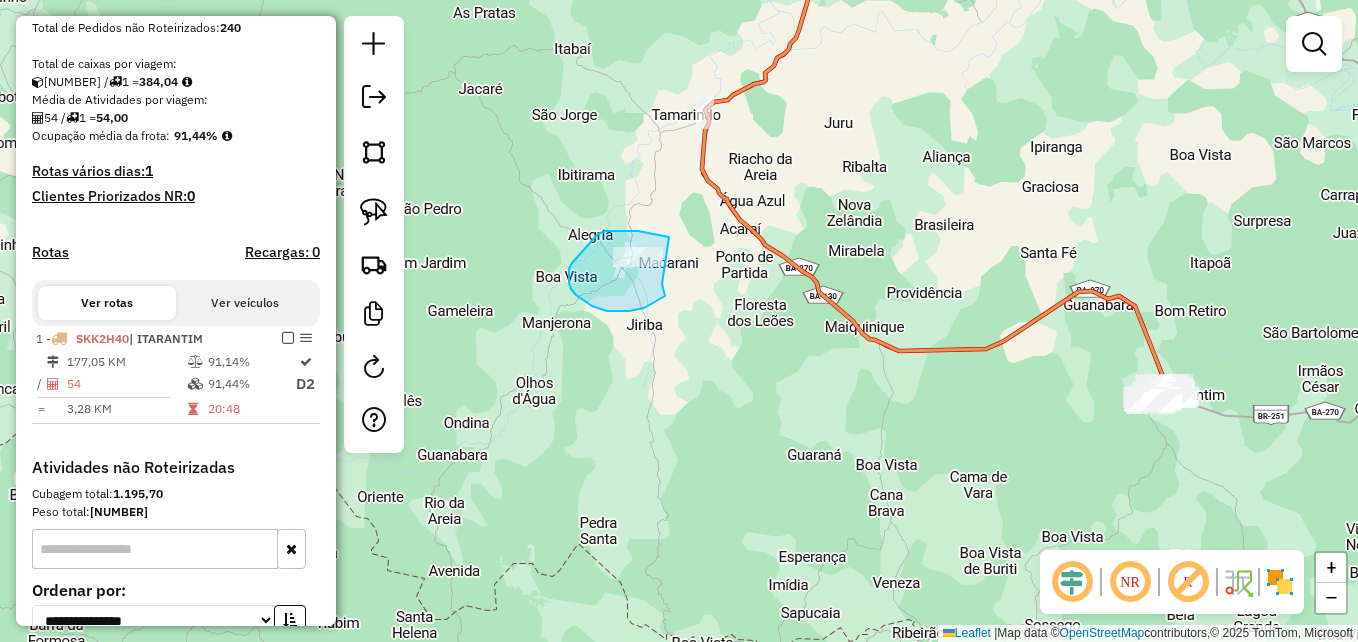 click on "Janela de atendimento Grade de atendimento Capacidade Transportadoras Veículos Cliente Pedidos  Rotas Selecione os dias de semana para filtrar as janelas de atendimento  Seg   Ter   Qua   Qui   Sex   Sáb   Dom  Informe o período da janela de atendimento: De: Até:  Filtrar exatamente a janela do cliente  Considerar janela de atendimento padrão  Selecione os dias de semana para filtrar as grades de atendimento  Seg   Ter   Qua   Qui   Sex   Sáb   Dom   Considerar clientes sem dia de atendimento cadastrado  Clientes fora do dia de atendimento selecionado Filtrar as atividades entre os valores definidos abaixo:  Peso mínimo:   Peso máximo:   Cubagem mínima:   Cubagem máxima:   De:   Até:  Filtrar as atividades entre o tempo de atendimento definido abaixo:  De:   Até:   Considerar capacidade total dos clientes não roteirizados Transportadora: Selecione um ou mais itens Tipo de veículo: Selecione um ou mais itens Veículo: Selecione um ou mais itens Motorista: Selecione um ou mais itens Nome: Rótulo:" 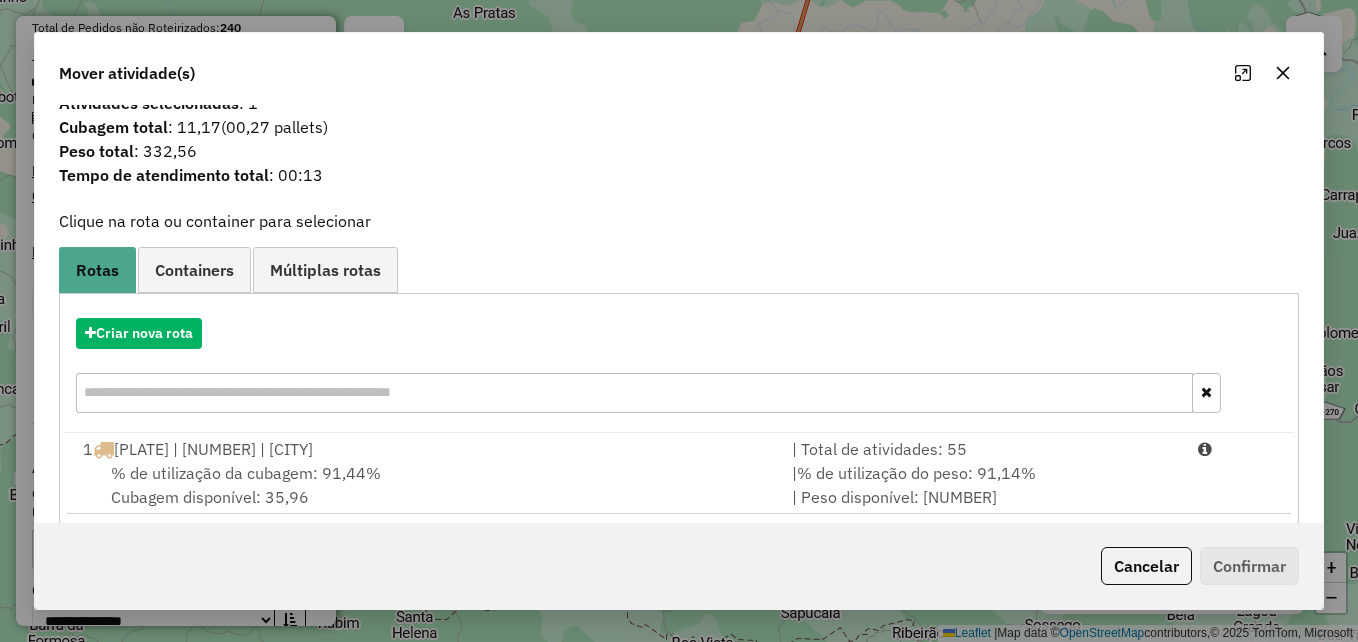 scroll, scrollTop: 0, scrollLeft: 0, axis: both 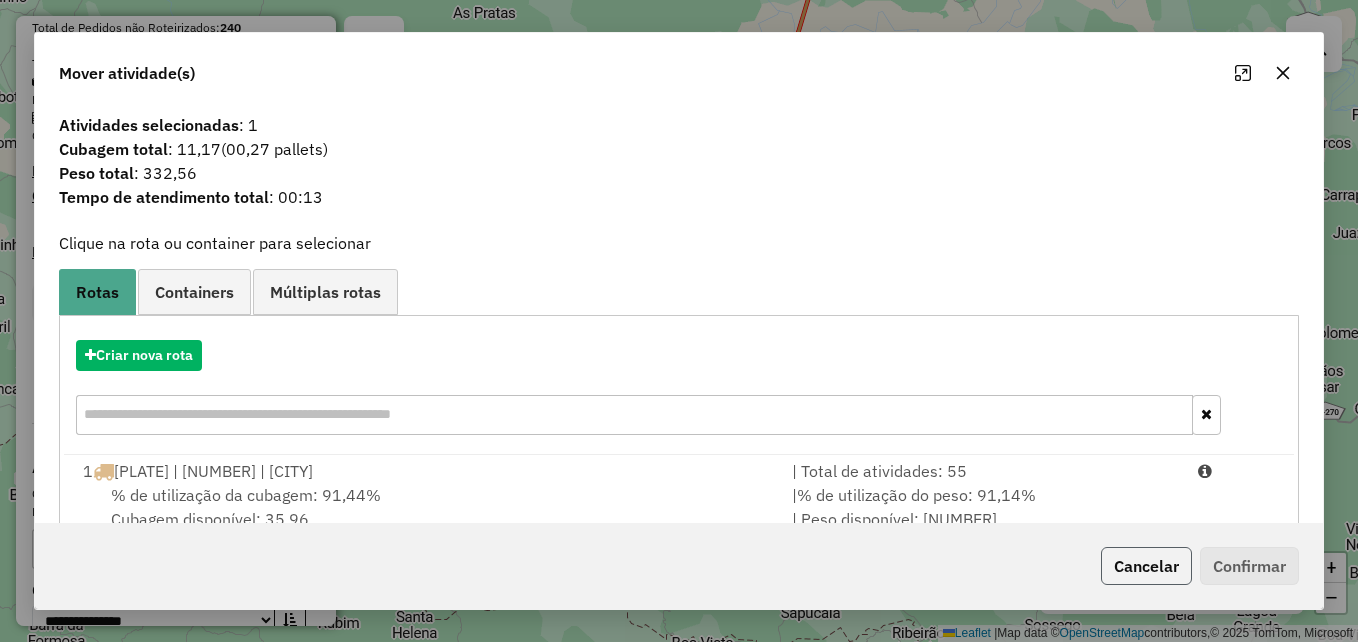 click on "Cancelar" 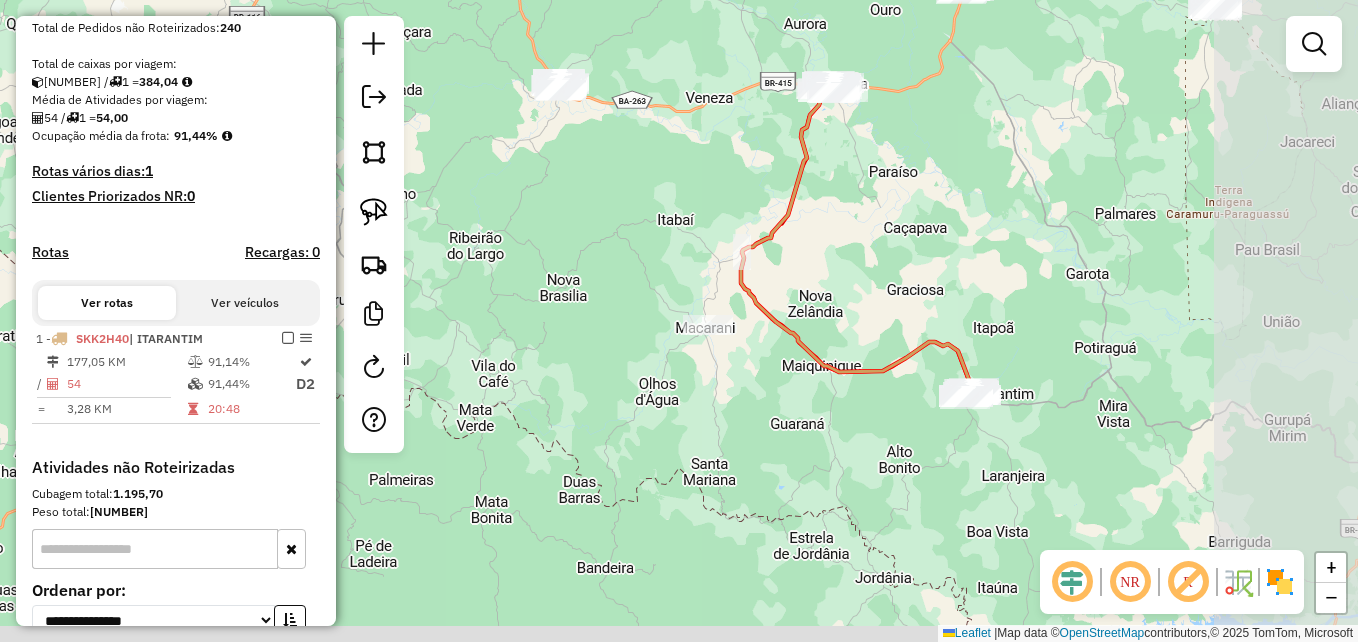drag, startPoint x: 1086, startPoint y: 435, endPoint x: 909, endPoint y: 406, distance: 179.35997 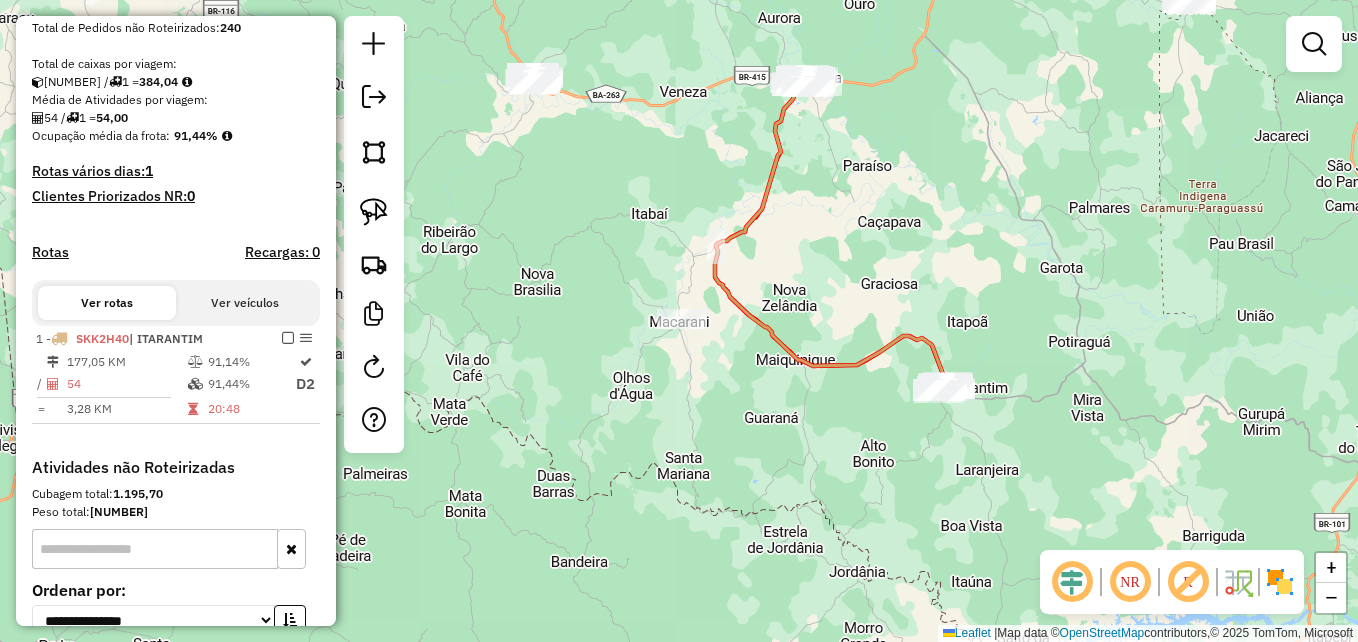click 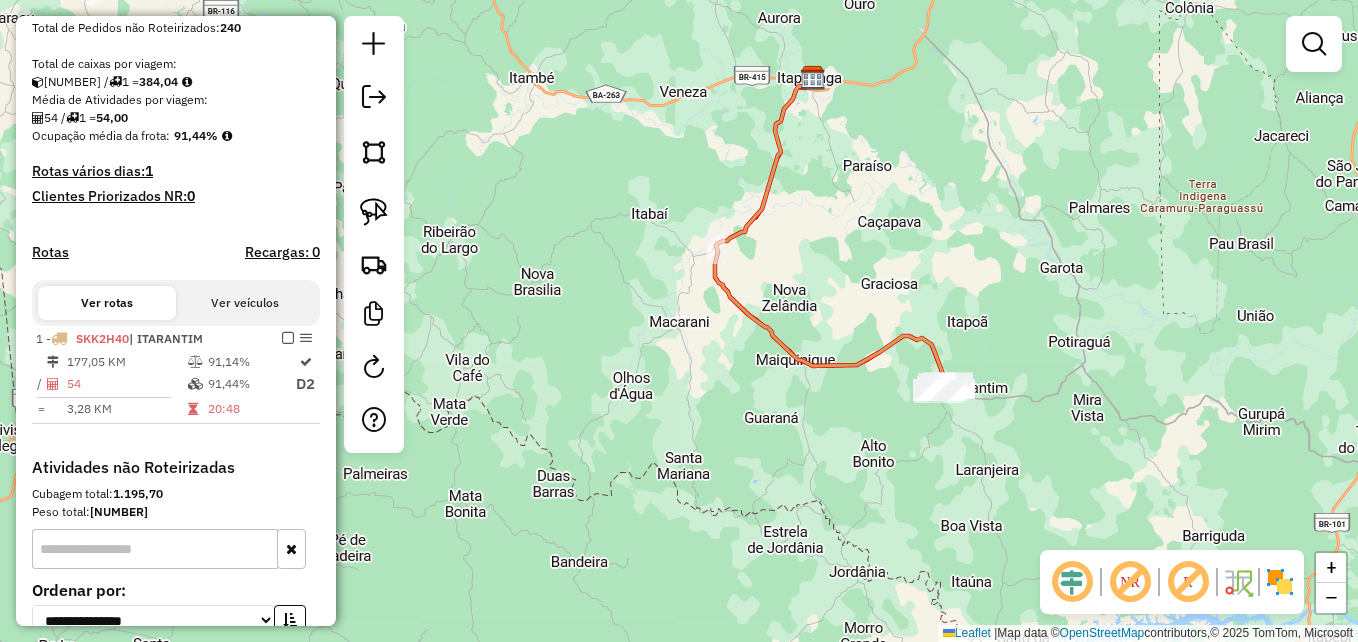 click 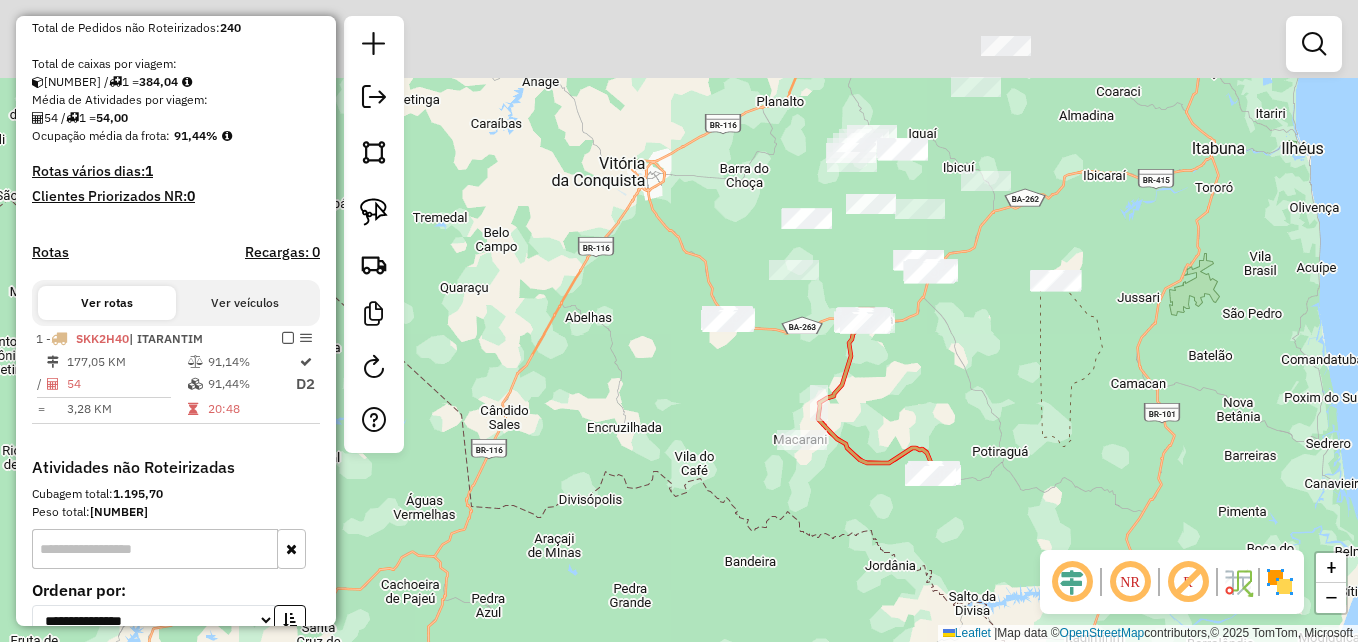 drag, startPoint x: 965, startPoint y: 186, endPoint x: 951, endPoint y: 408, distance: 222.44101 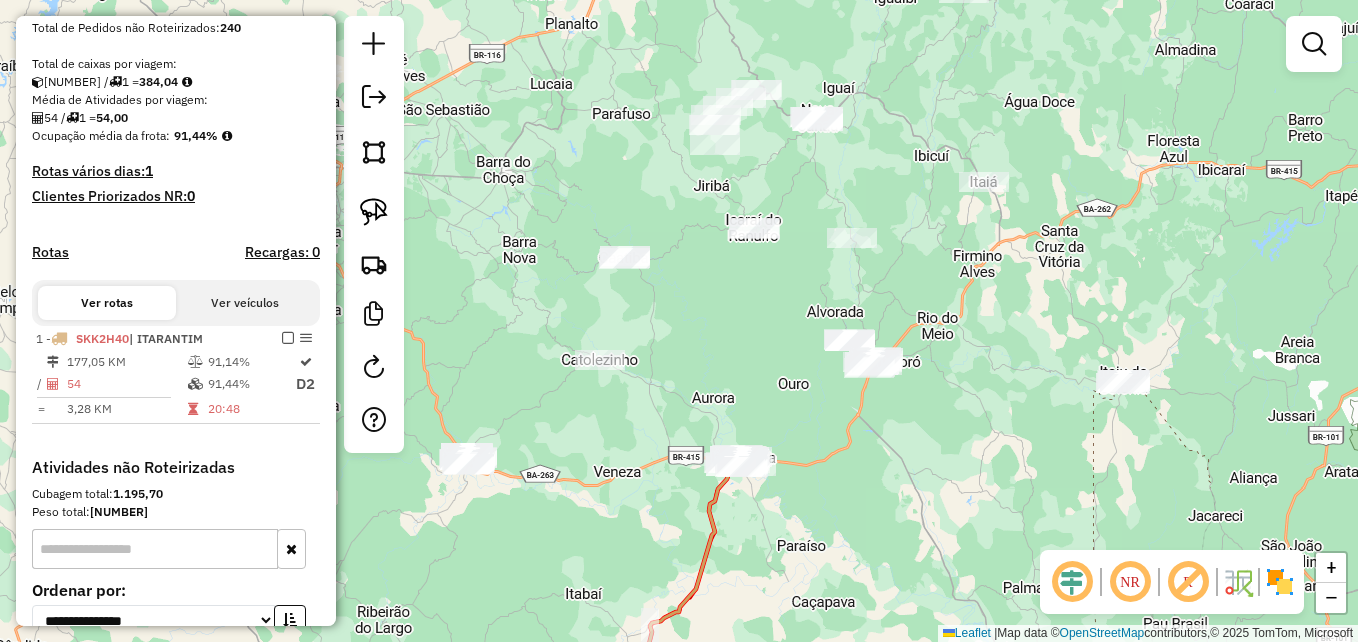 drag, startPoint x: 875, startPoint y: 226, endPoint x: 918, endPoint y: 238, distance: 44.64303 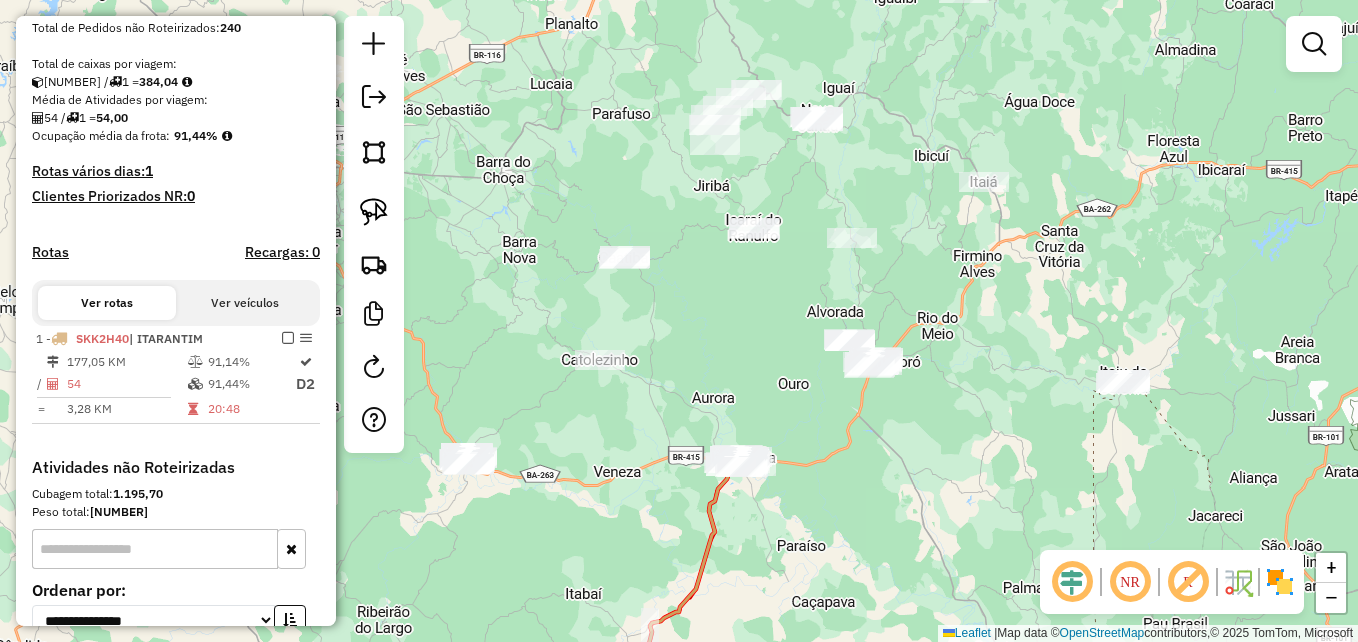 click 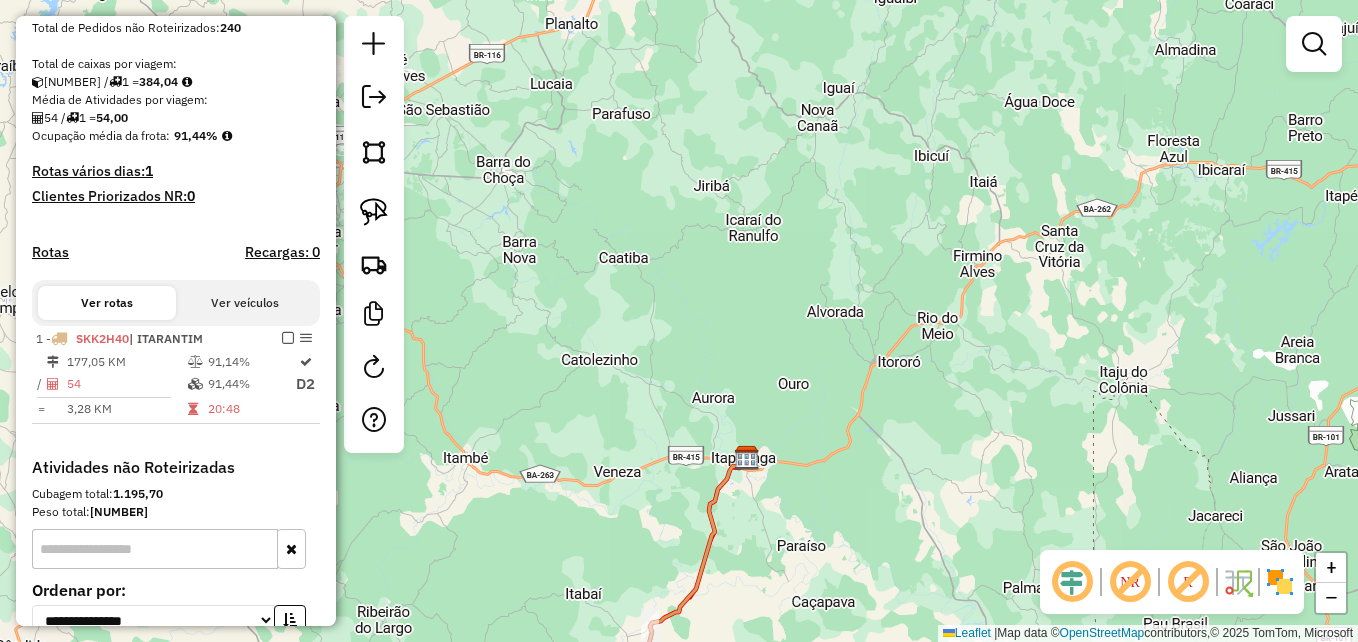 click 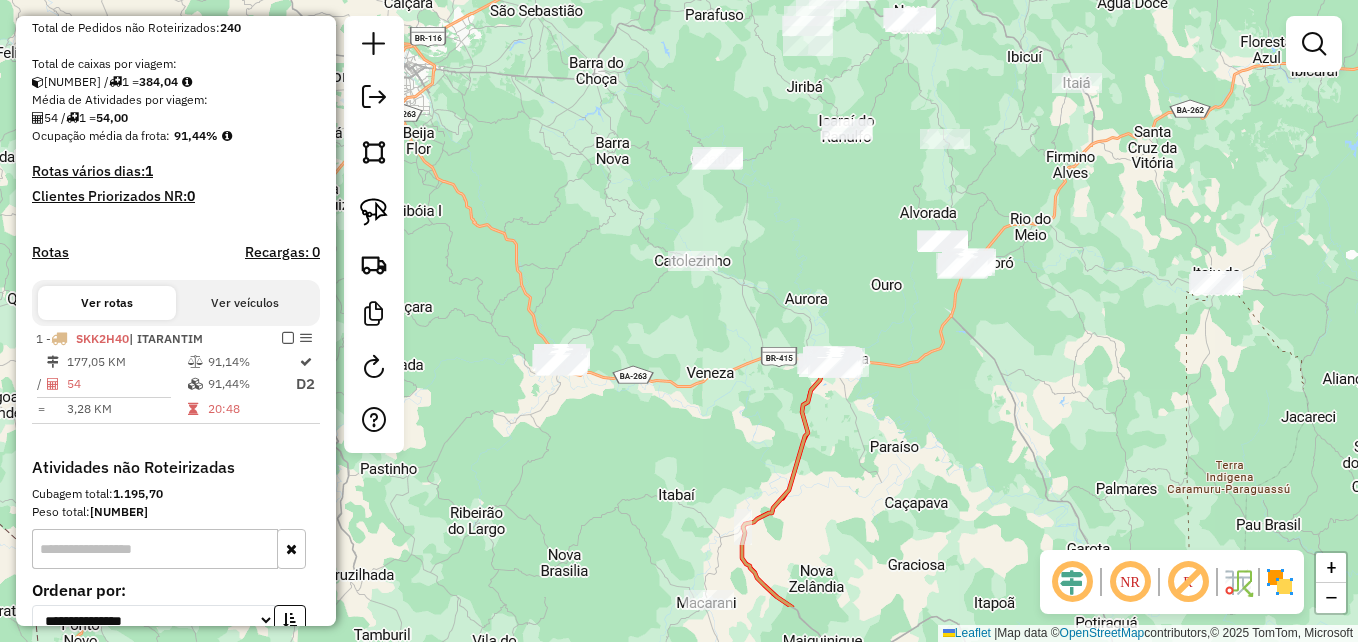drag, startPoint x: 699, startPoint y: 423, endPoint x: 829, endPoint y: 276, distance: 196.2371 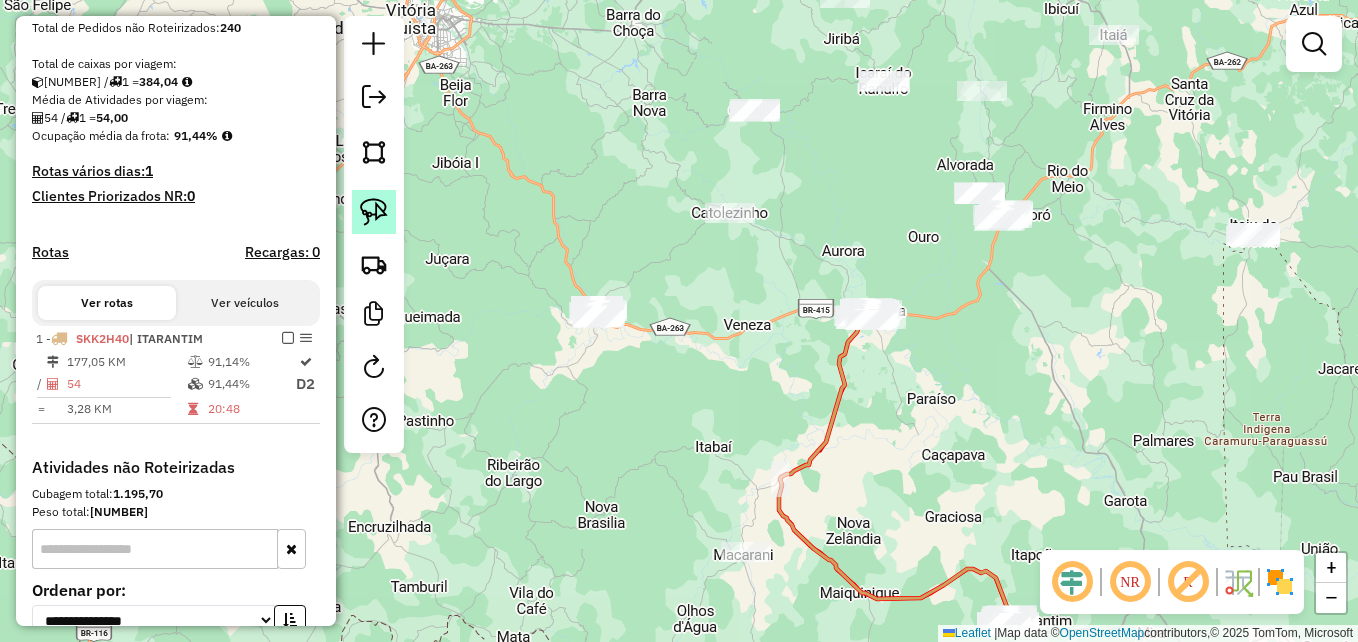 click 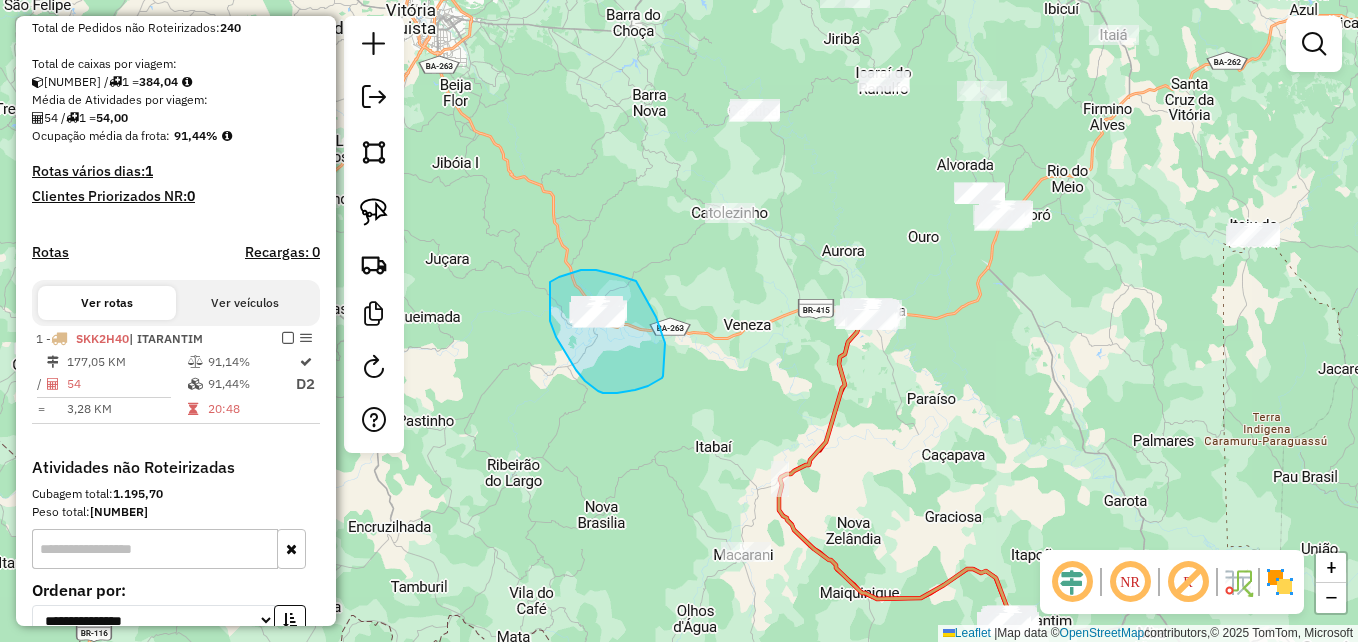 drag, startPoint x: 617, startPoint y: 275, endPoint x: 628, endPoint y: 278, distance: 11.401754 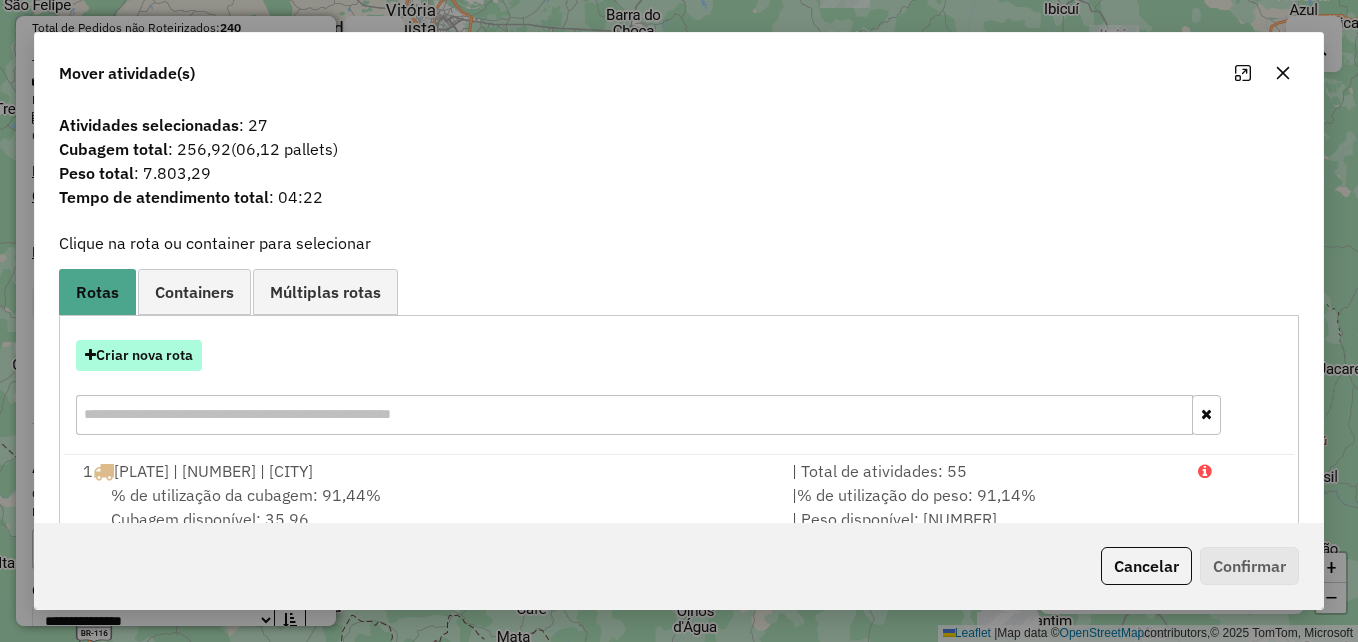 click on "Criar nova rota" at bounding box center [139, 355] 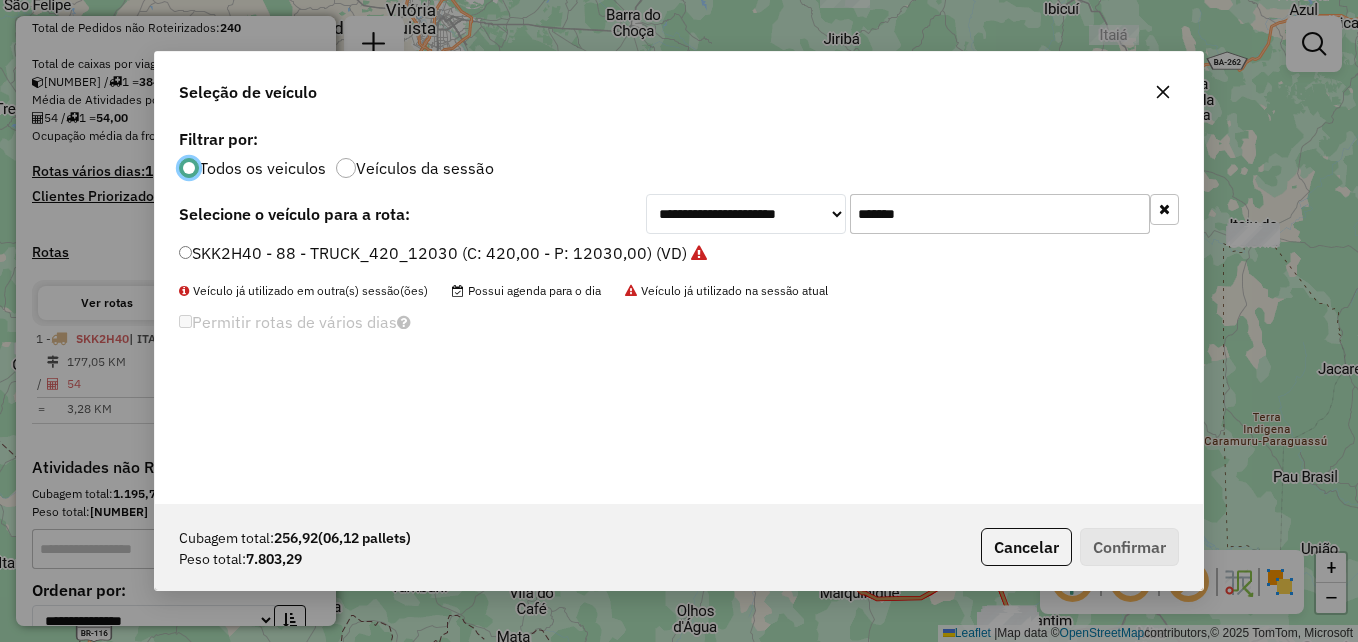 scroll, scrollTop: 11, scrollLeft: 6, axis: both 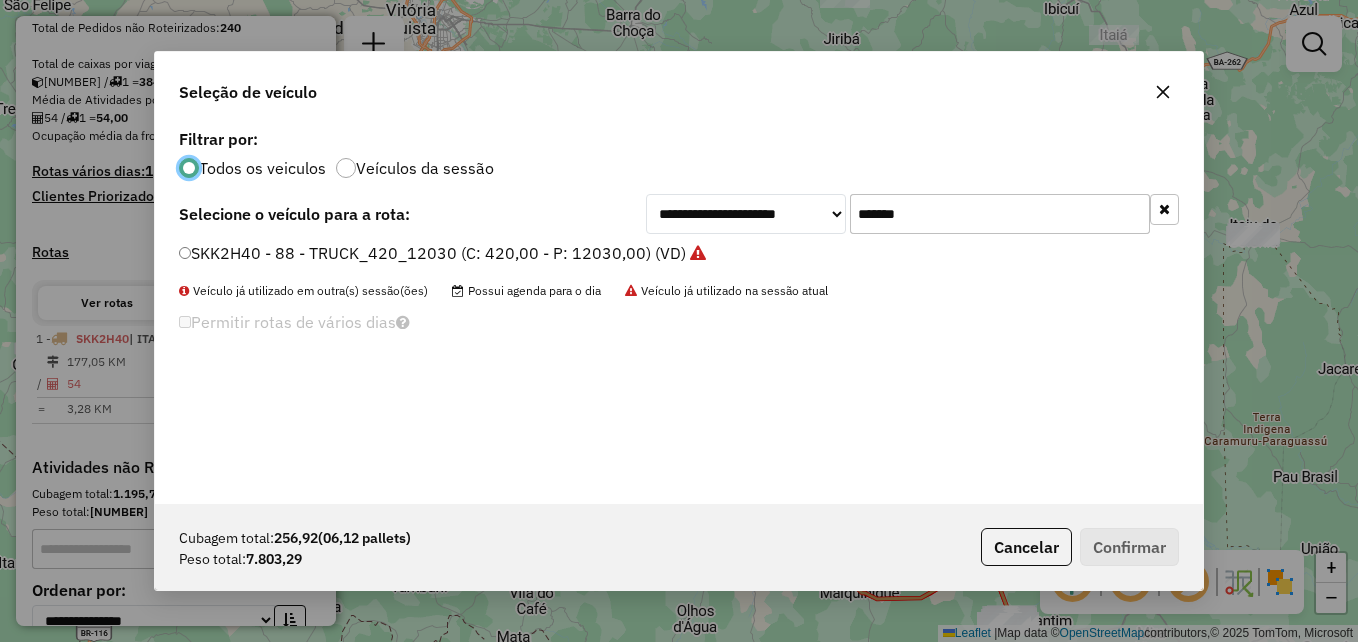 click on "*******" 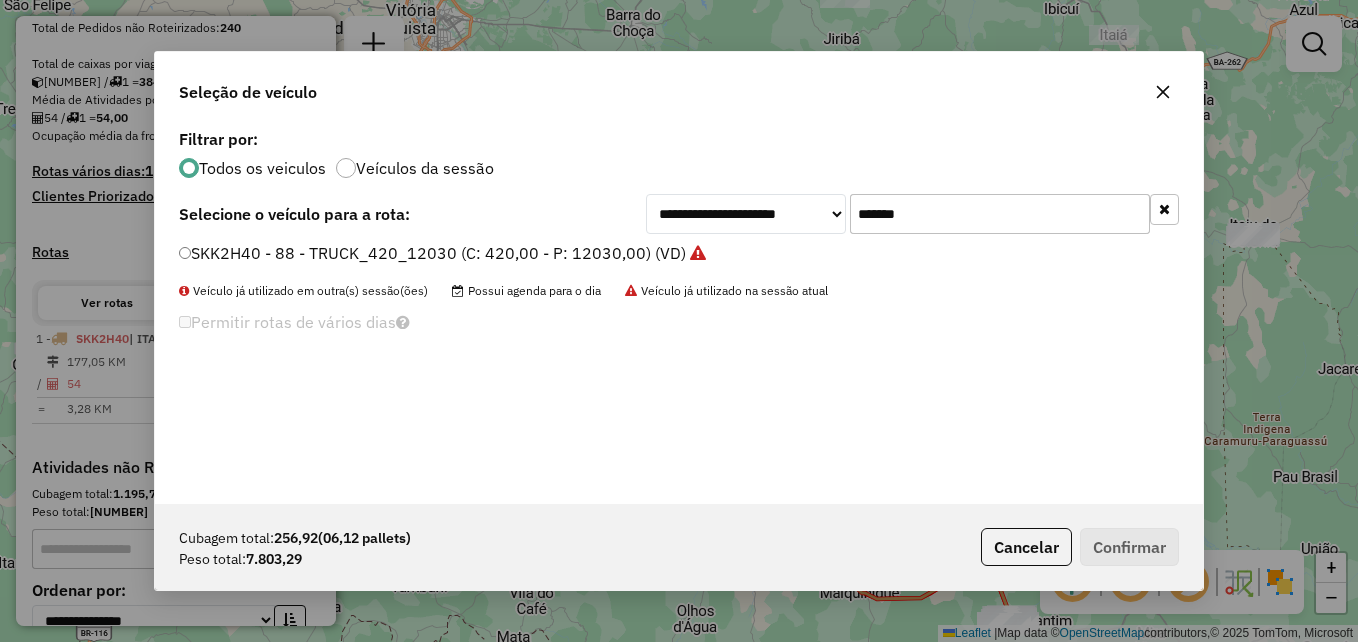 click on "*******" 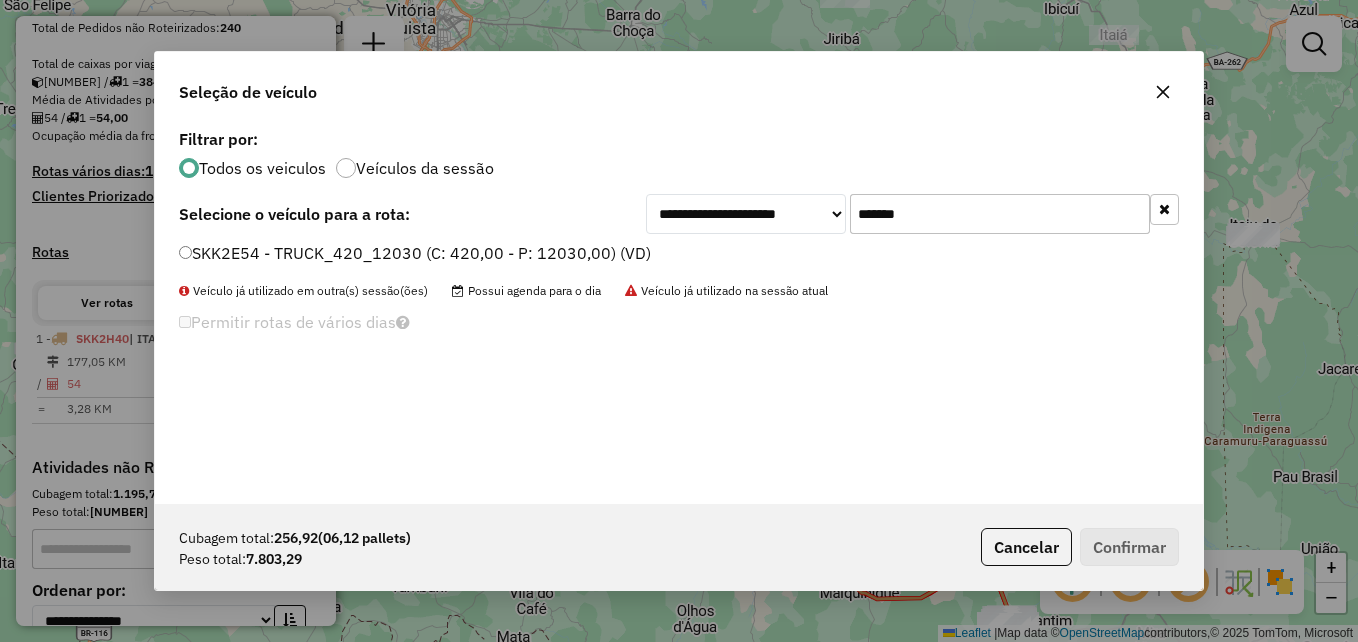 type on "*******" 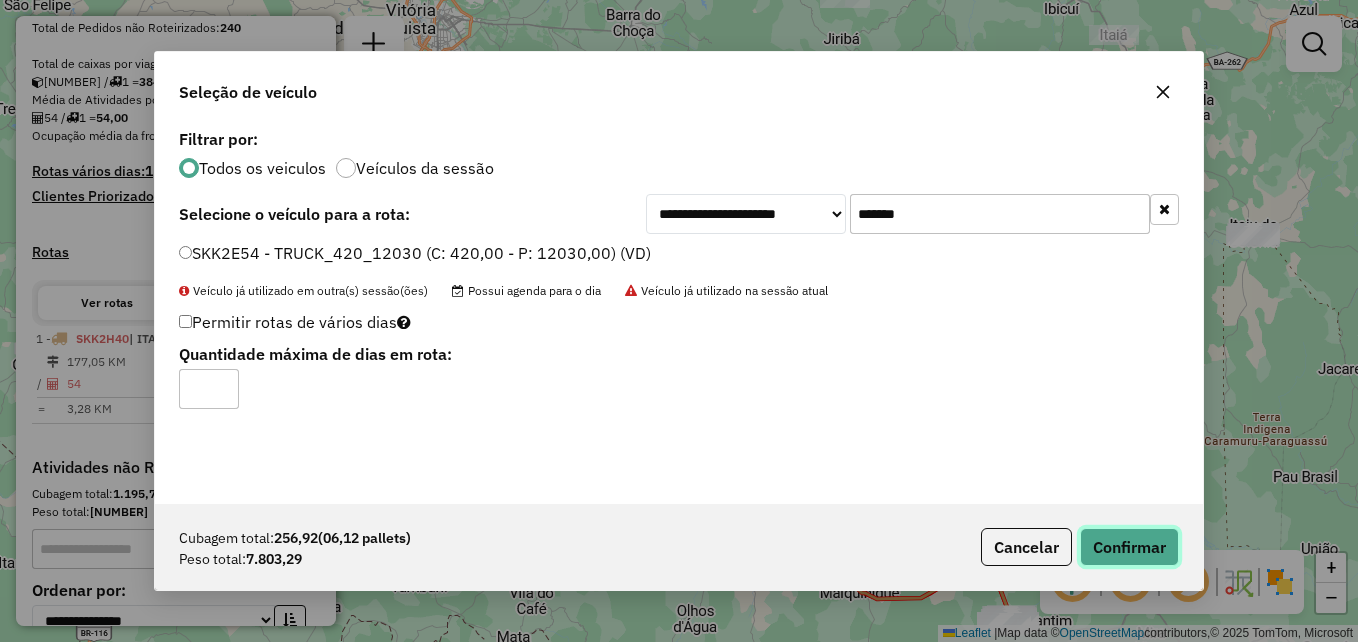 click on "Confirmar" 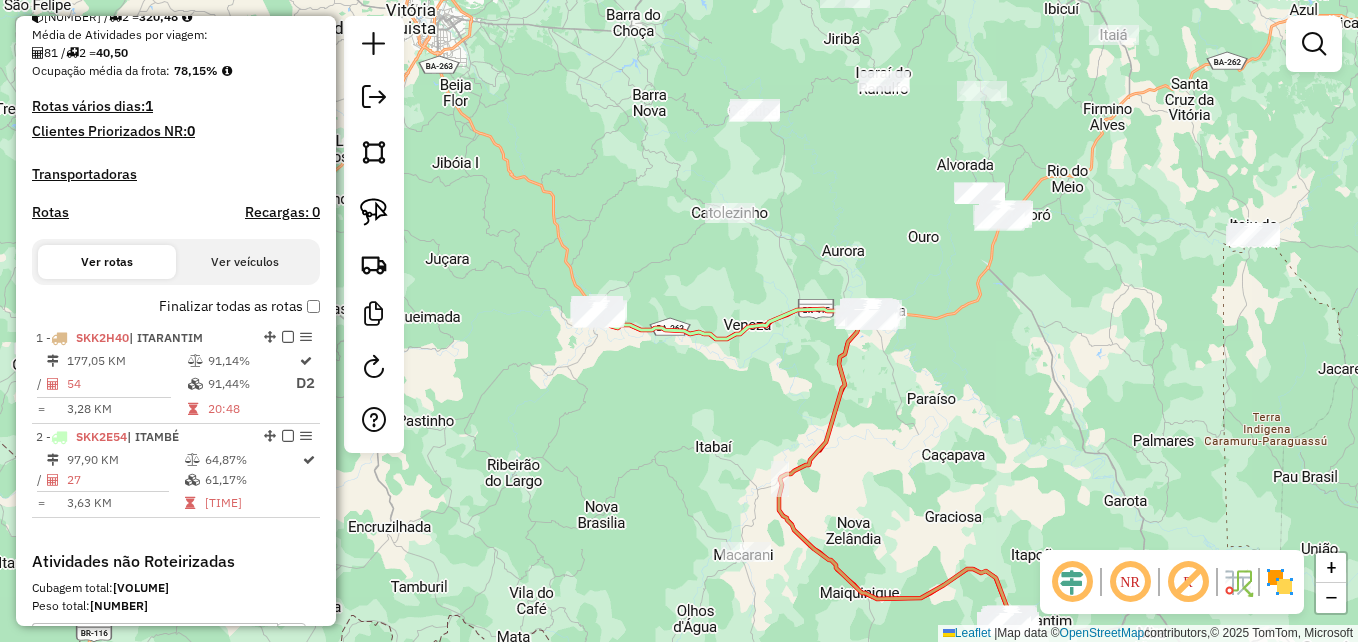 scroll, scrollTop: 500, scrollLeft: 0, axis: vertical 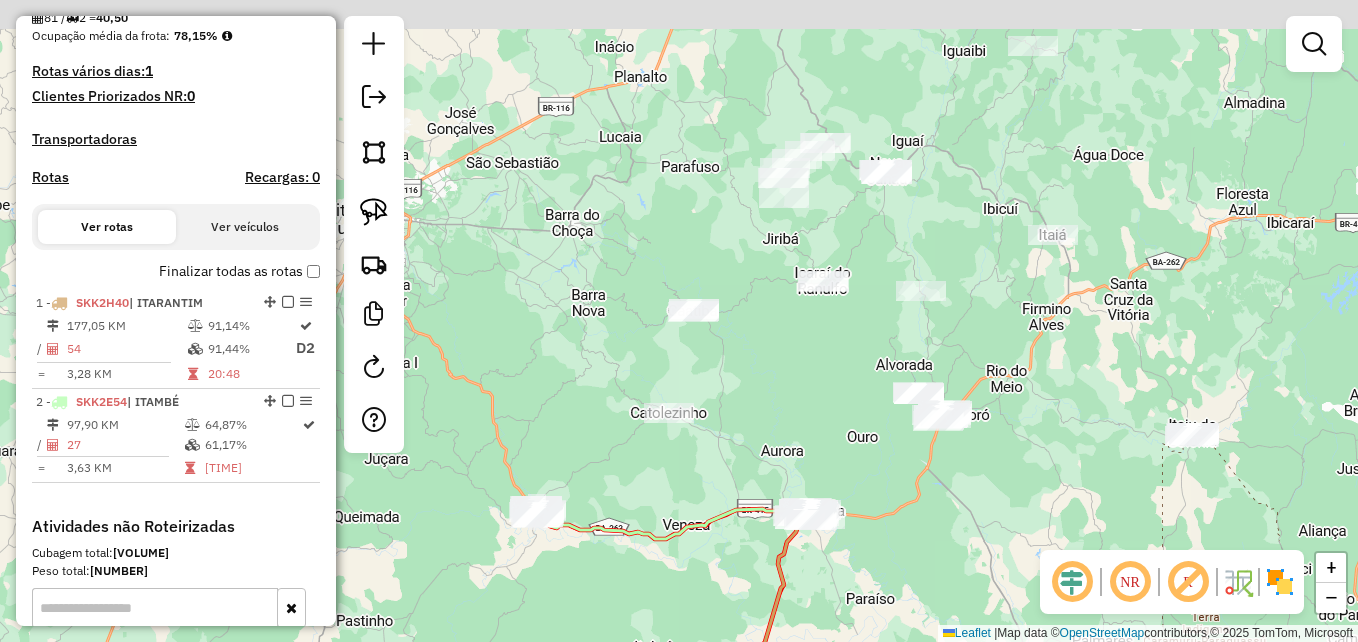 drag, startPoint x: 1039, startPoint y: 289, endPoint x: 978, endPoint y: 489, distance: 209.09567 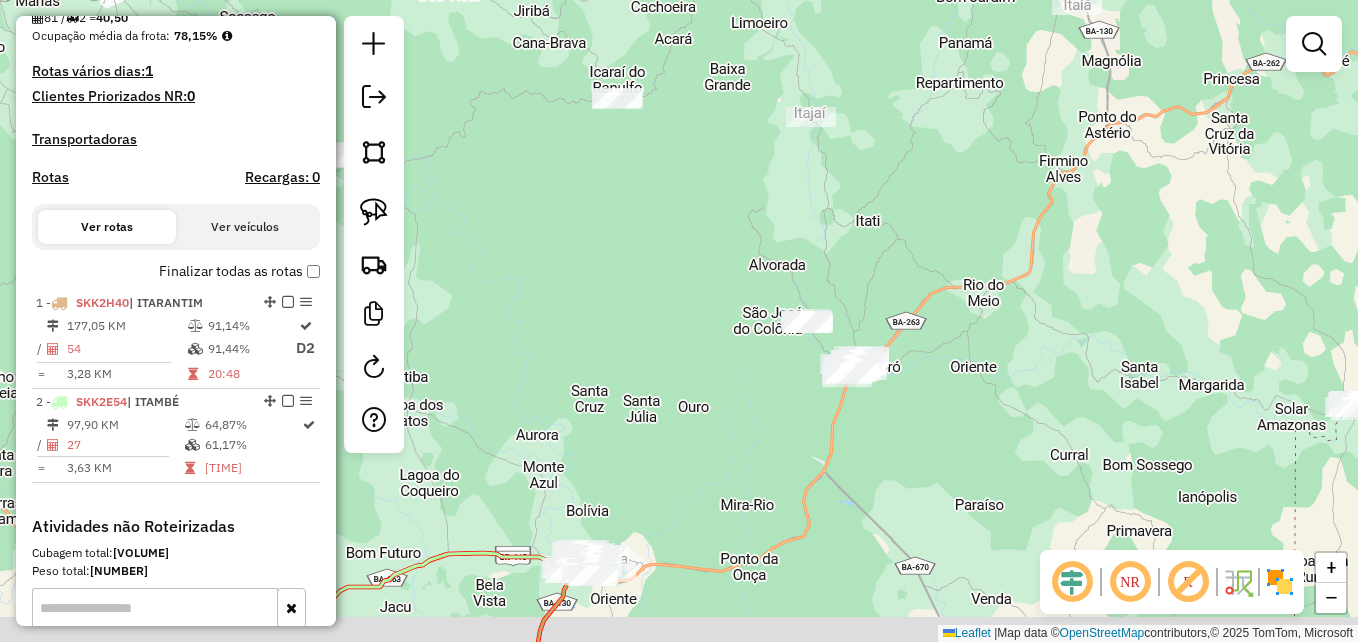drag, startPoint x: 1003, startPoint y: 443, endPoint x: 1025, endPoint y: 341, distance: 104.34558 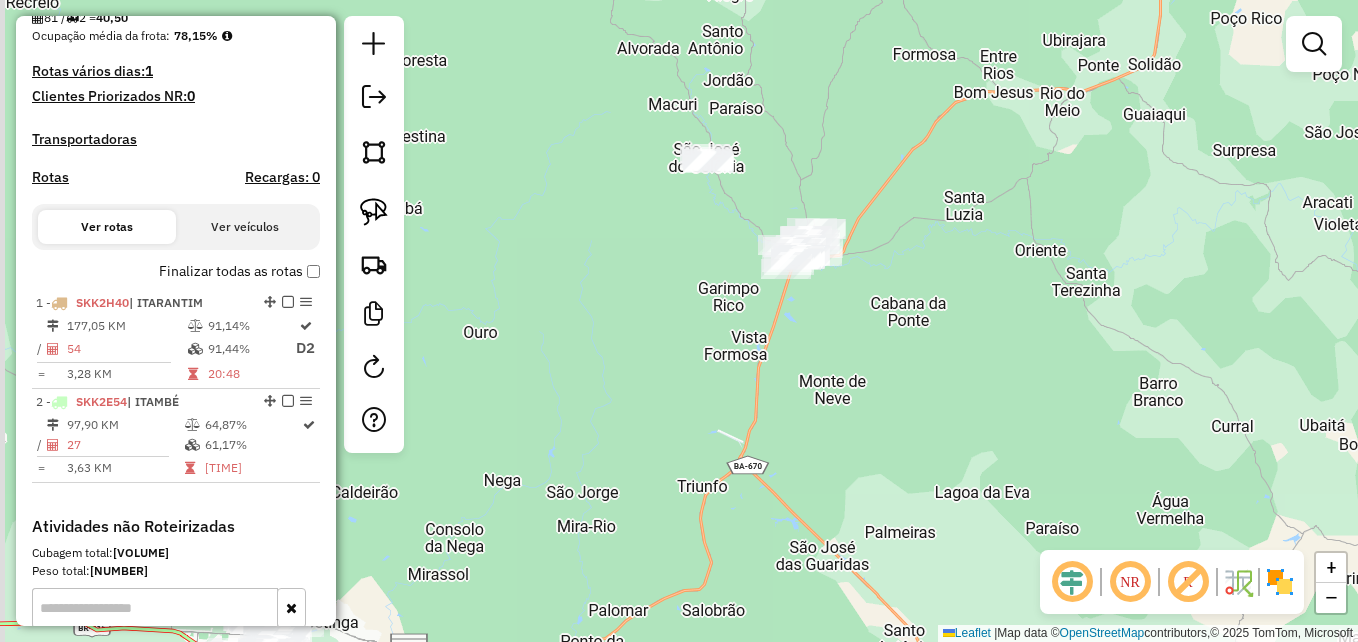 drag, startPoint x: 965, startPoint y: 369, endPoint x: 1063, endPoint y: 369, distance: 98 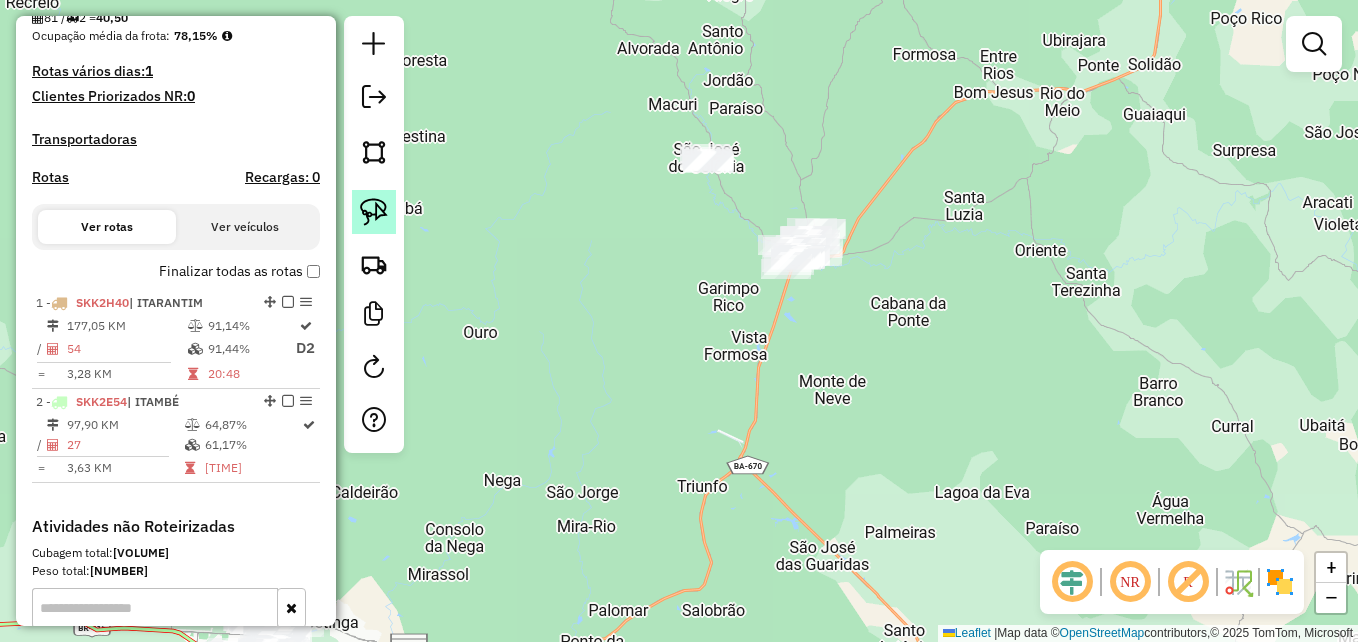 click 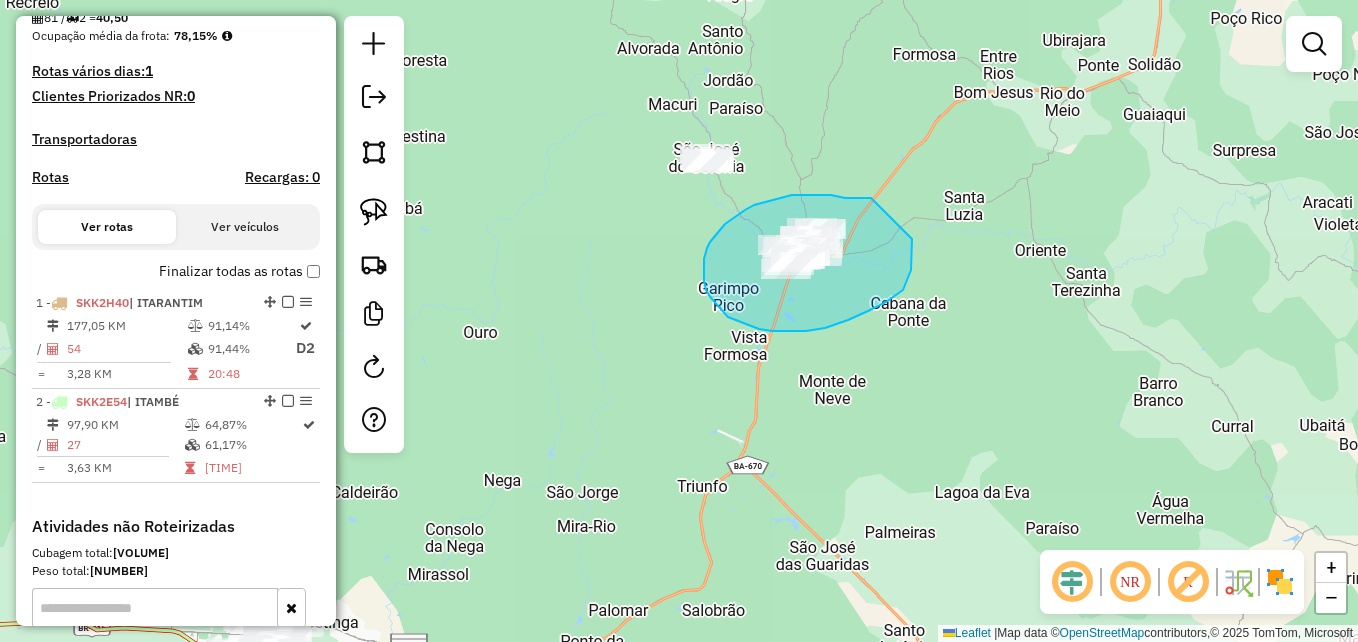 drag, startPoint x: 869, startPoint y: 198, endPoint x: 888, endPoint y: 155, distance: 47.010635 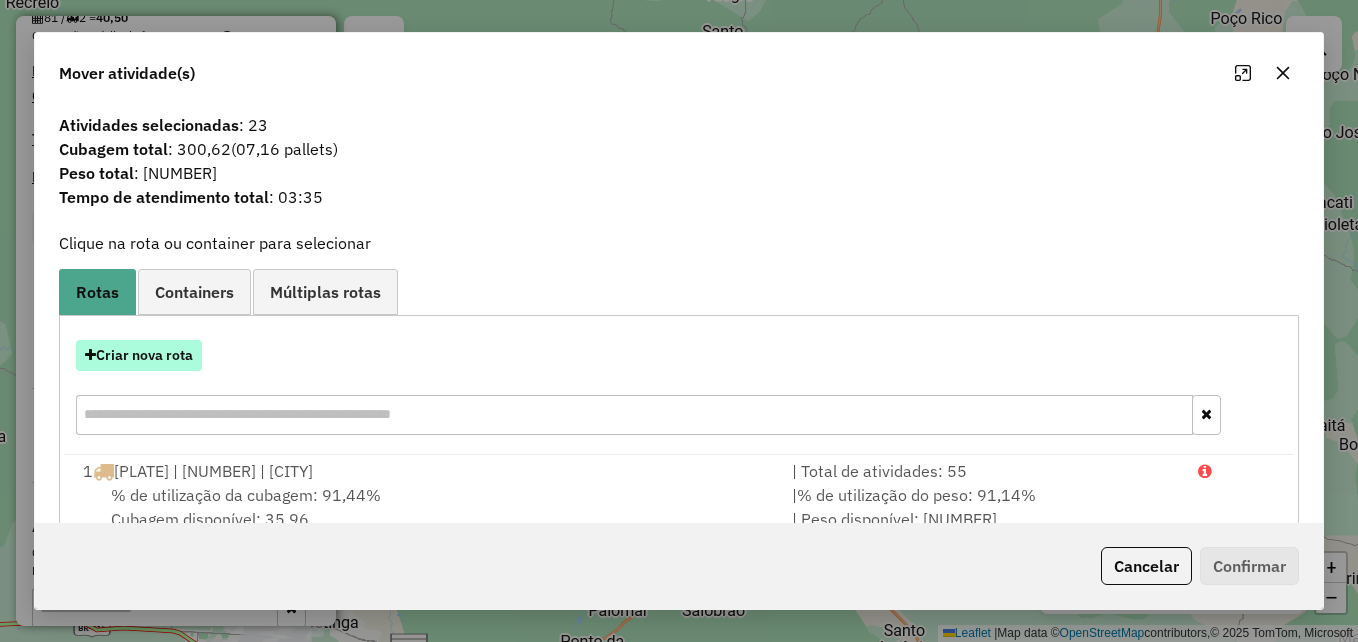 click on "Criar nova rota" at bounding box center (139, 355) 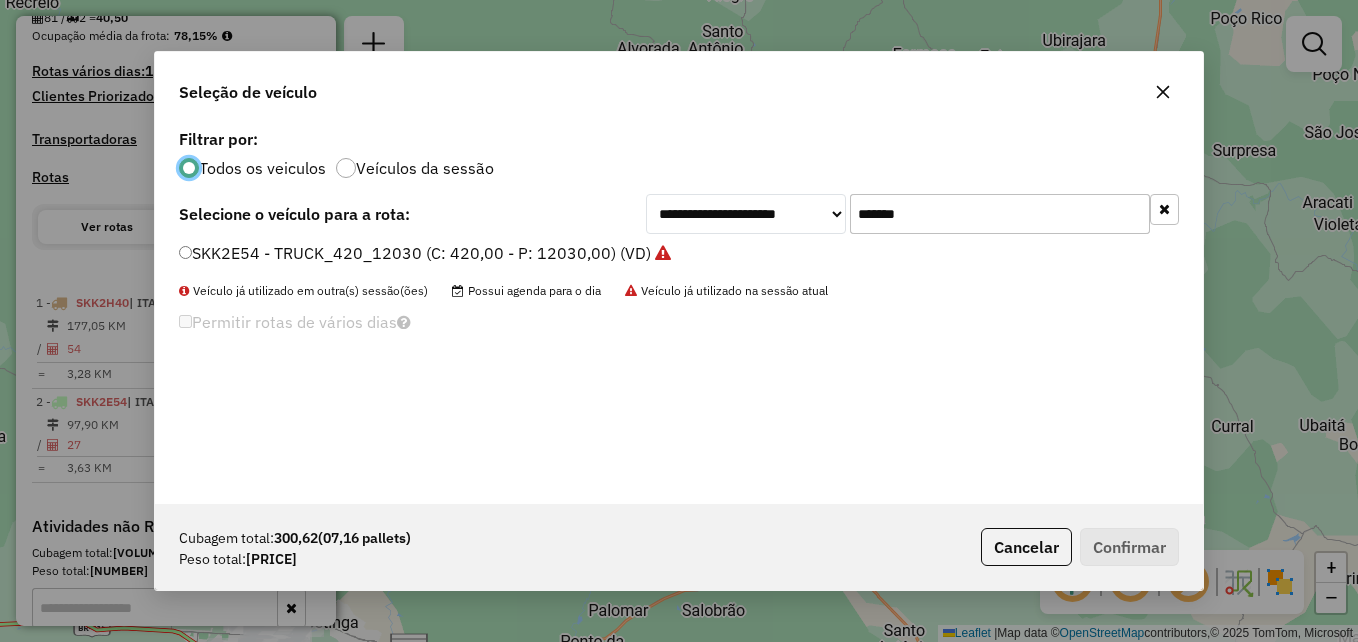 scroll, scrollTop: 11, scrollLeft: 6, axis: both 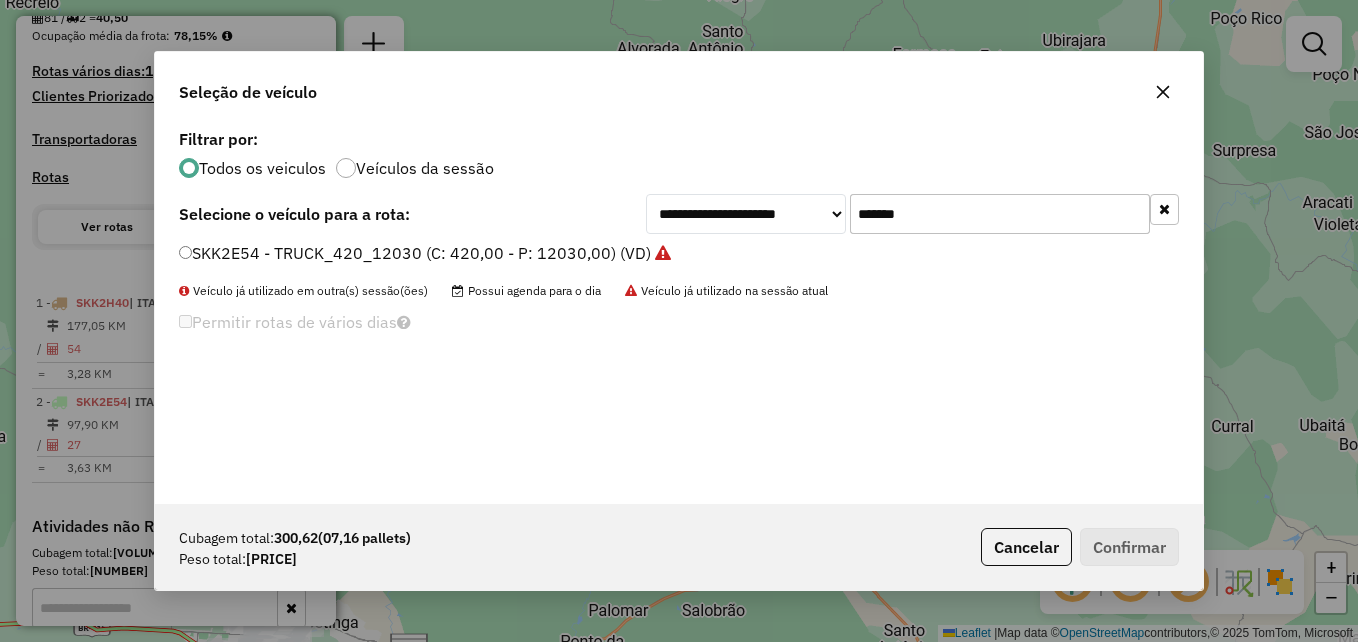 drag, startPoint x: 954, startPoint y: 202, endPoint x: 821, endPoint y: 208, distance: 133.13527 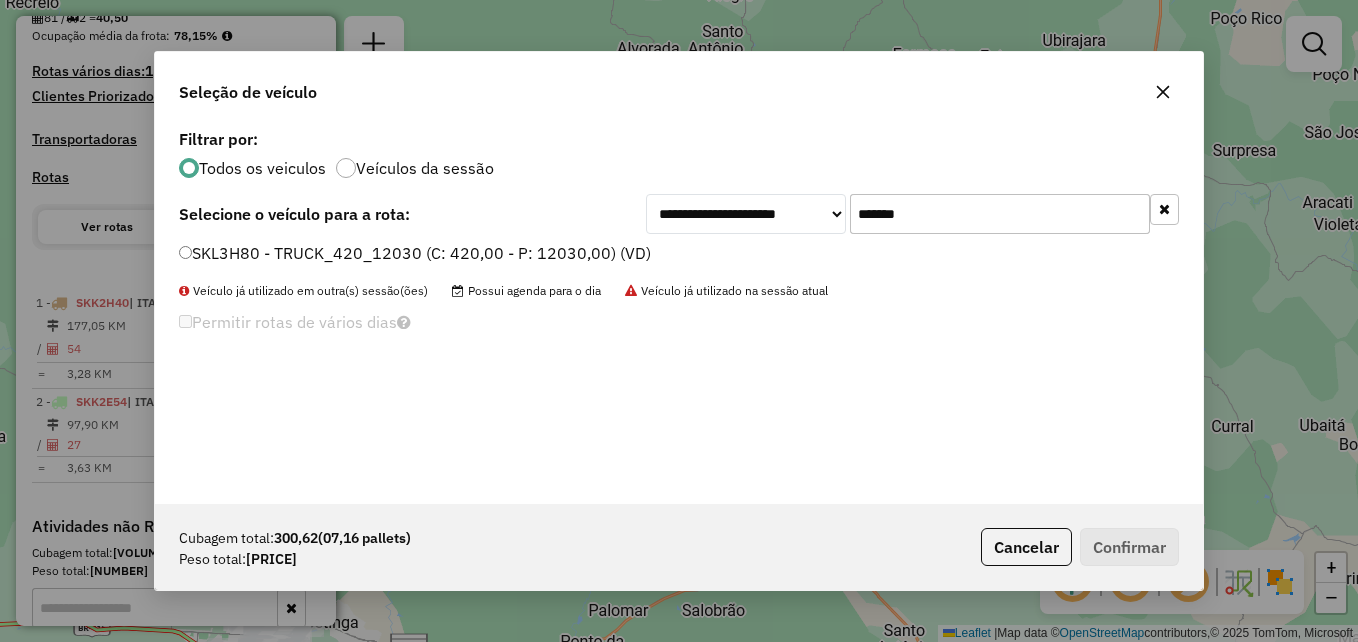 type on "*******" 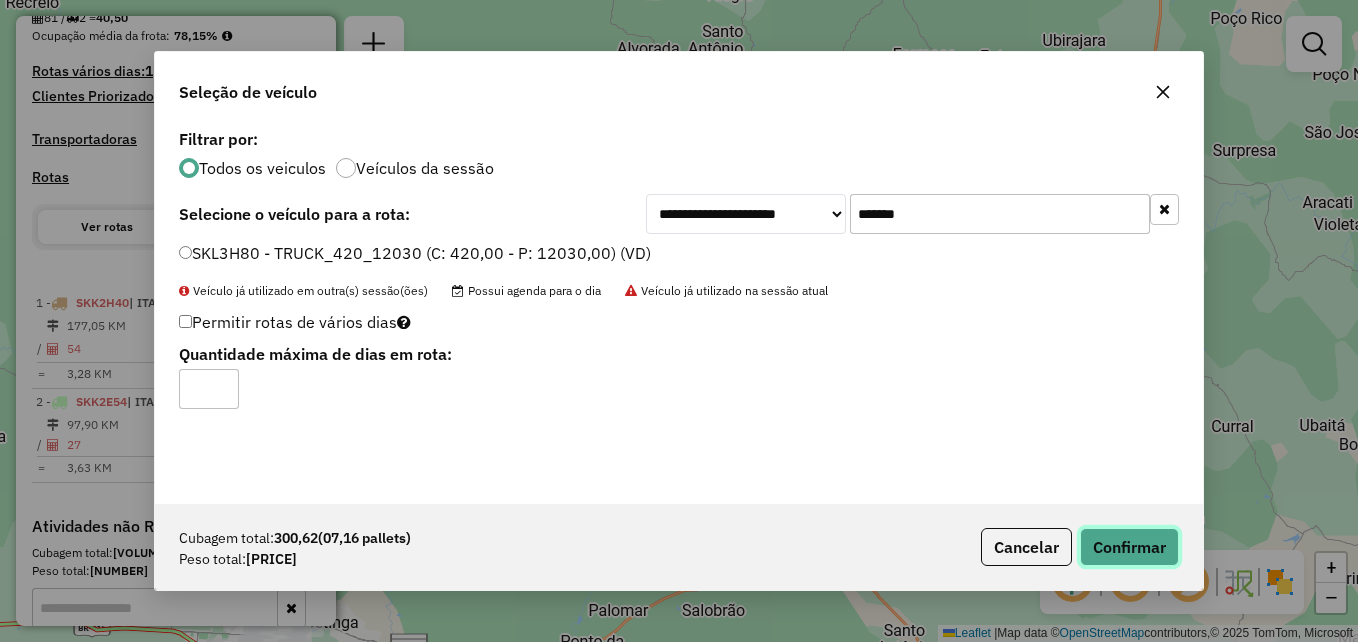 click on "Confirmar" 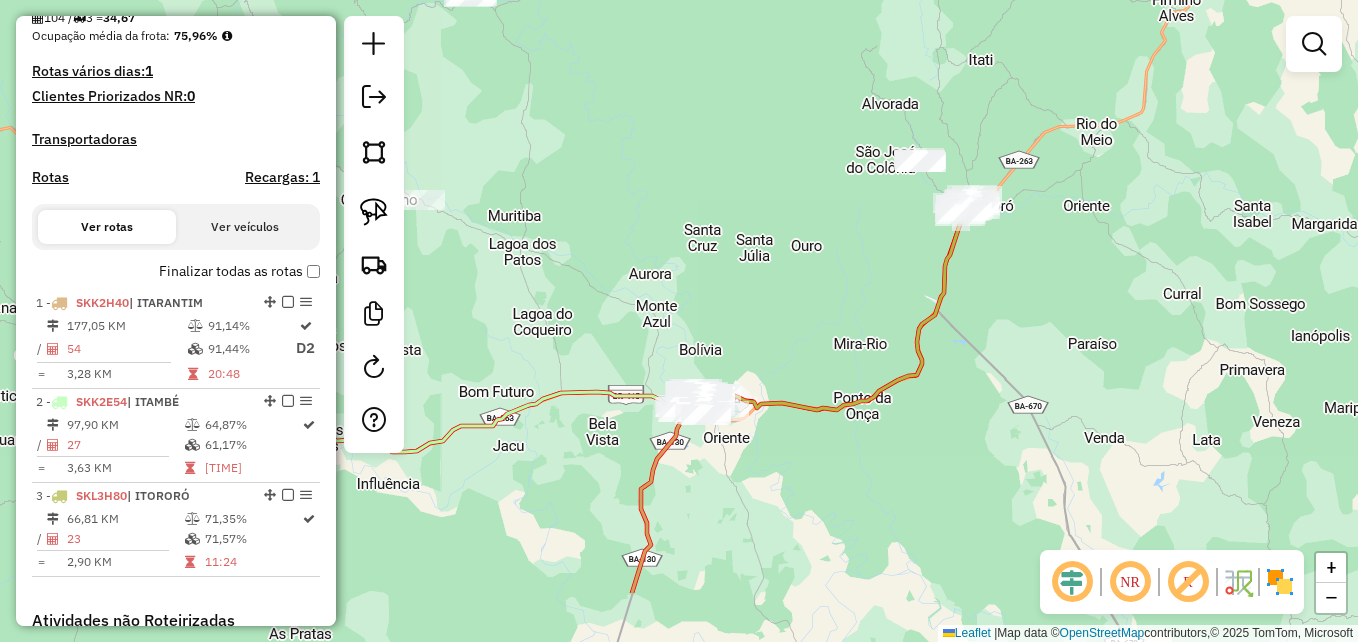 drag, startPoint x: 701, startPoint y: 449, endPoint x: 860, endPoint y: 362, distance: 181.2457 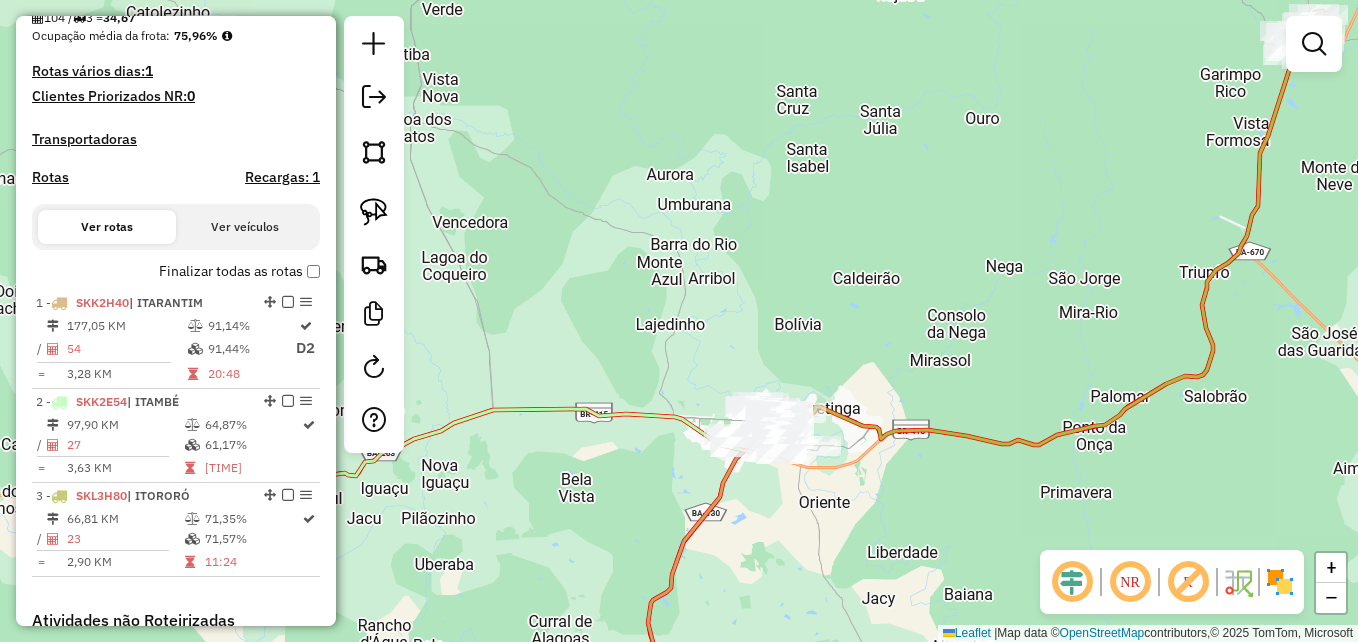 drag, startPoint x: 804, startPoint y: 317, endPoint x: 996, endPoint y: 326, distance: 192.21082 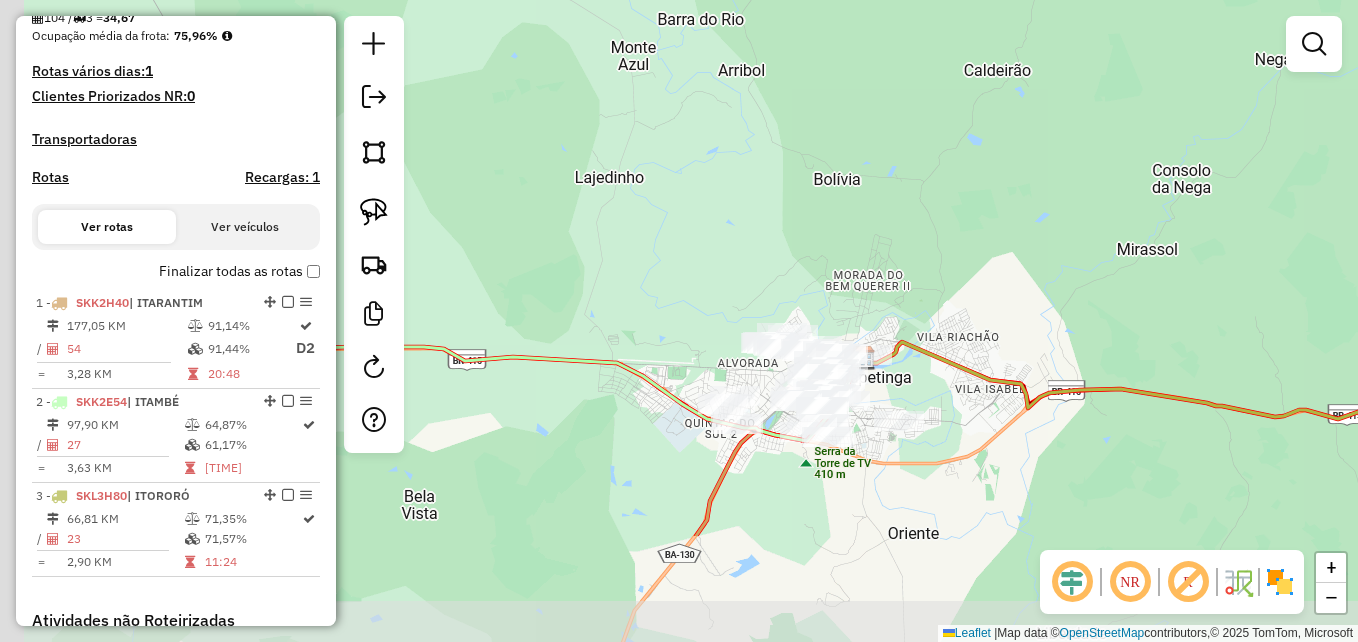 drag, startPoint x: 843, startPoint y: 310, endPoint x: 1076, endPoint y: 142, distance: 287.25076 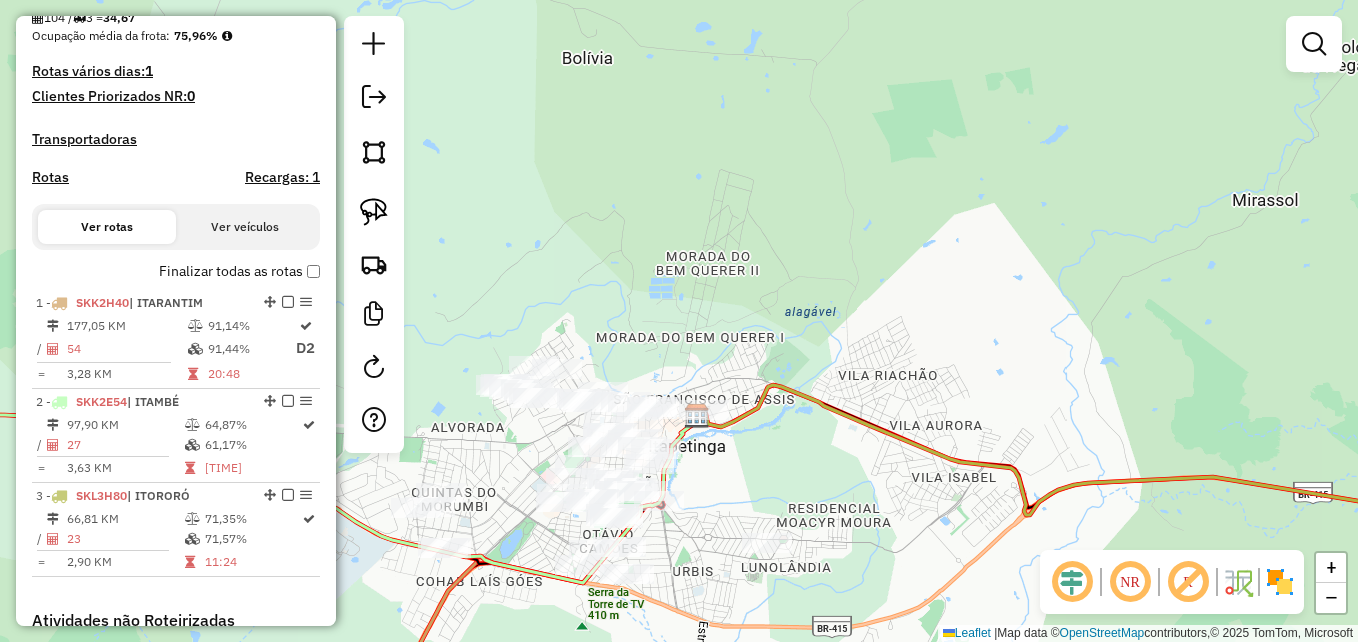 drag, startPoint x: 1021, startPoint y: 282, endPoint x: 1033, endPoint y: 192, distance: 90.79648 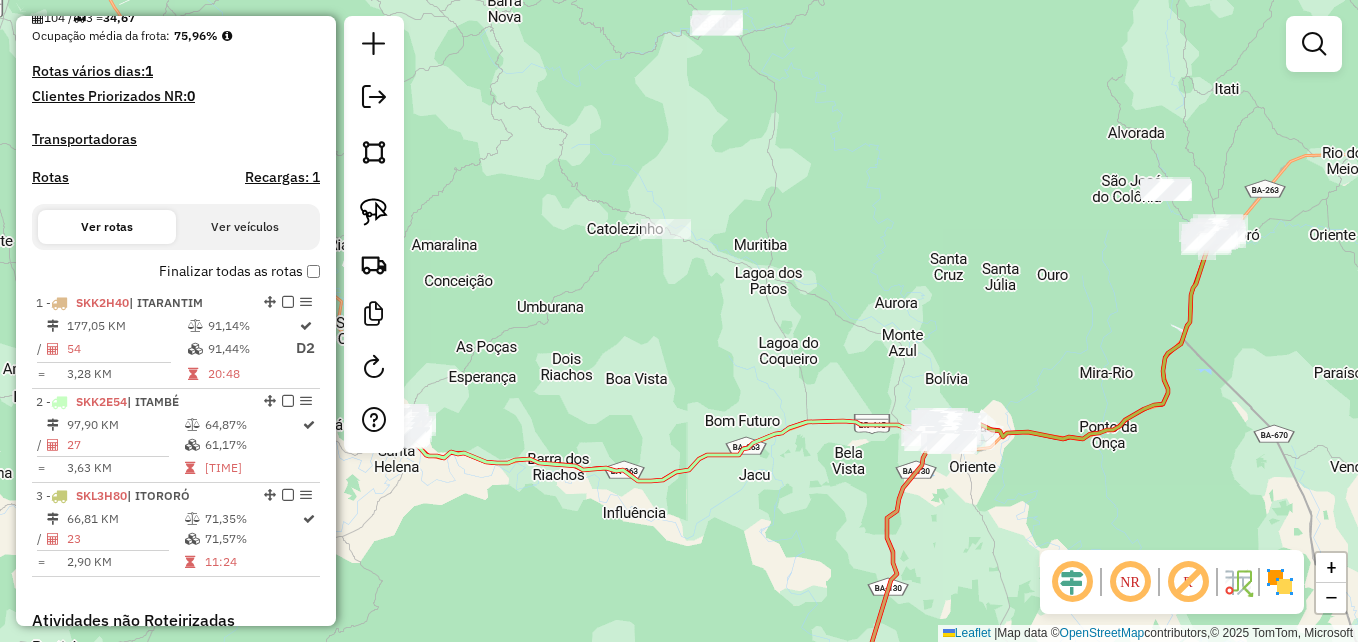 drag, startPoint x: 1098, startPoint y: 244, endPoint x: 912, endPoint y: 487, distance: 306.0147 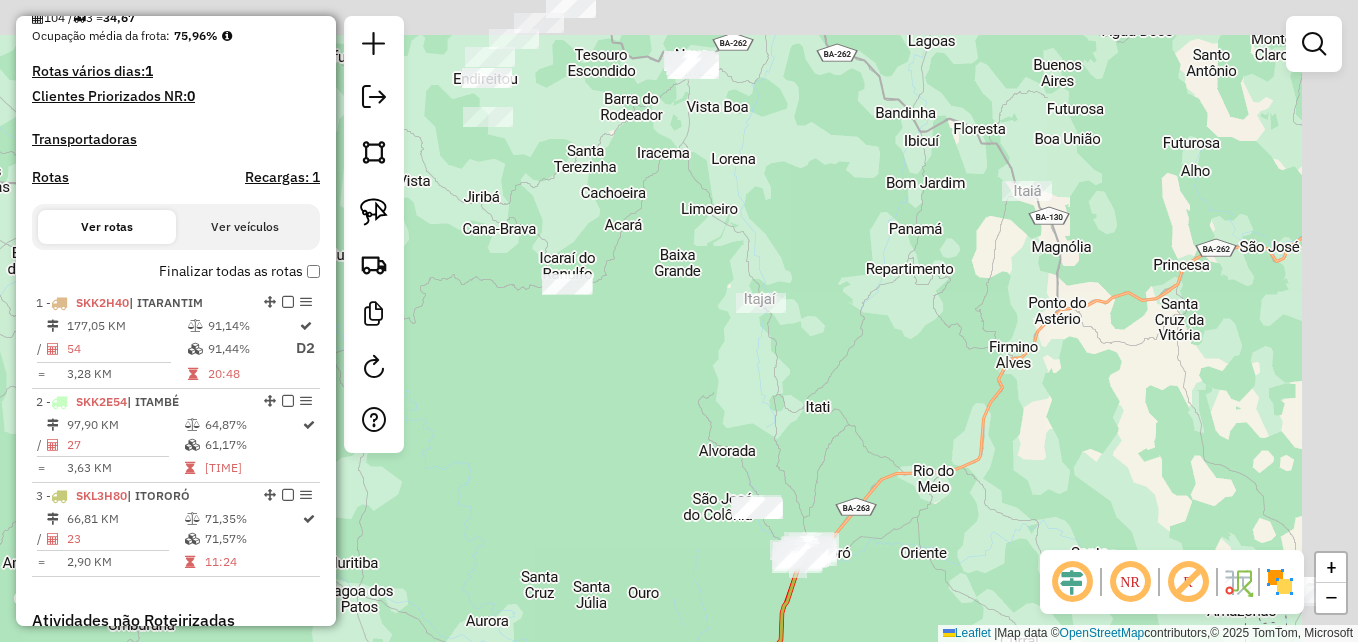 drag, startPoint x: 1096, startPoint y: 318, endPoint x: 836, endPoint y: 462, distance: 297.2137 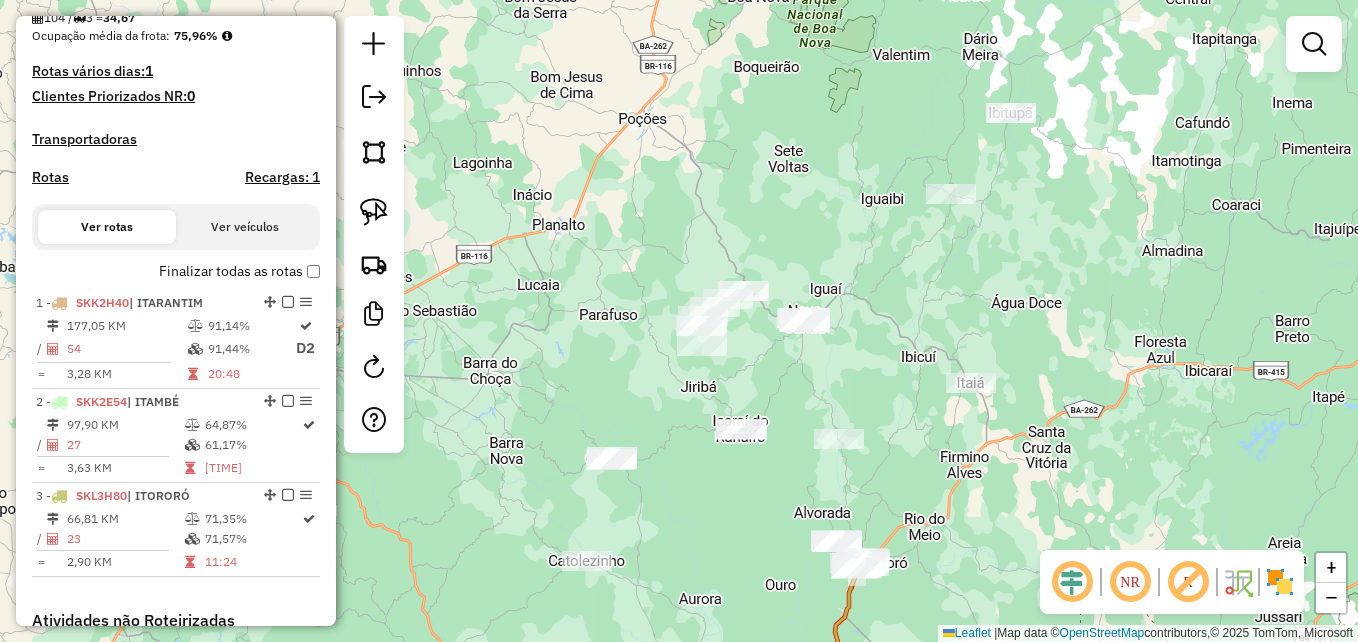 drag, startPoint x: 1009, startPoint y: 298, endPoint x: 864, endPoint y: 435, distance: 199.48433 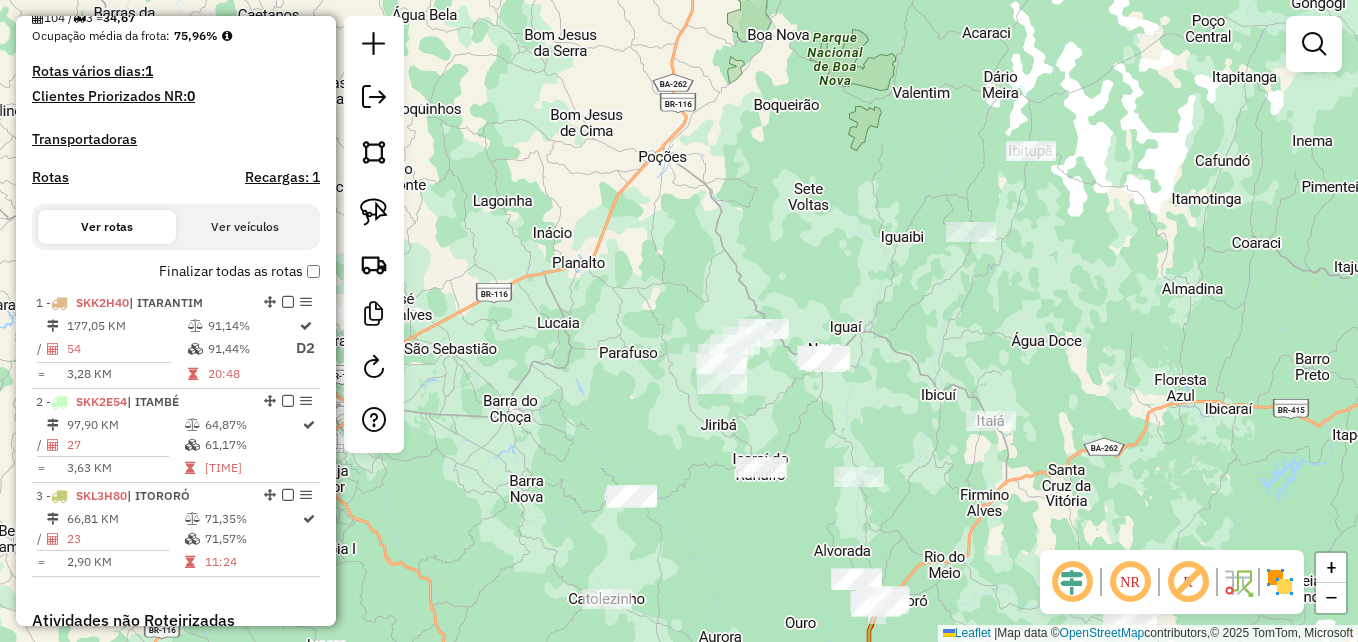drag, startPoint x: 1045, startPoint y: 192, endPoint x: 1067, endPoint y: 231, distance: 44.777225 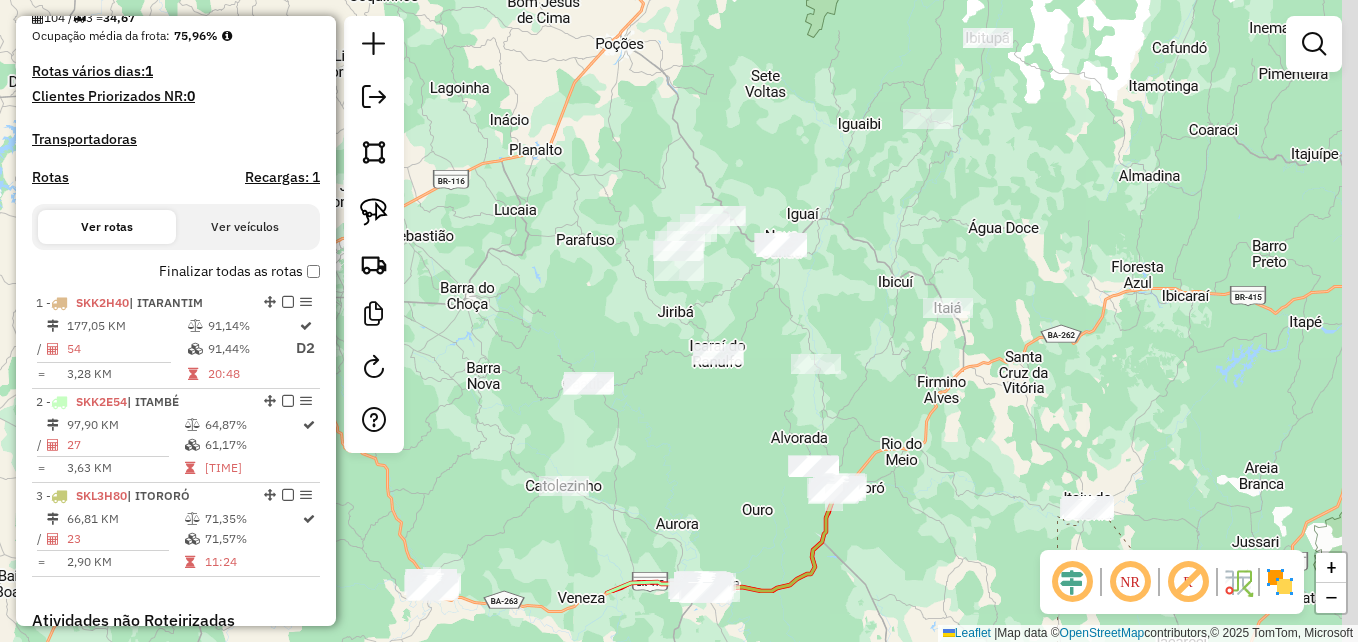 drag, startPoint x: 994, startPoint y: 377, endPoint x: 946, endPoint y: 226, distance: 158.44557 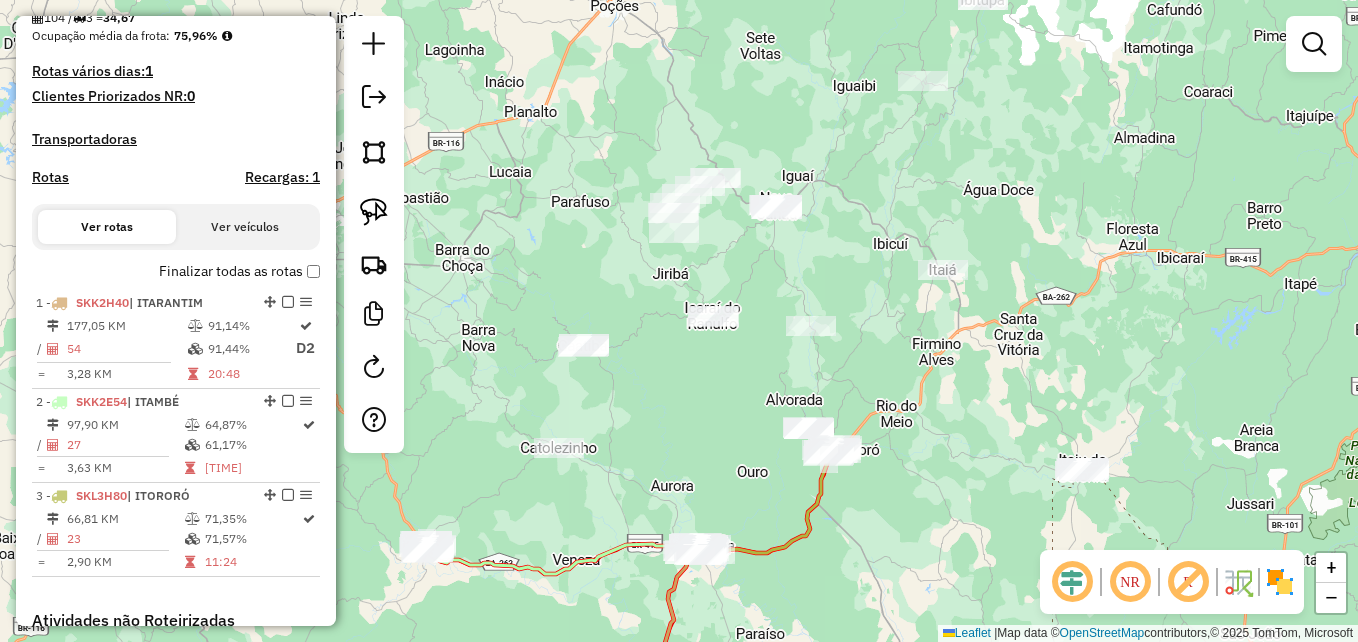 click 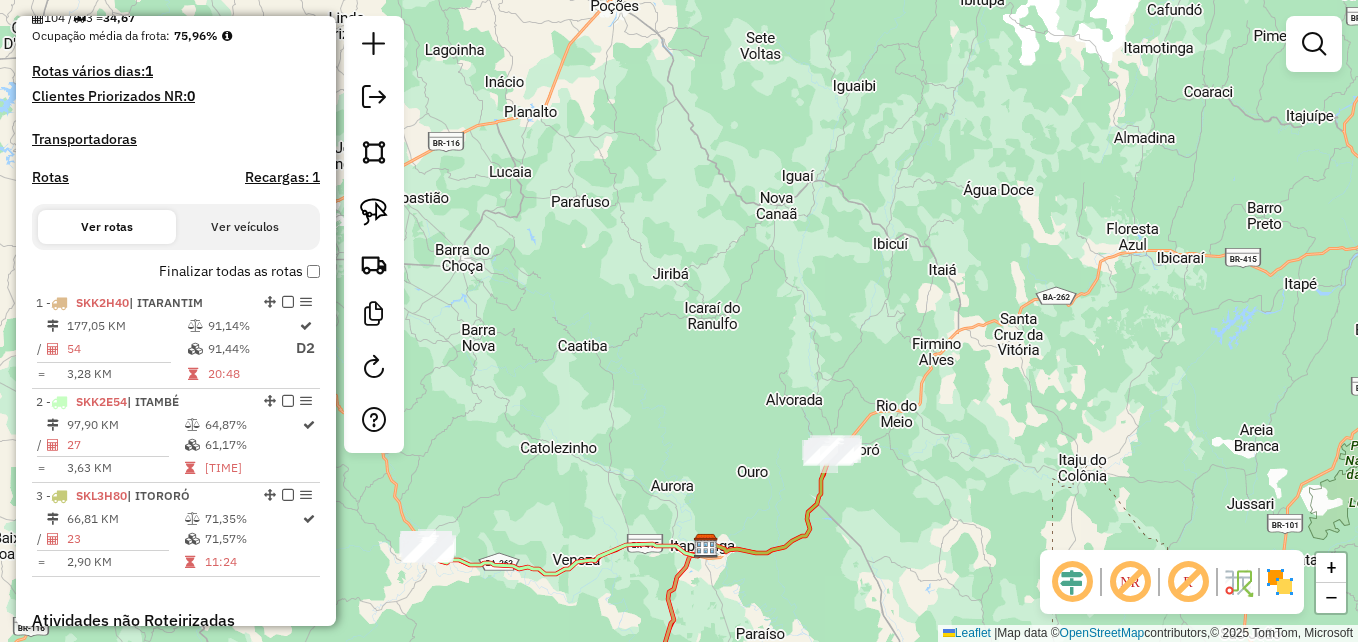 click 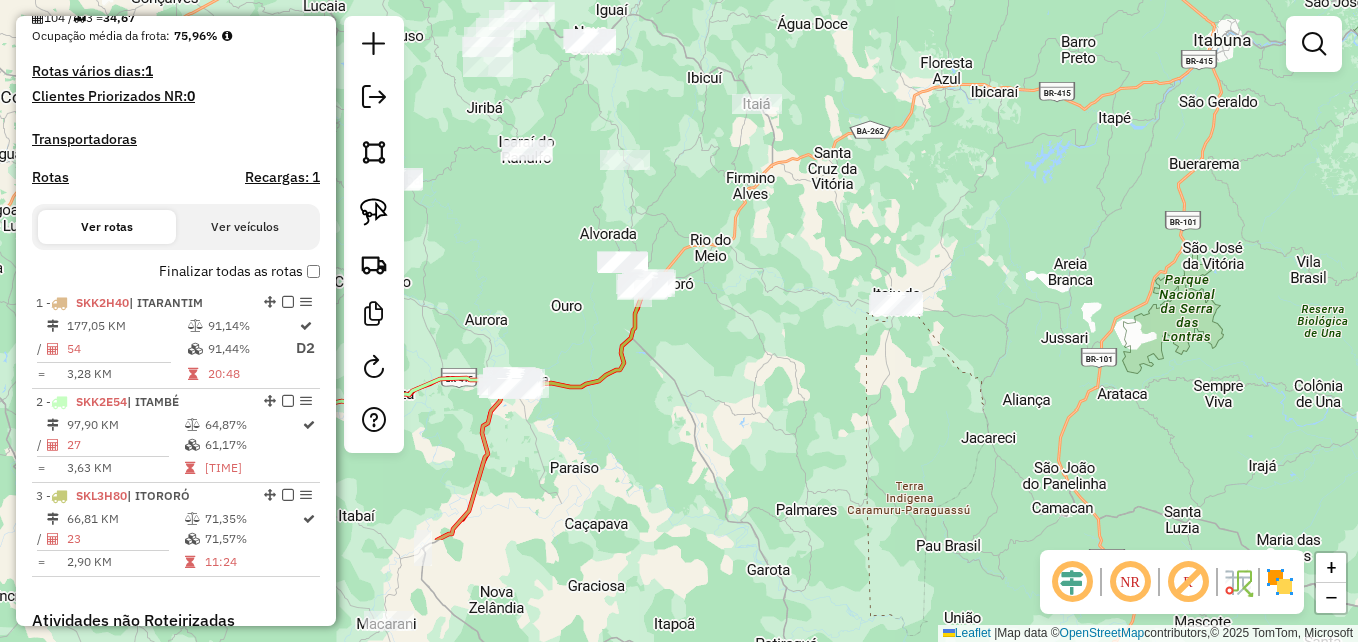 drag, startPoint x: 959, startPoint y: 477, endPoint x: 773, endPoint y: 311, distance: 249.30302 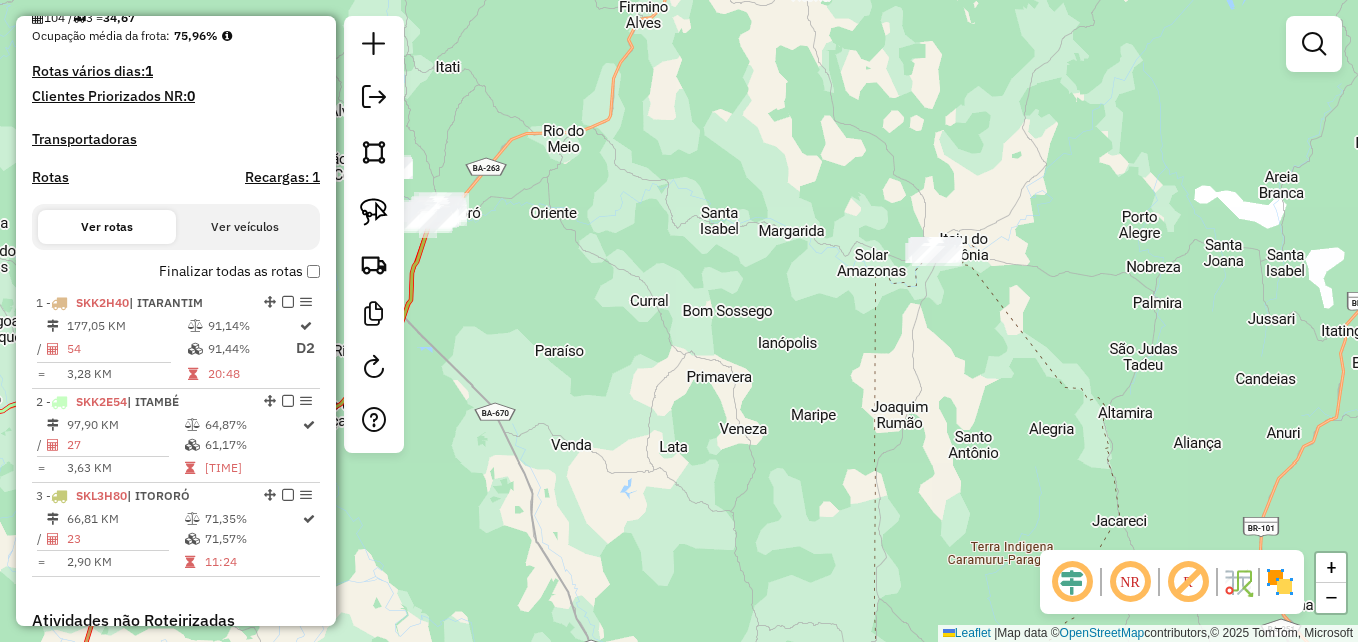 drag, startPoint x: 816, startPoint y: 273, endPoint x: 834, endPoint y: 320, distance: 50.32892 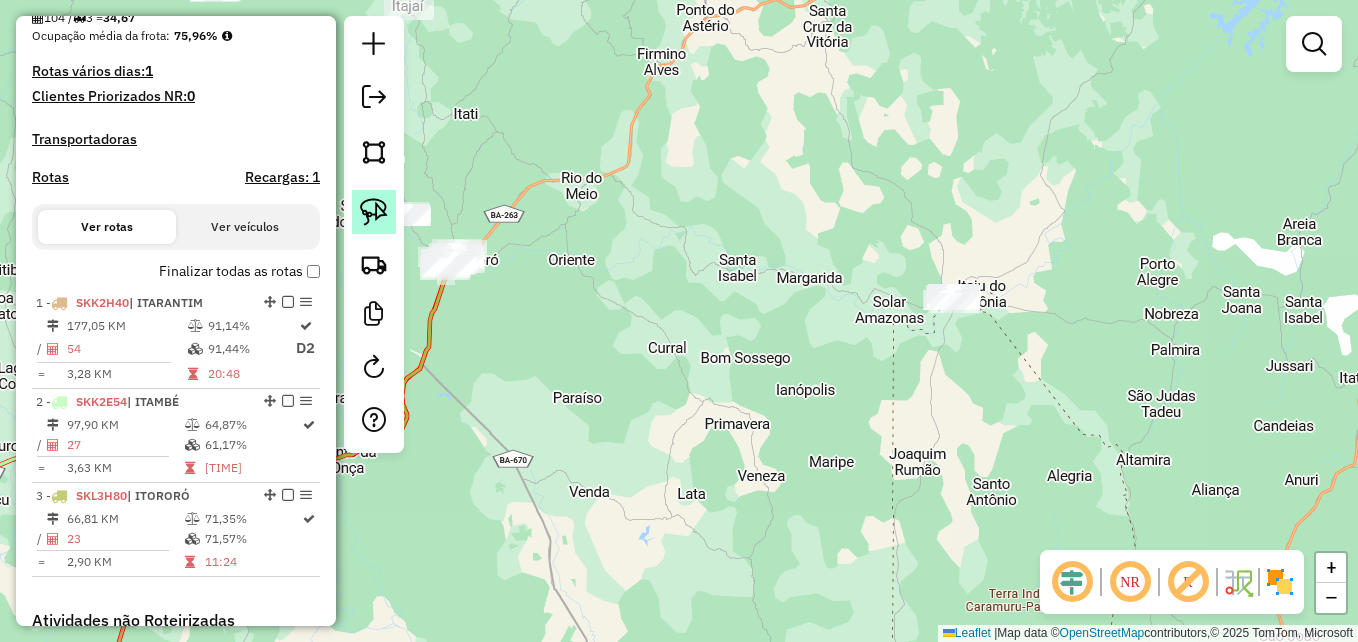 click 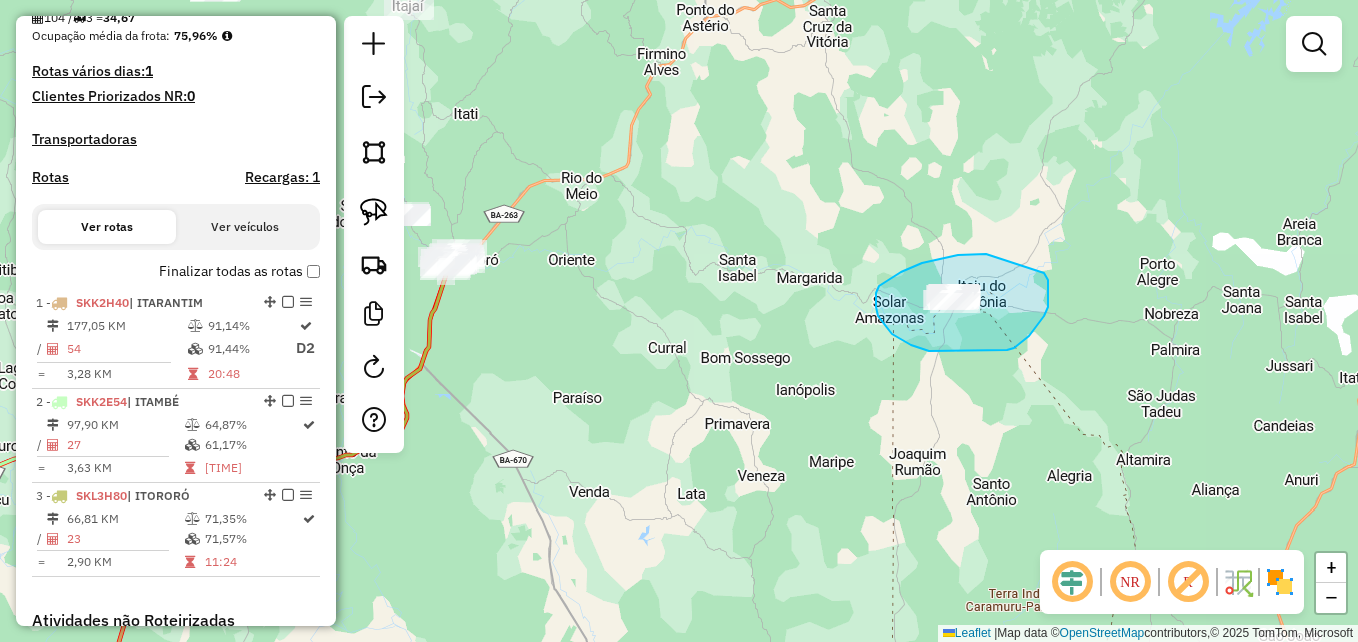 drag, startPoint x: 986, startPoint y: 254, endPoint x: 970, endPoint y: 238, distance: 22.627417 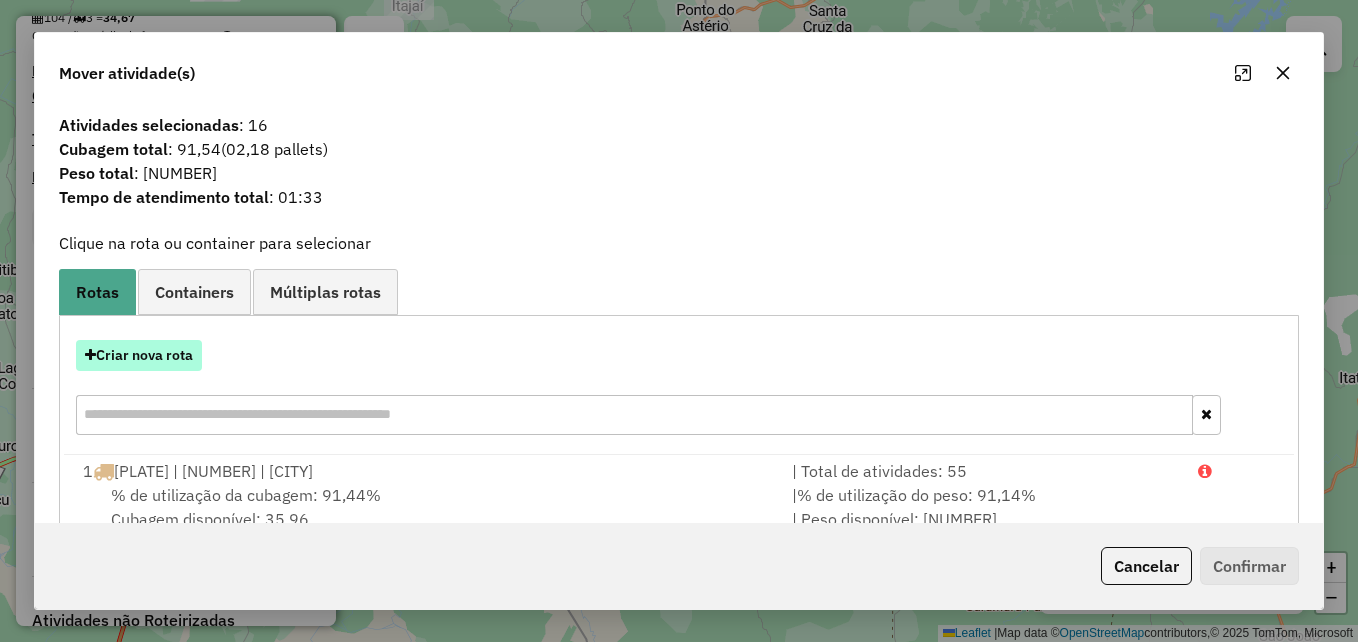 click on "Criar nova rota" at bounding box center [139, 355] 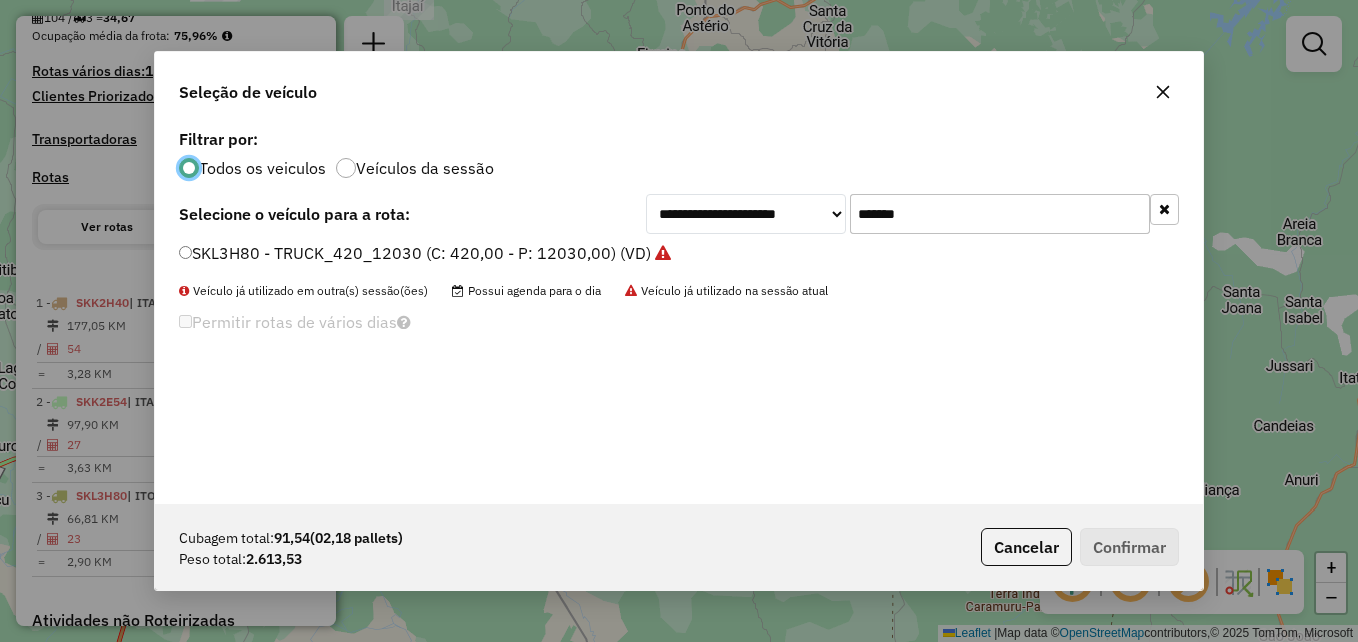 scroll, scrollTop: 11, scrollLeft: 6, axis: both 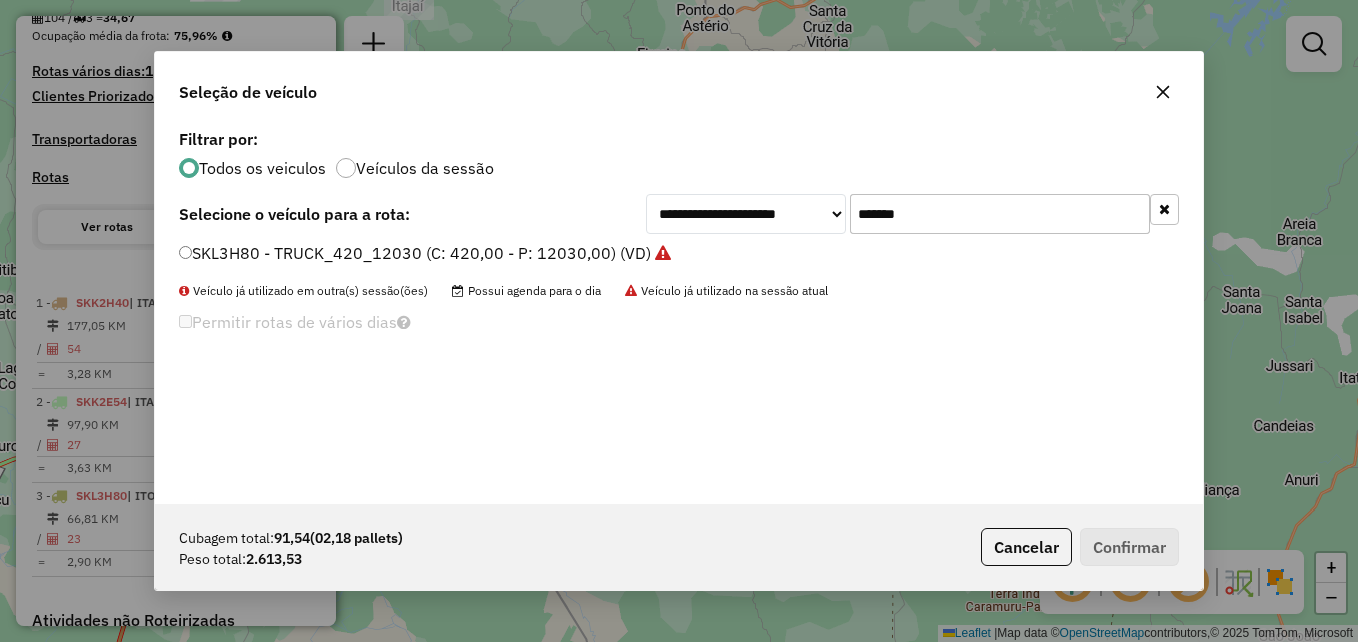 click on "*******" 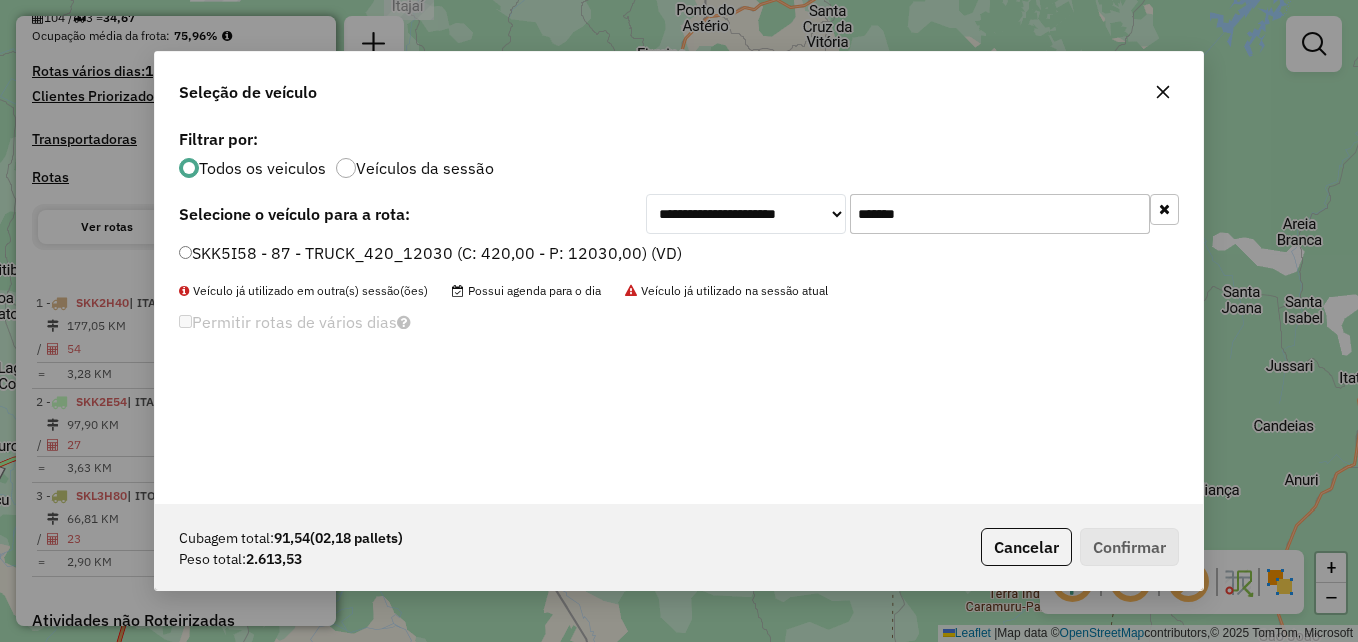 type on "*******" 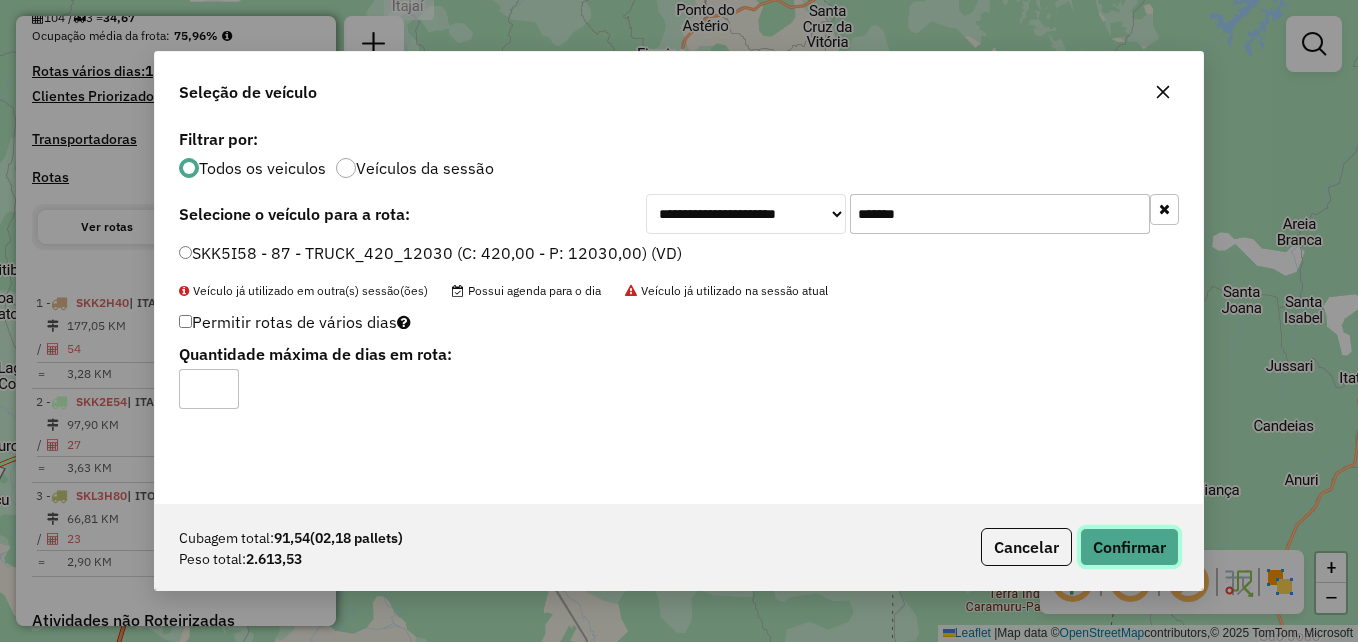 click on "Confirmar" 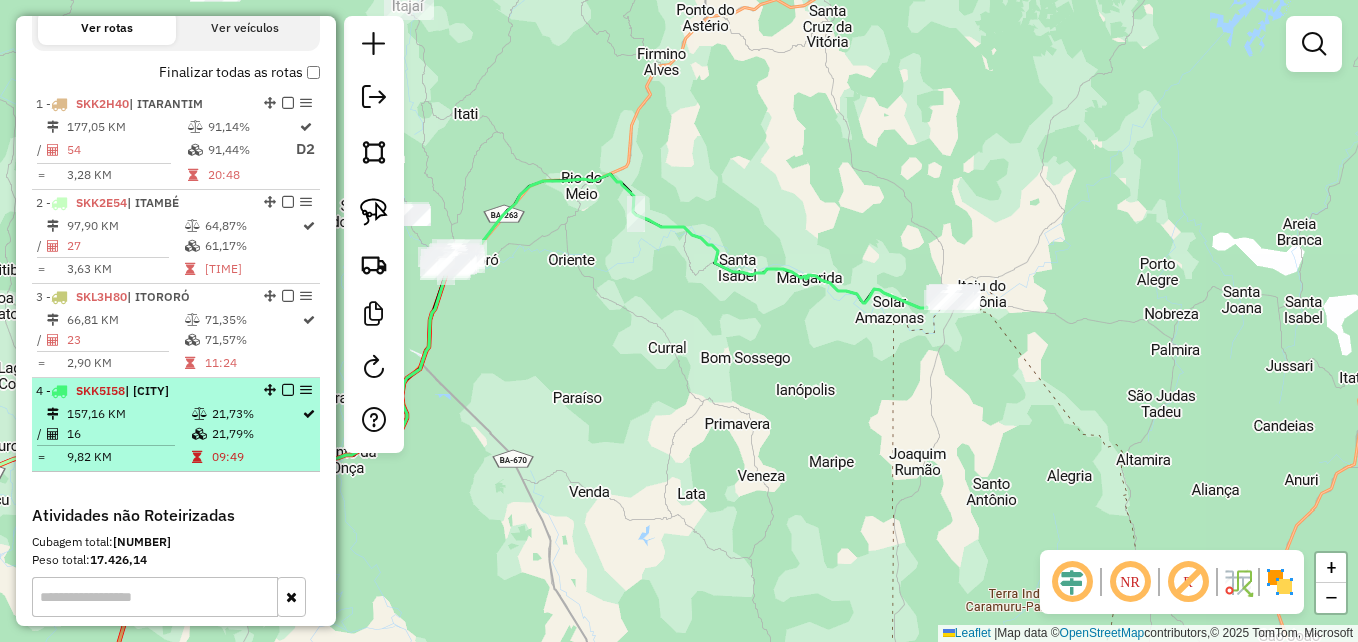 scroll, scrollTop: 700, scrollLeft: 0, axis: vertical 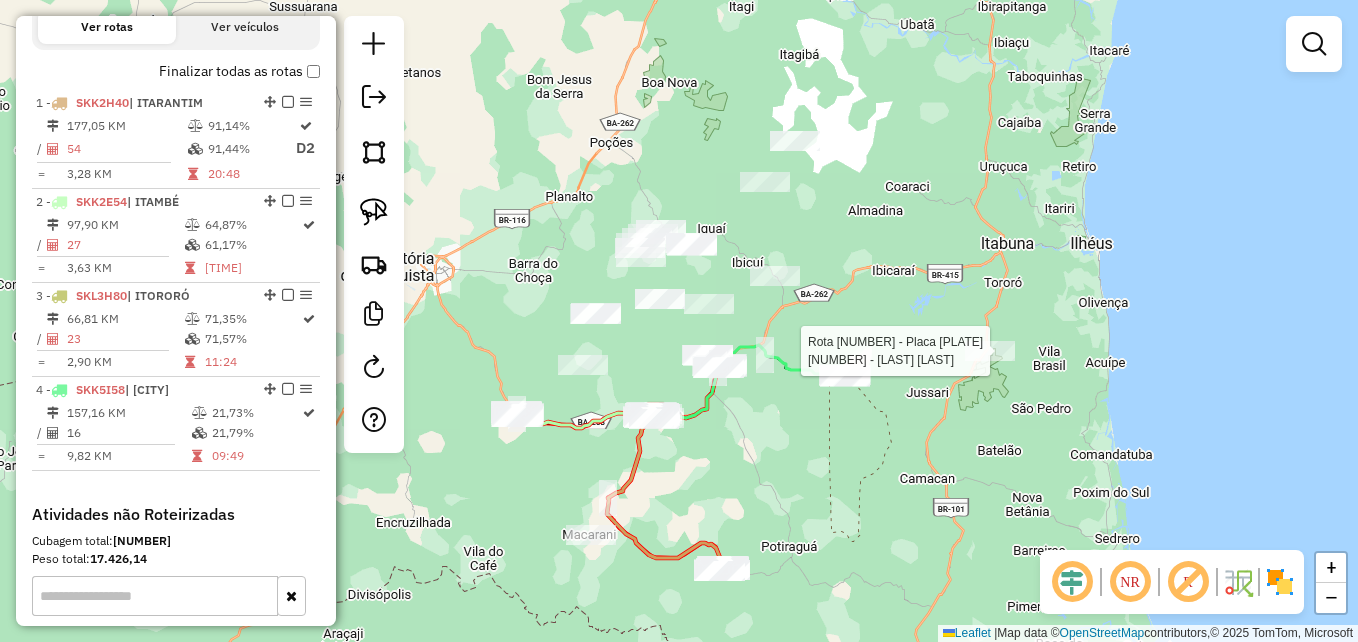 drag, startPoint x: 739, startPoint y: 382, endPoint x: 1047, endPoint y: 353, distance: 309.36224 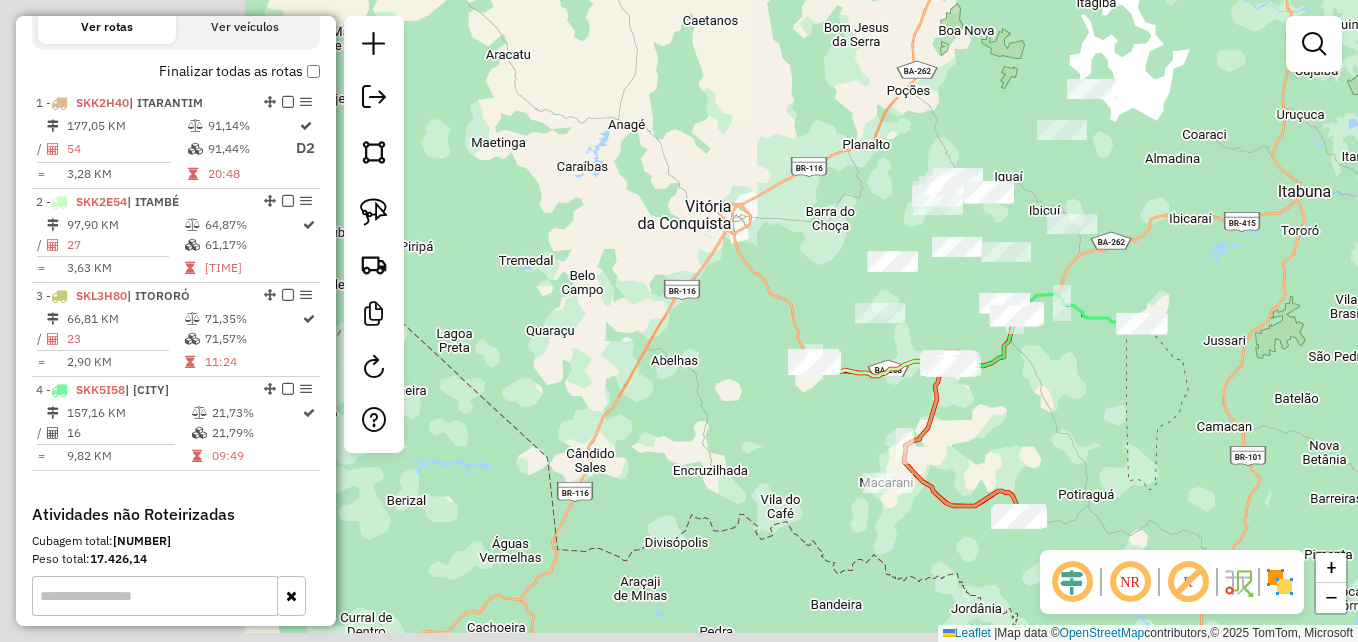 drag, startPoint x: 808, startPoint y: 424, endPoint x: 1194, endPoint y: 355, distance: 392.1186 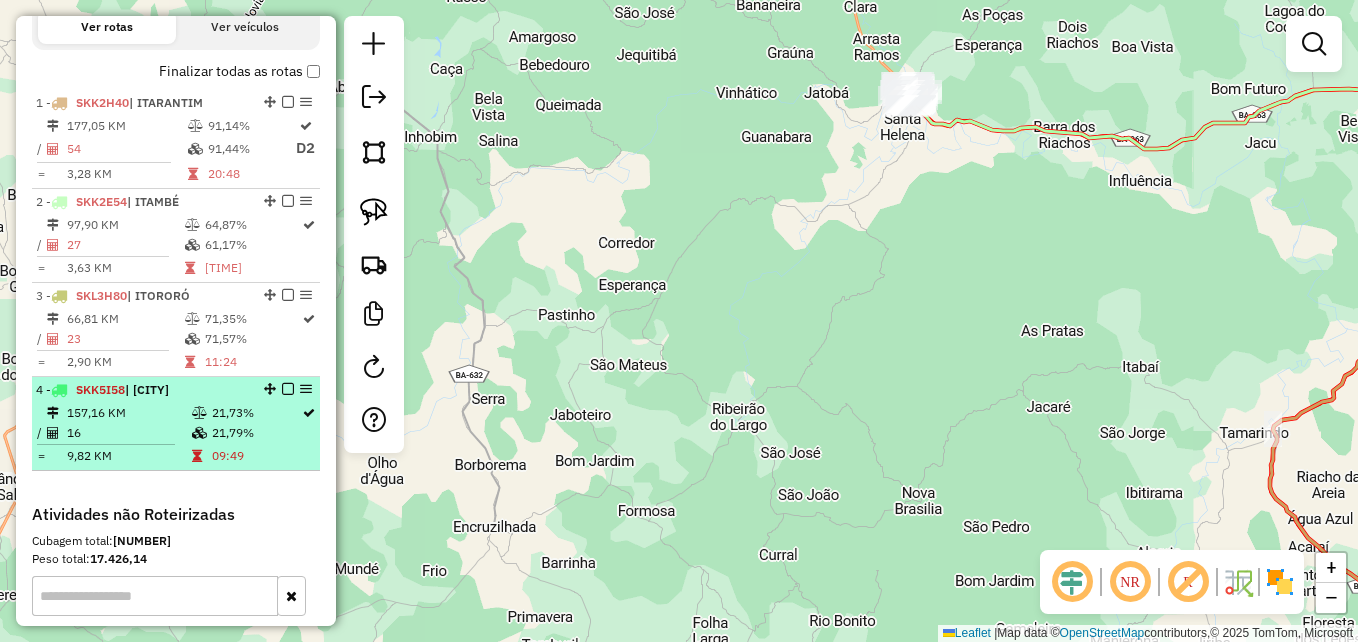 drag, startPoint x: 978, startPoint y: 344, endPoint x: 73, endPoint y: 433, distance: 909.3657 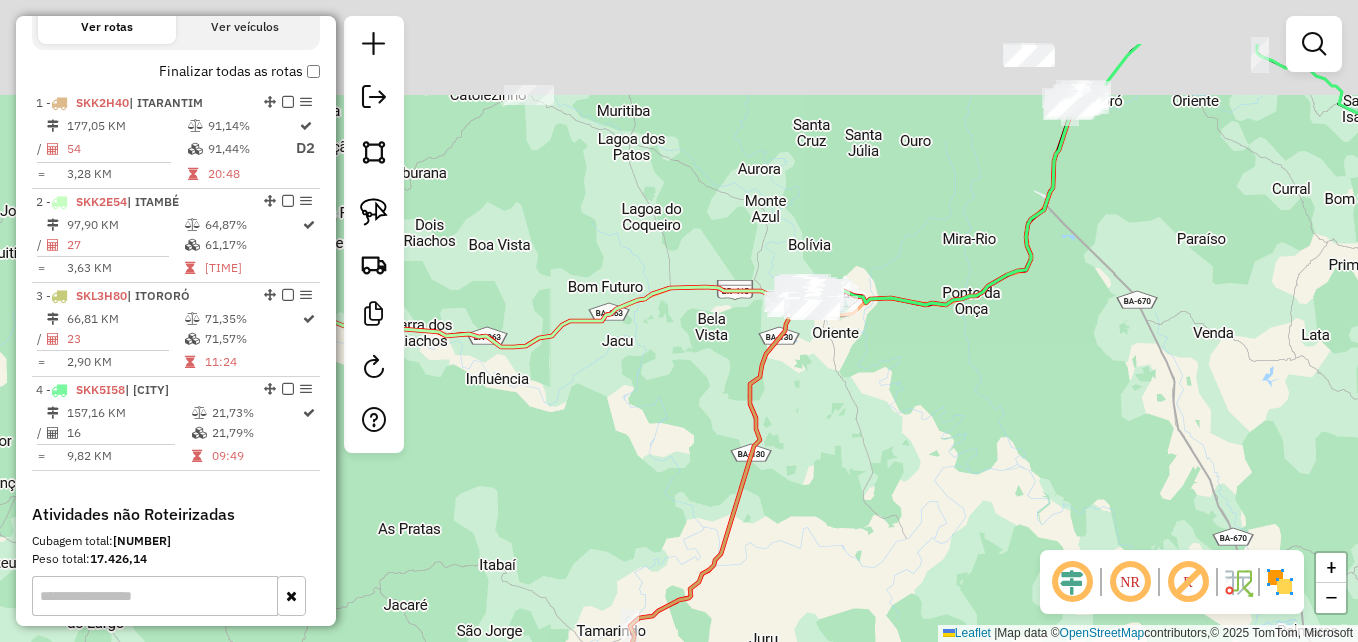 drag, startPoint x: 697, startPoint y: 418, endPoint x: 799, endPoint y: 470, distance: 114.49017 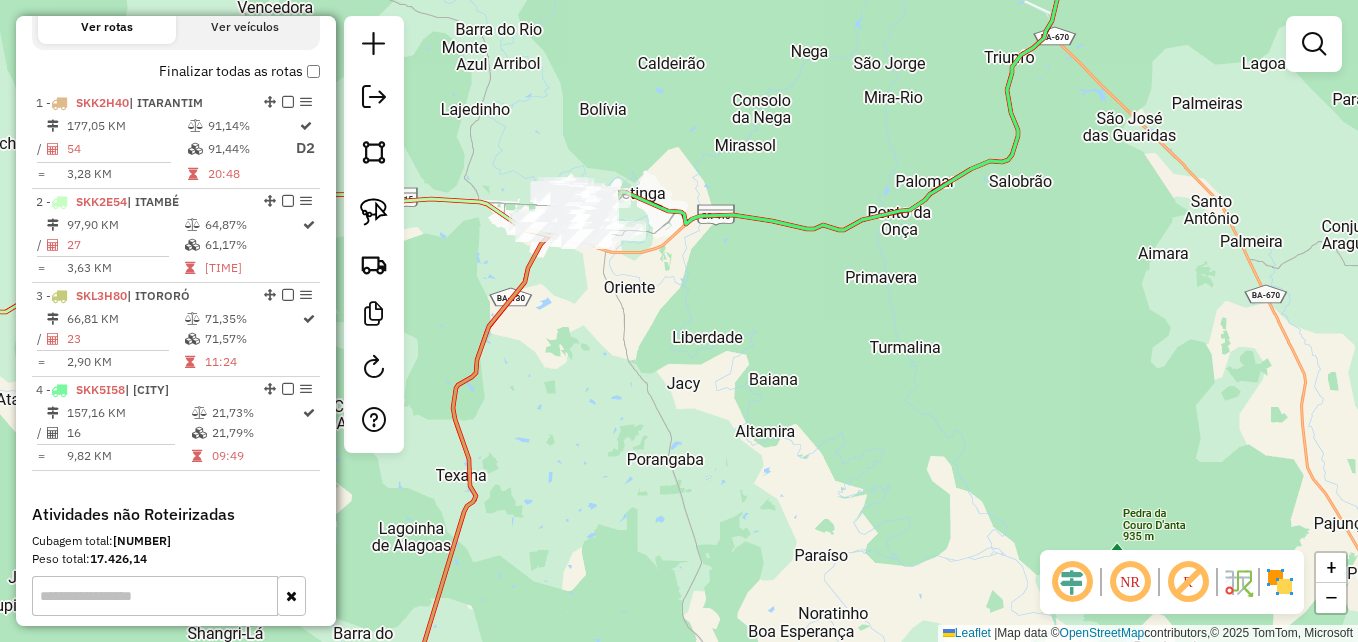 drag, startPoint x: 810, startPoint y: 366, endPoint x: 1001, endPoint y: 426, distance: 200.2024 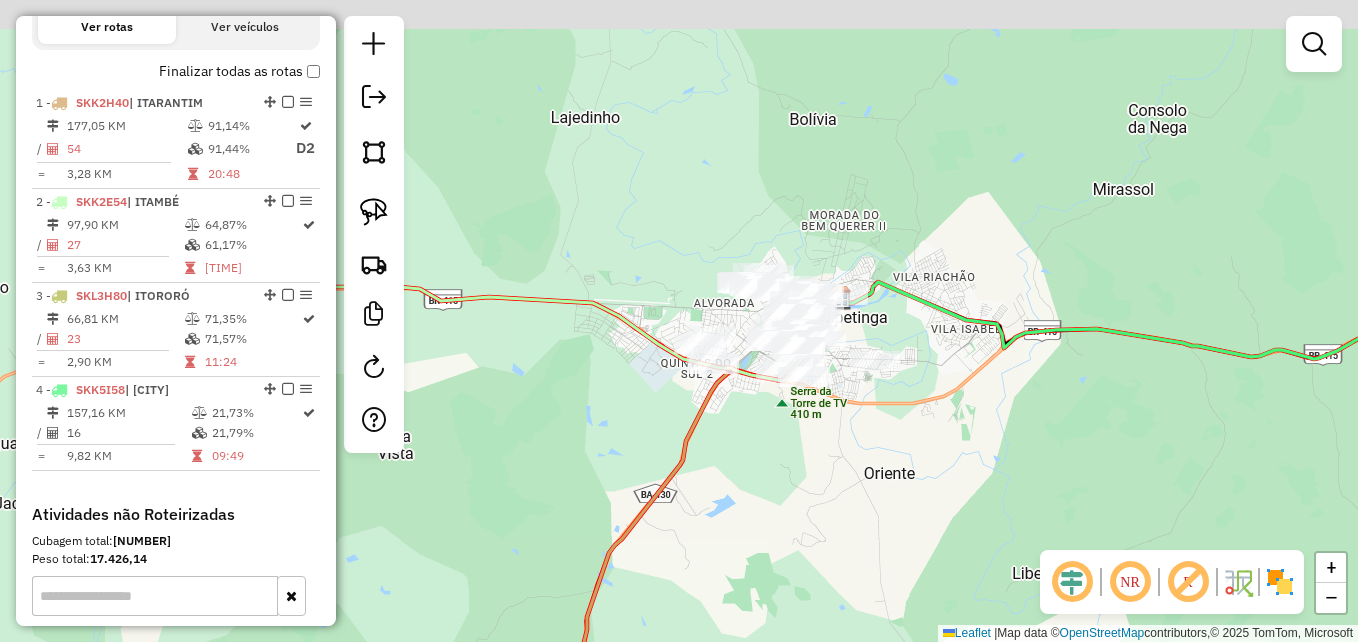 drag, startPoint x: 827, startPoint y: 326, endPoint x: 1045, endPoint y: 491, distance: 273.40262 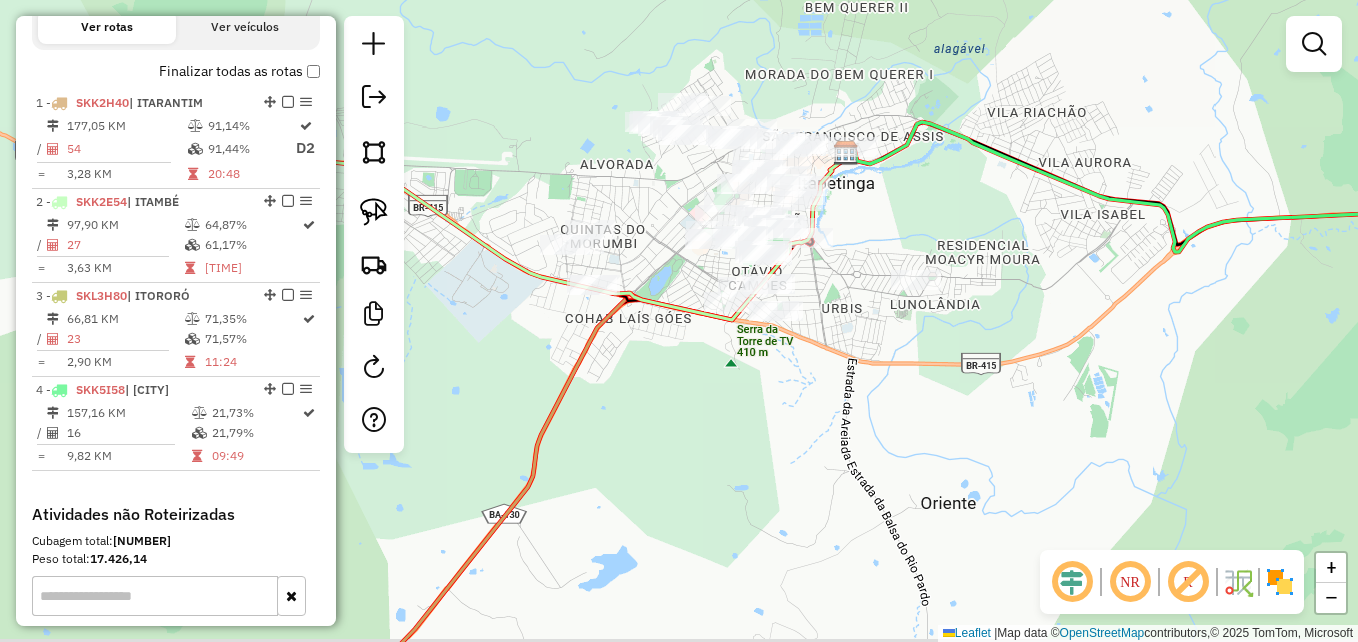 drag, startPoint x: 969, startPoint y: 395, endPoint x: 1266, endPoint y: 339, distance: 302.23337 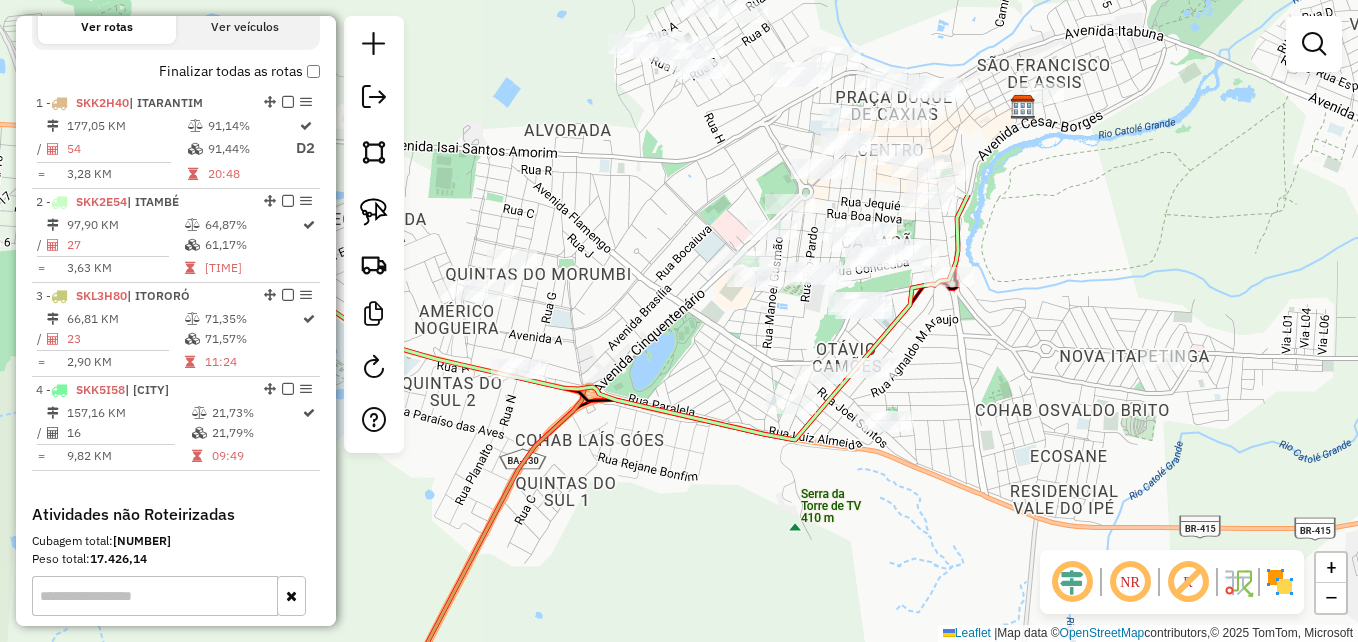 drag, startPoint x: 1062, startPoint y: 357, endPoint x: 1139, endPoint y: 616, distance: 270.2036 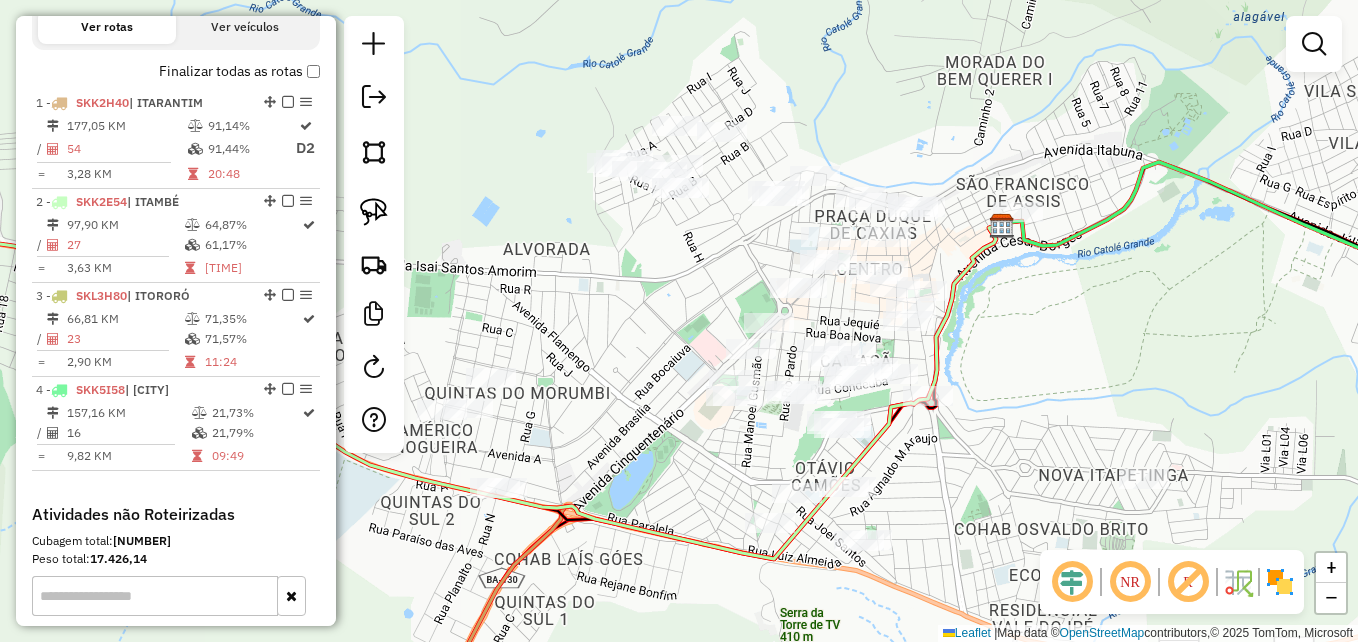 drag, startPoint x: 1112, startPoint y: 410, endPoint x: 1096, endPoint y: 526, distance: 117.09825 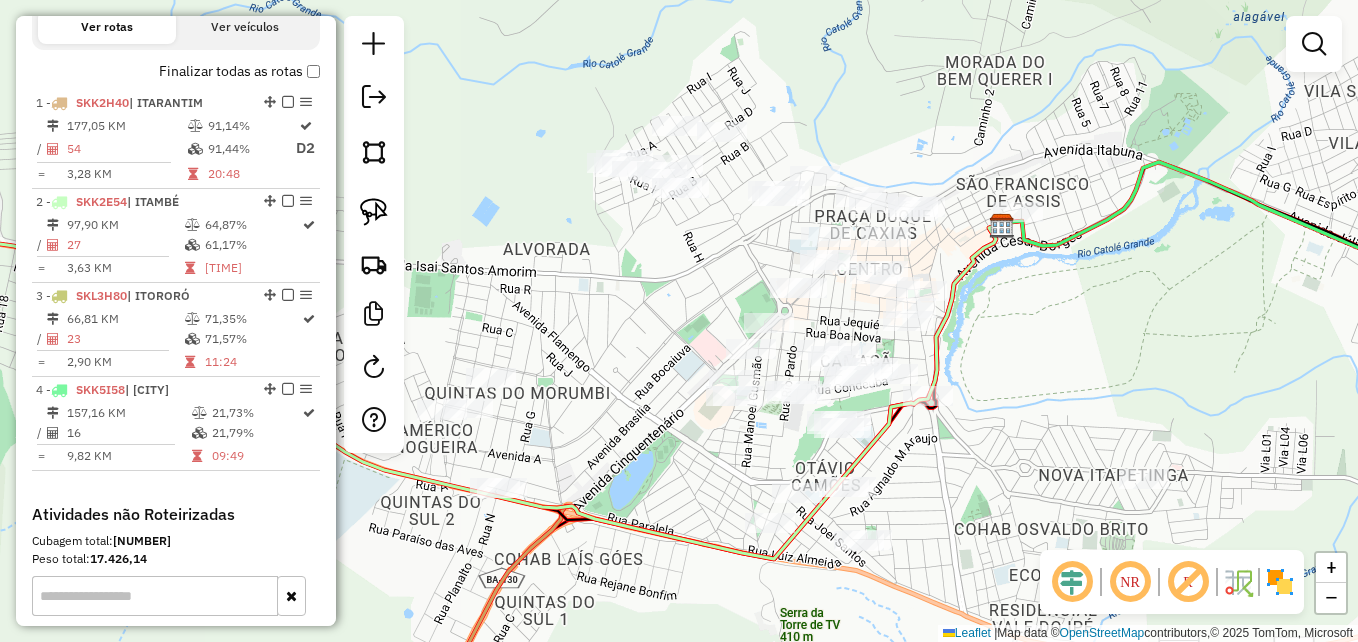 drag, startPoint x: 370, startPoint y: 204, endPoint x: 529, endPoint y: 148, distance: 168.57343 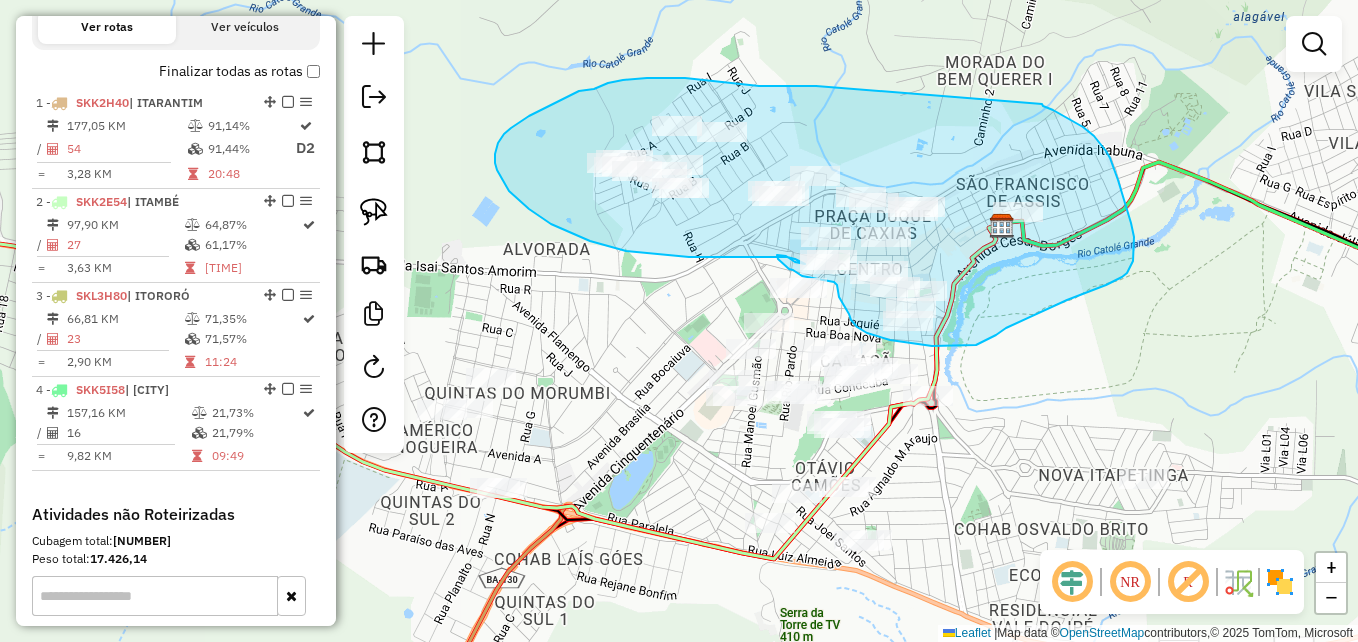 drag, startPoint x: 796, startPoint y: 86, endPoint x: 1027, endPoint y: 119, distance: 233.34525 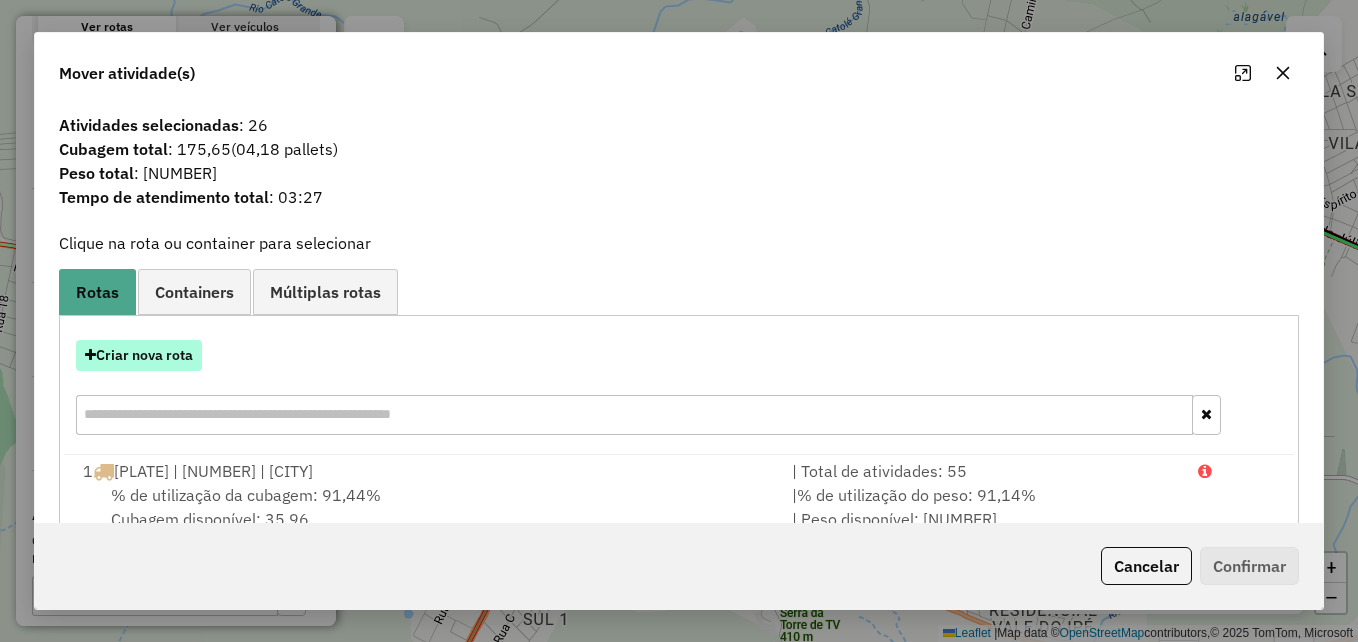 click on "Criar nova rota" at bounding box center [139, 355] 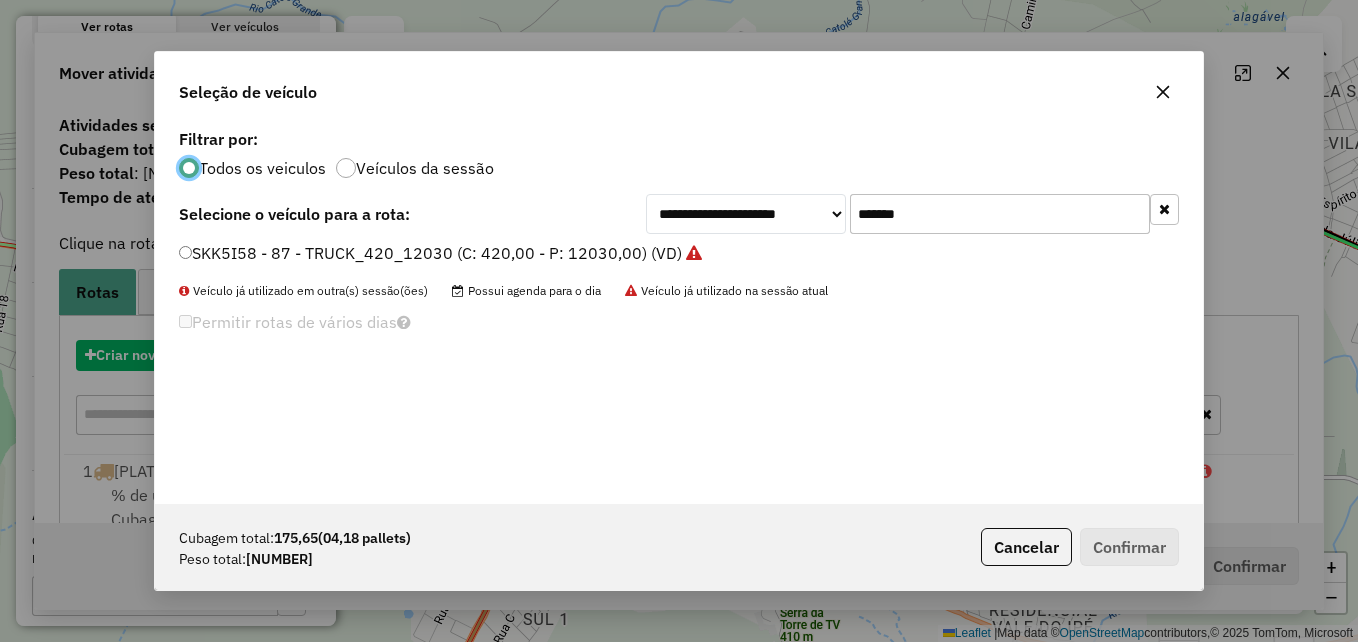 scroll, scrollTop: 11, scrollLeft: 6, axis: both 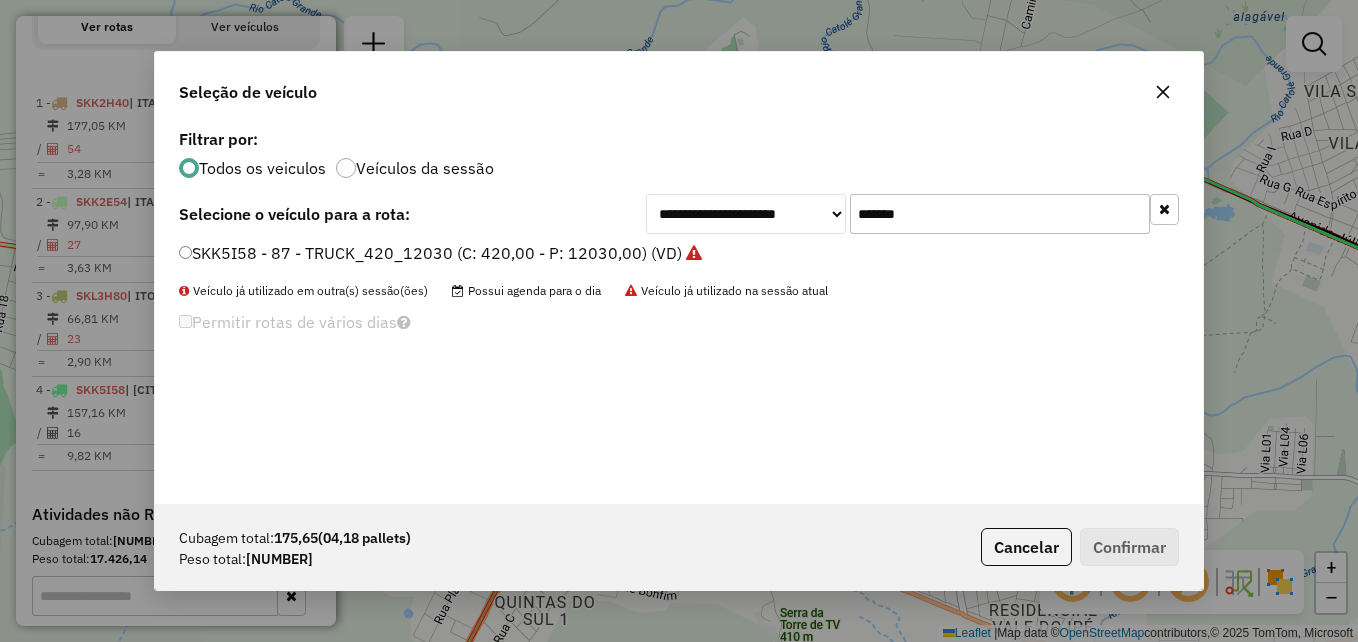 click on "*******" 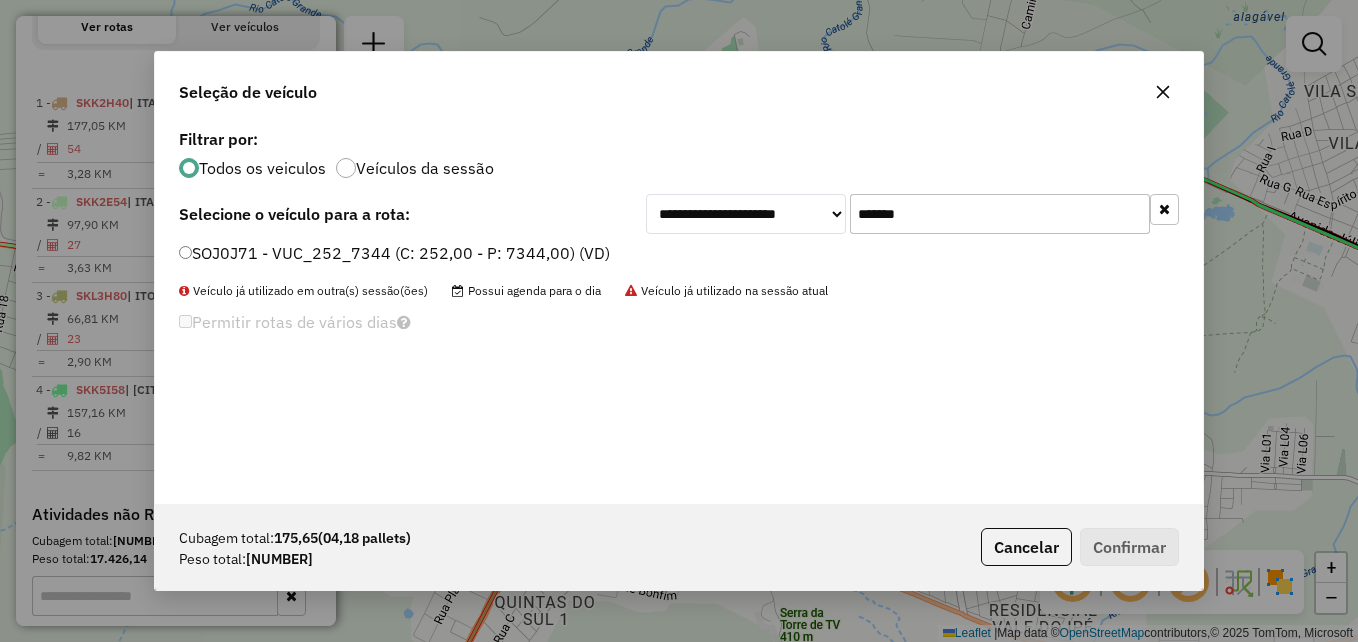 type on "*******" 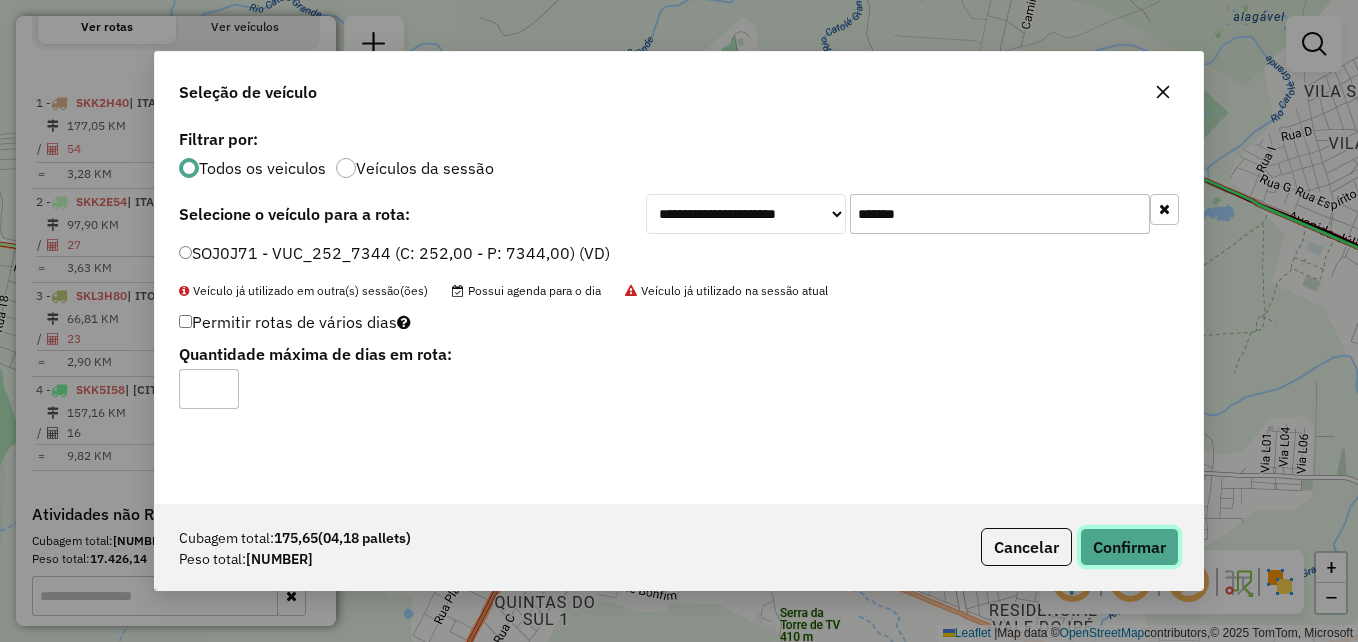 click on "Confirmar" 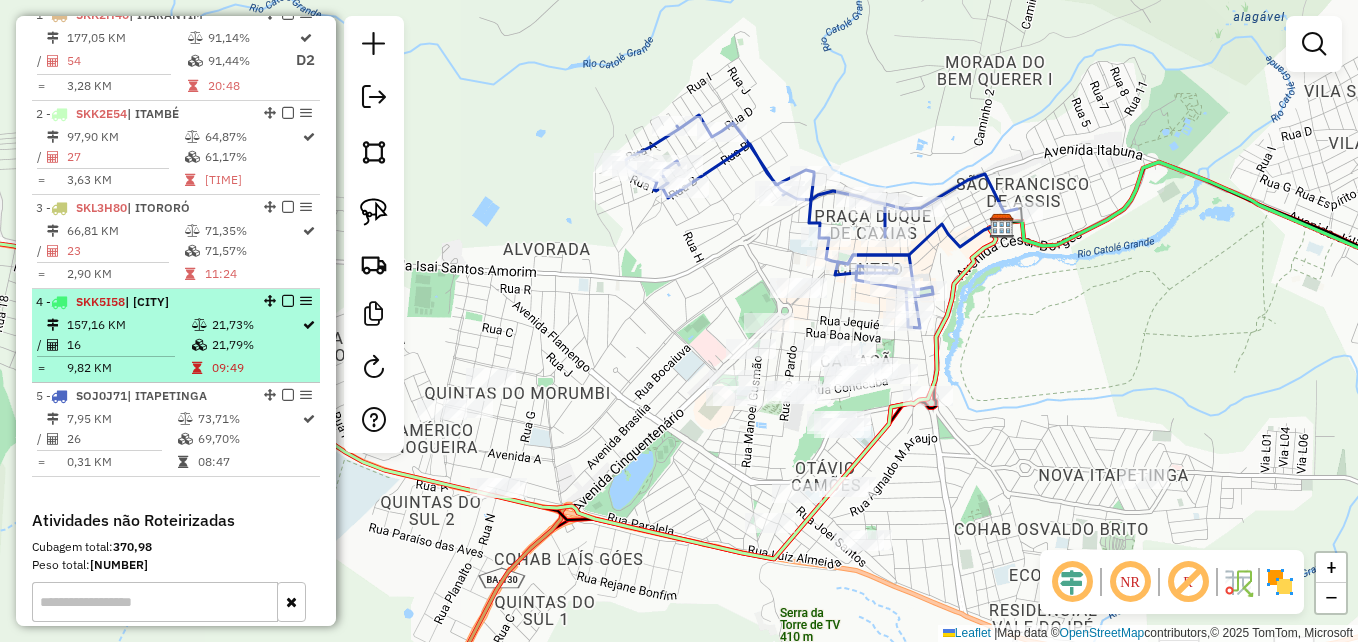 scroll, scrollTop: 900, scrollLeft: 0, axis: vertical 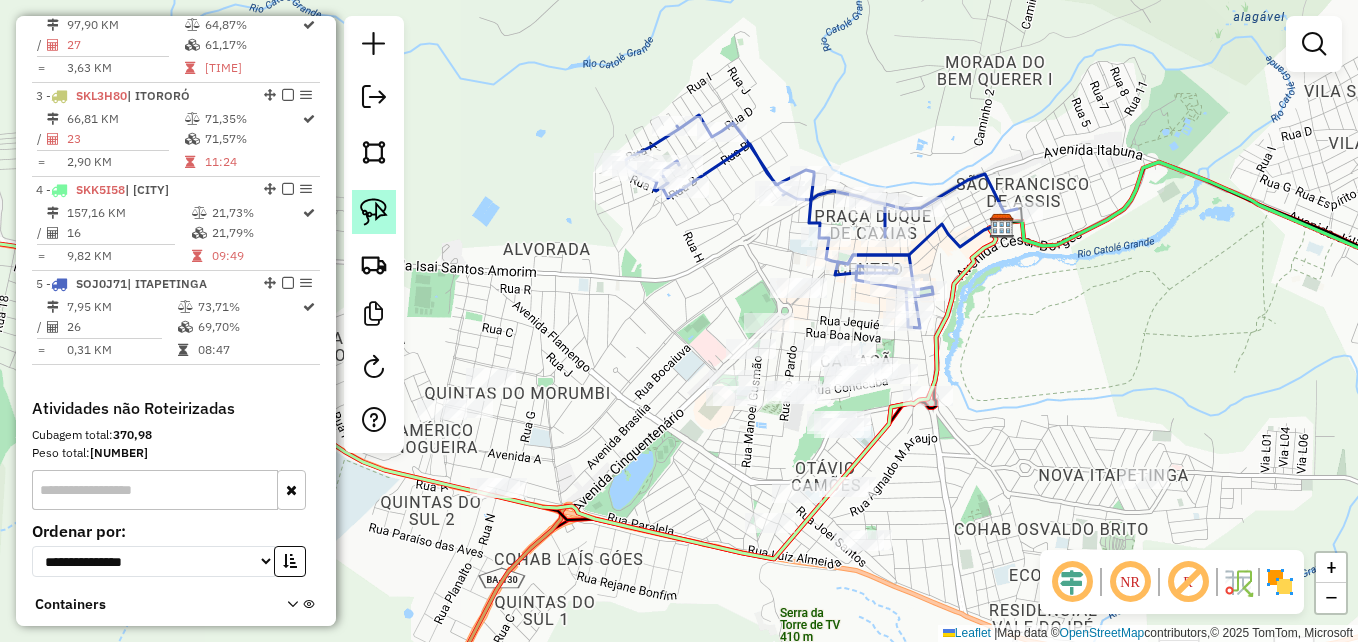click 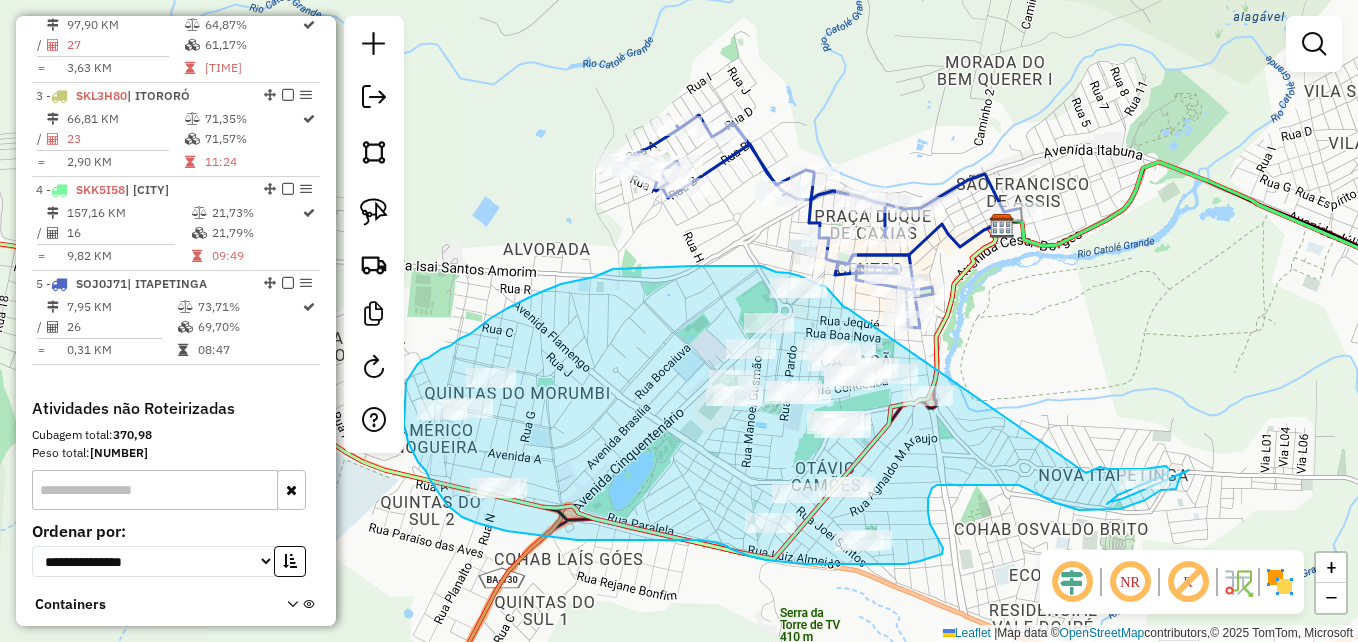 drag, startPoint x: 847, startPoint y: 308, endPoint x: 1086, endPoint y: 473, distance: 290.42383 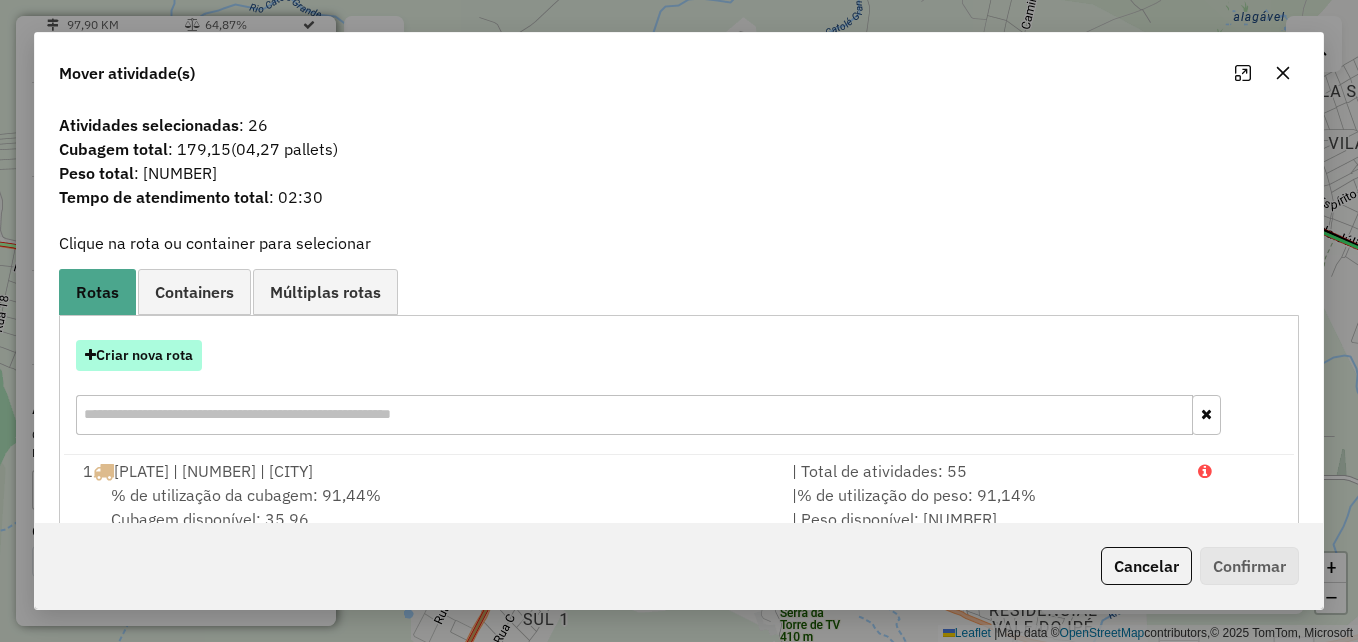 click on "Criar nova rota" at bounding box center [139, 355] 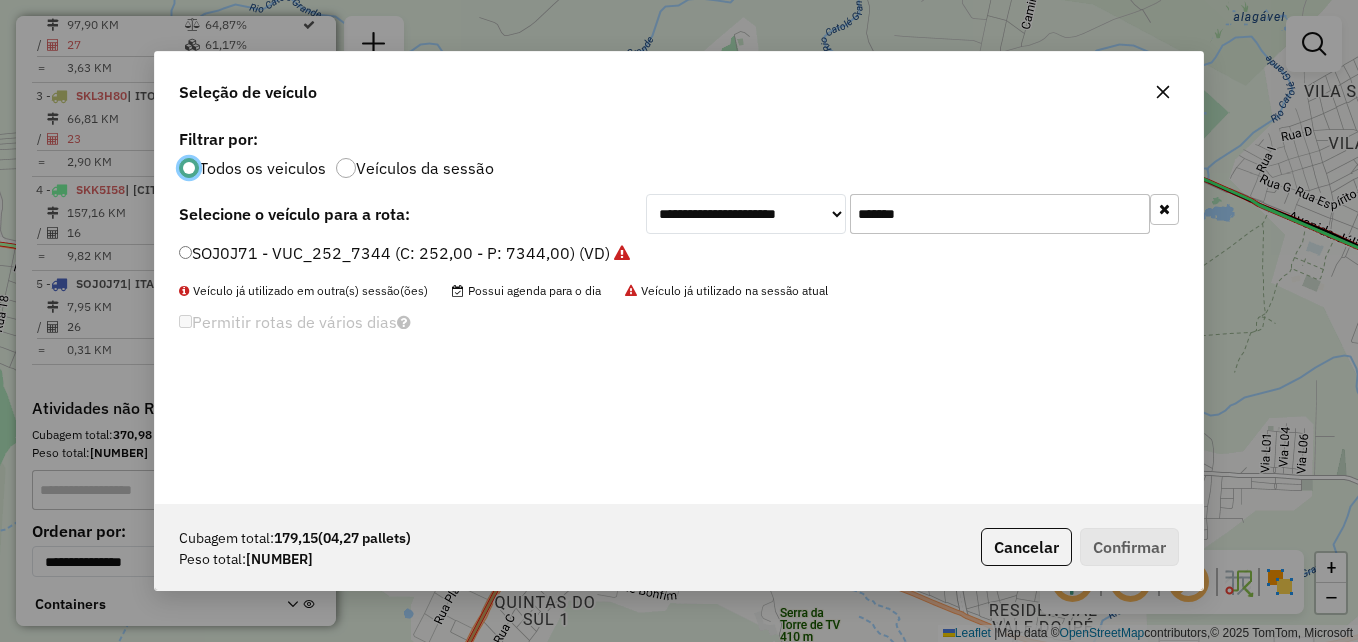 scroll, scrollTop: 11, scrollLeft: 6, axis: both 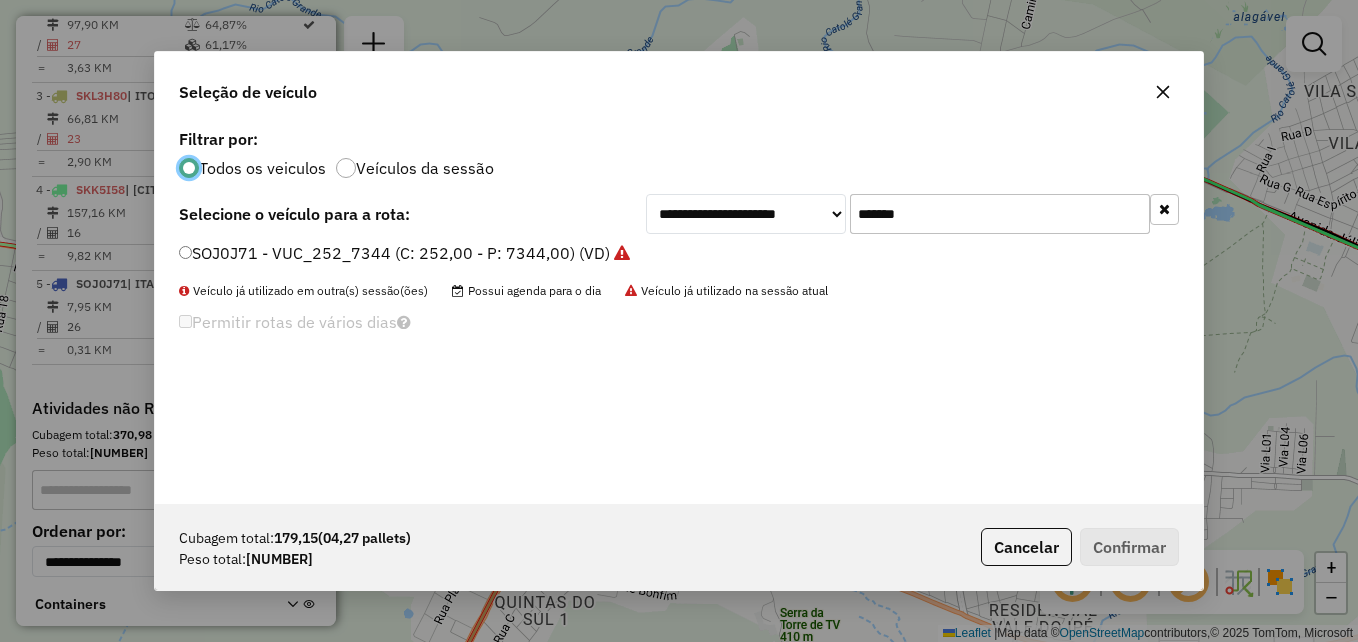 click on "*******" 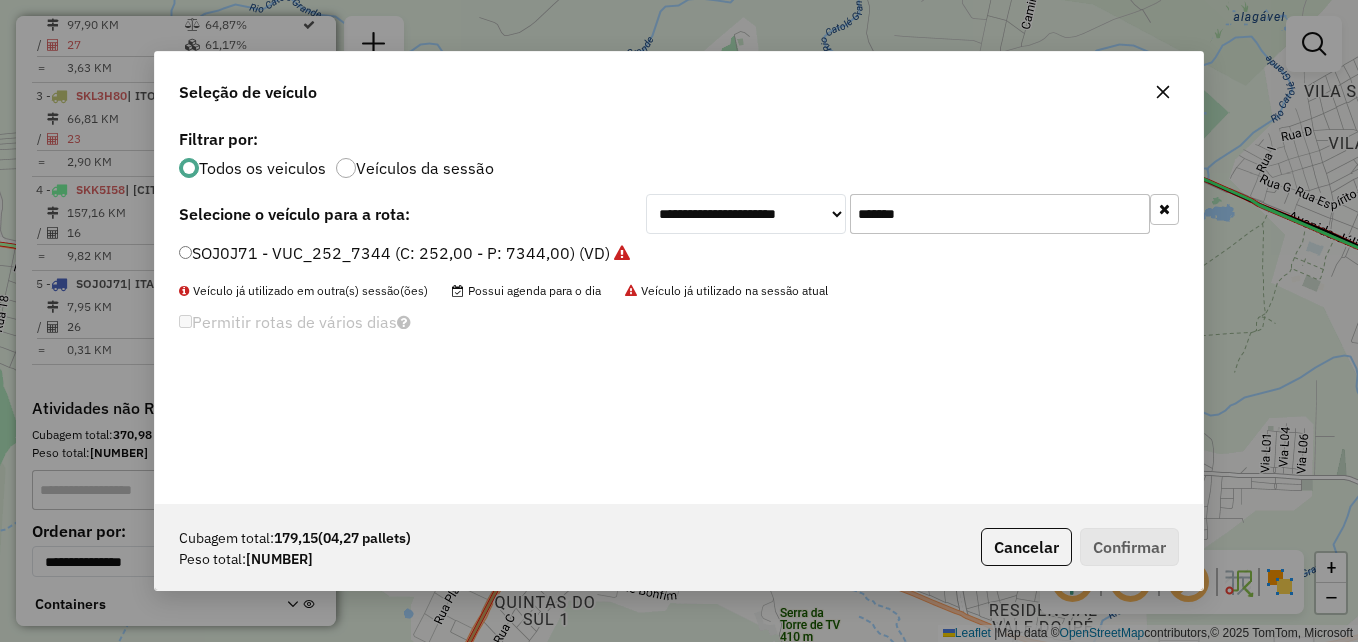 click on "*******" 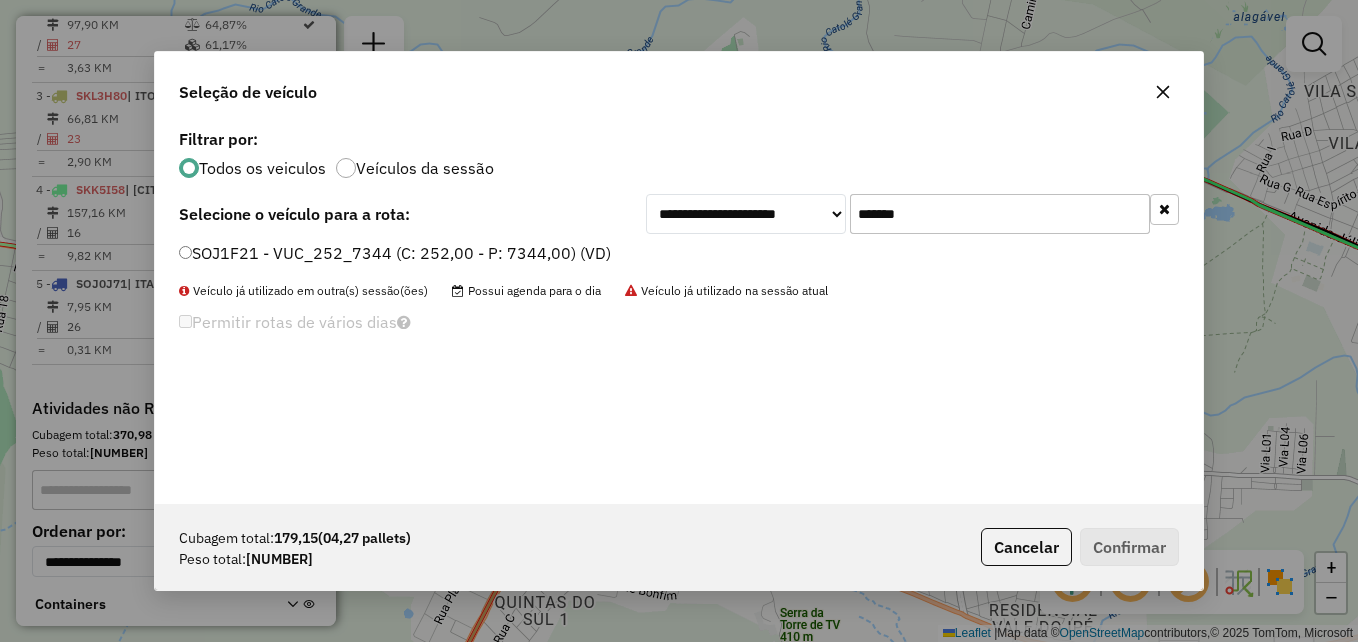 type on "*******" 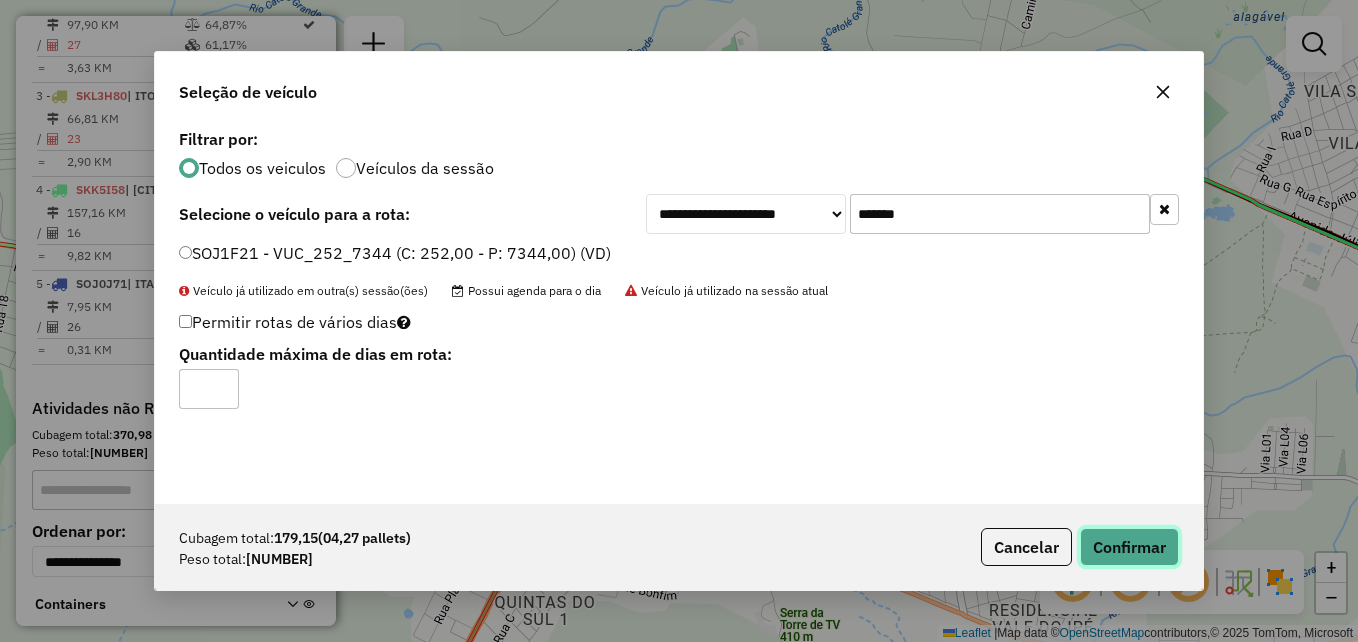 click on "Confirmar" 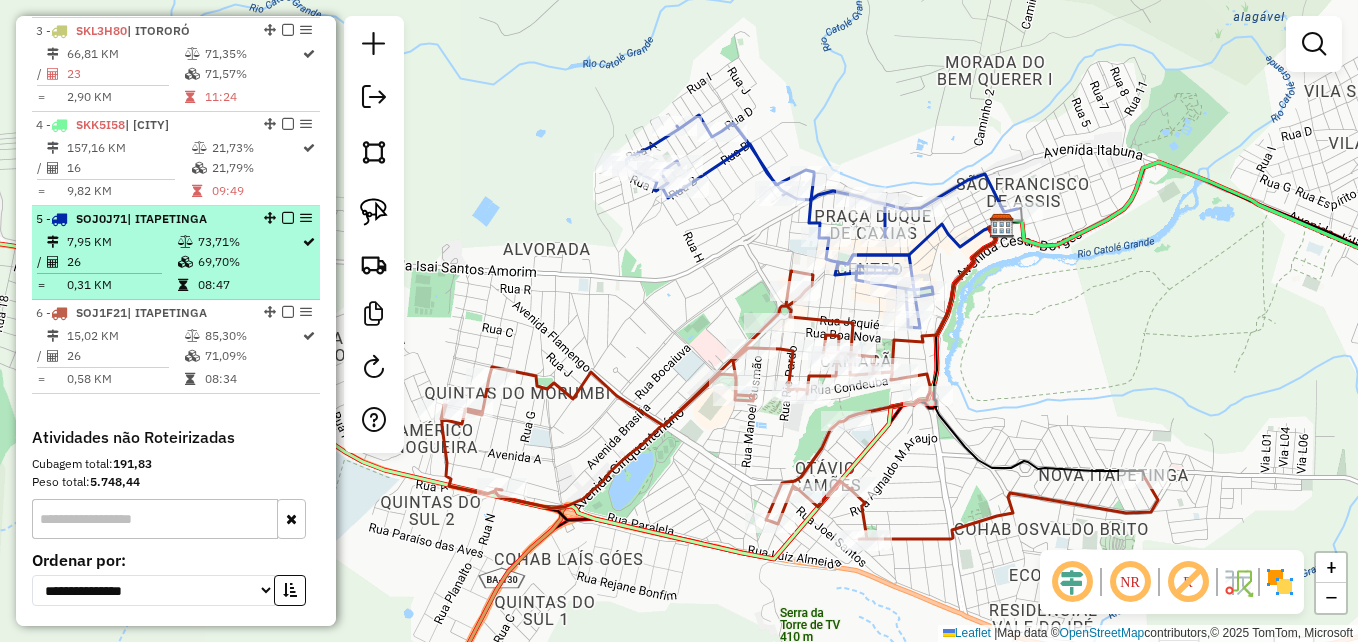 scroll, scrollTop: 1000, scrollLeft: 0, axis: vertical 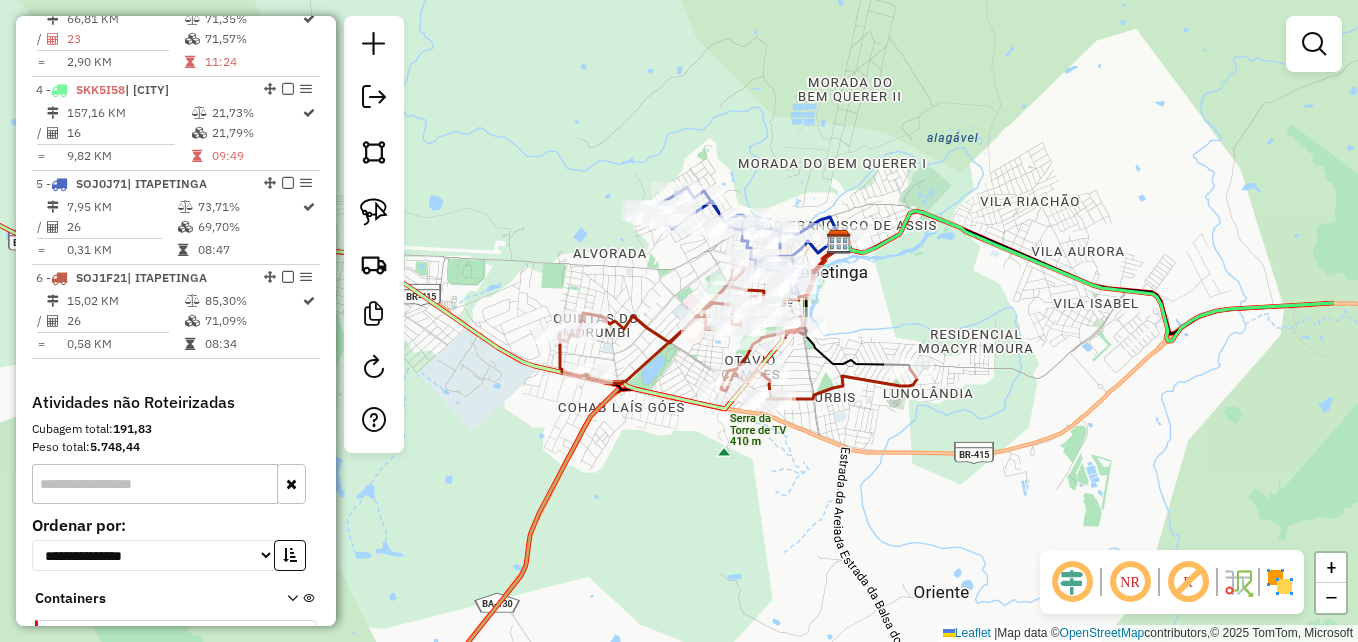 drag, startPoint x: 1207, startPoint y: 337, endPoint x: 1047, endPoint y: 310, distance: 162.26213 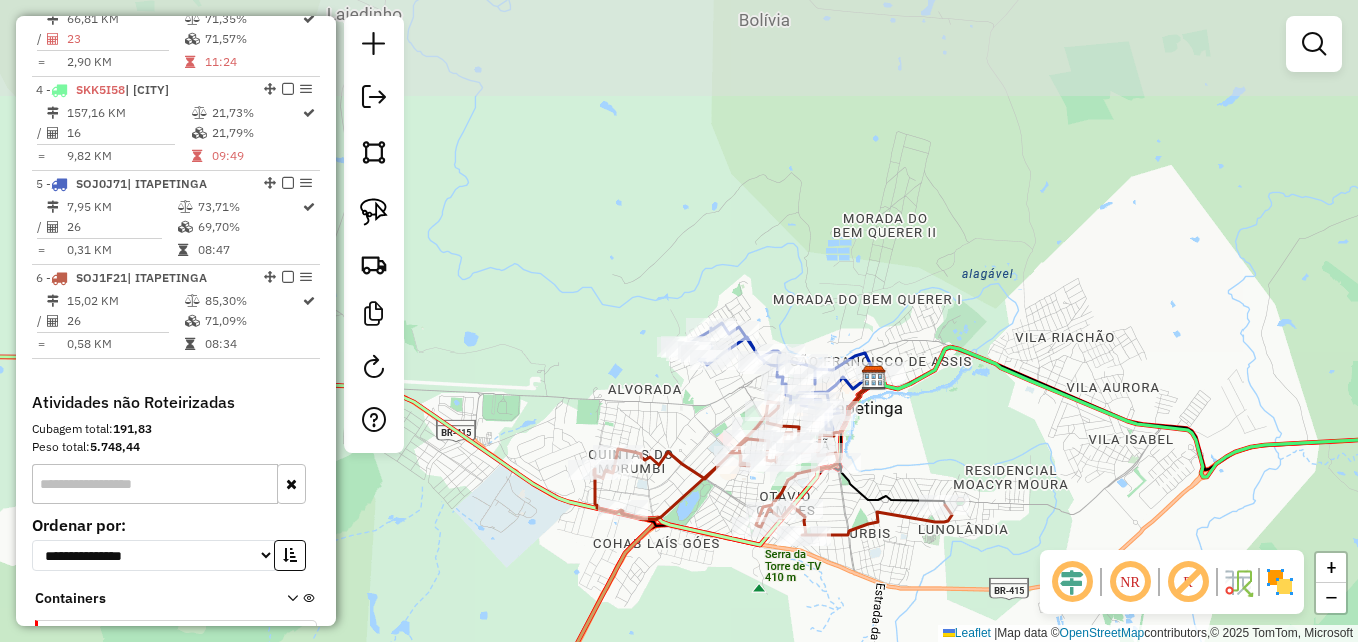 drag, startPoint x: 588, startPoint y: 212, endPoint x: 623, endPoint y: 348, distance: 140.43147 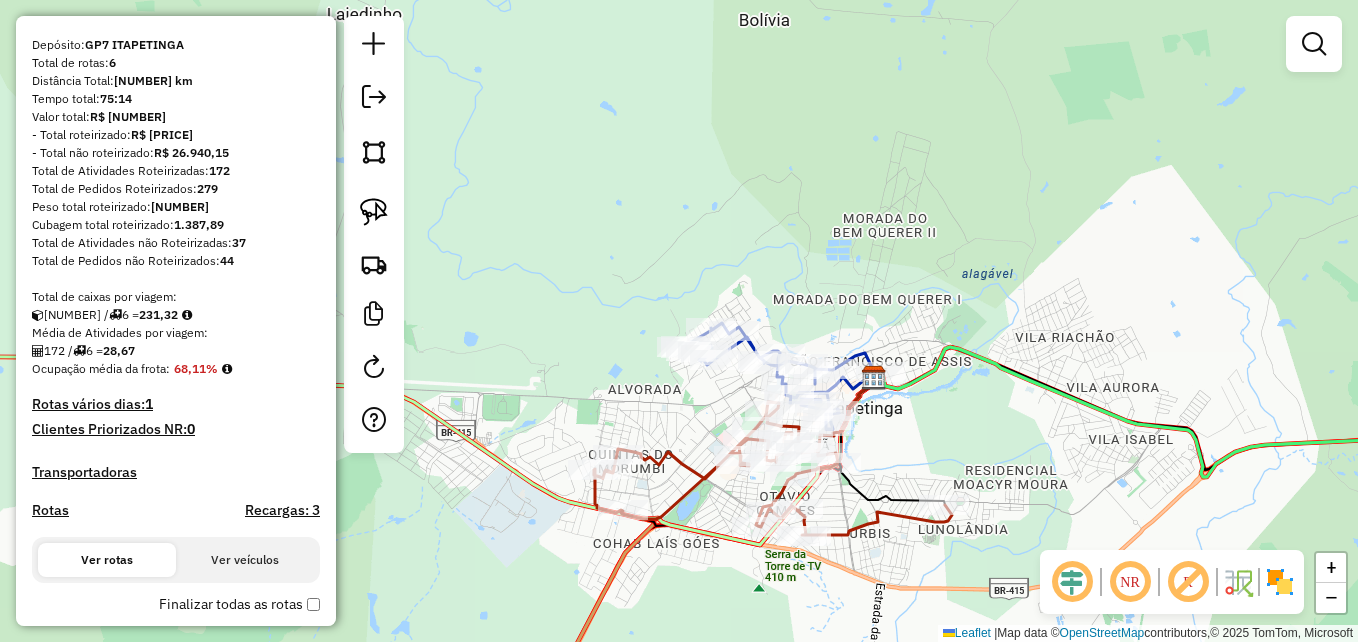 scroll, scrollTop: 100, scrollLeft: 0, axis: vertical 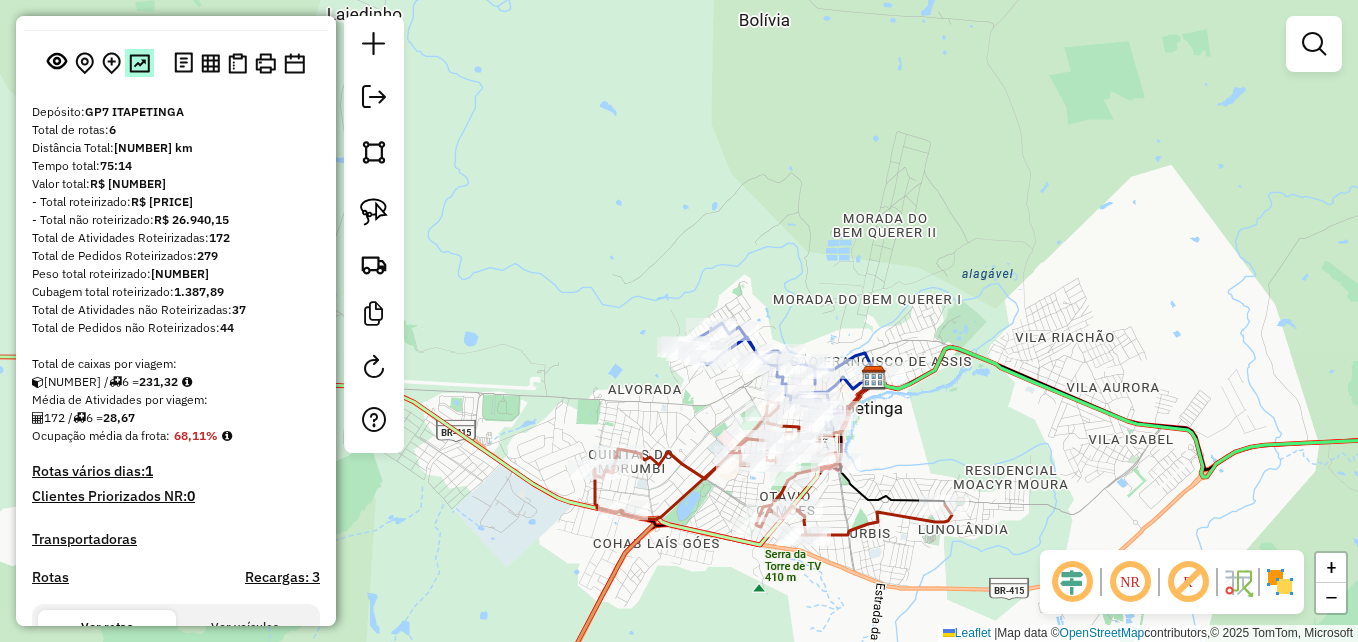 click at bounding box center [139, 63] 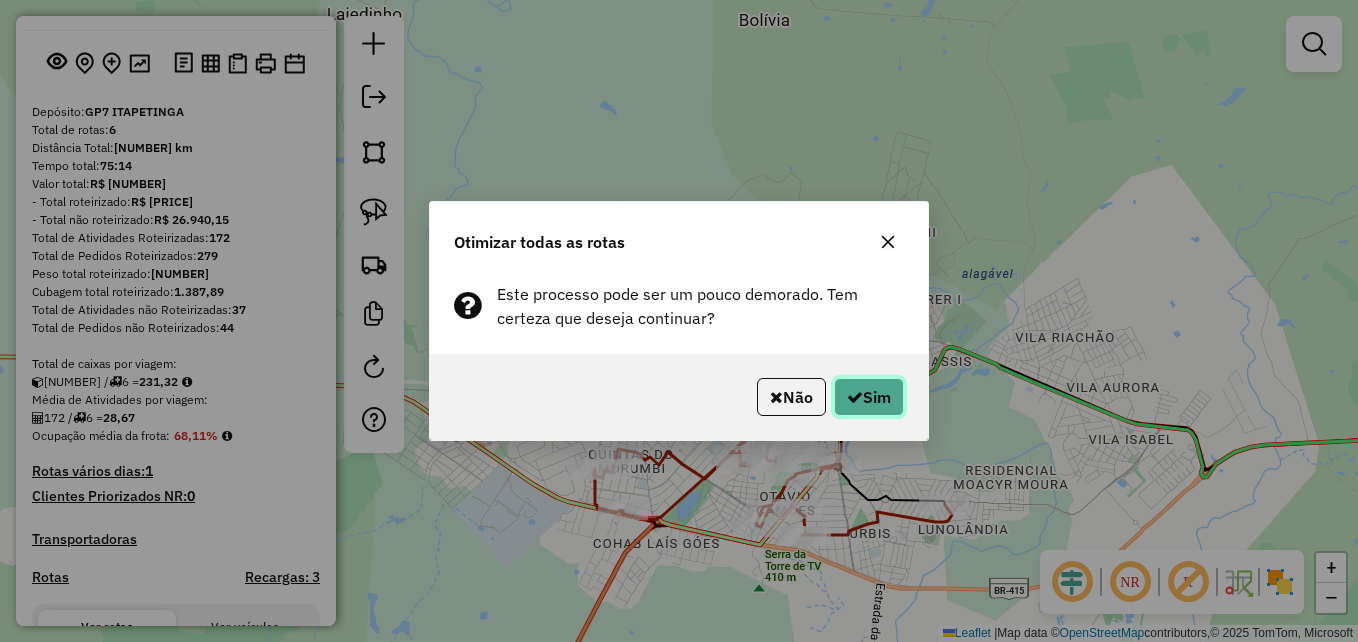 click on "Sim" 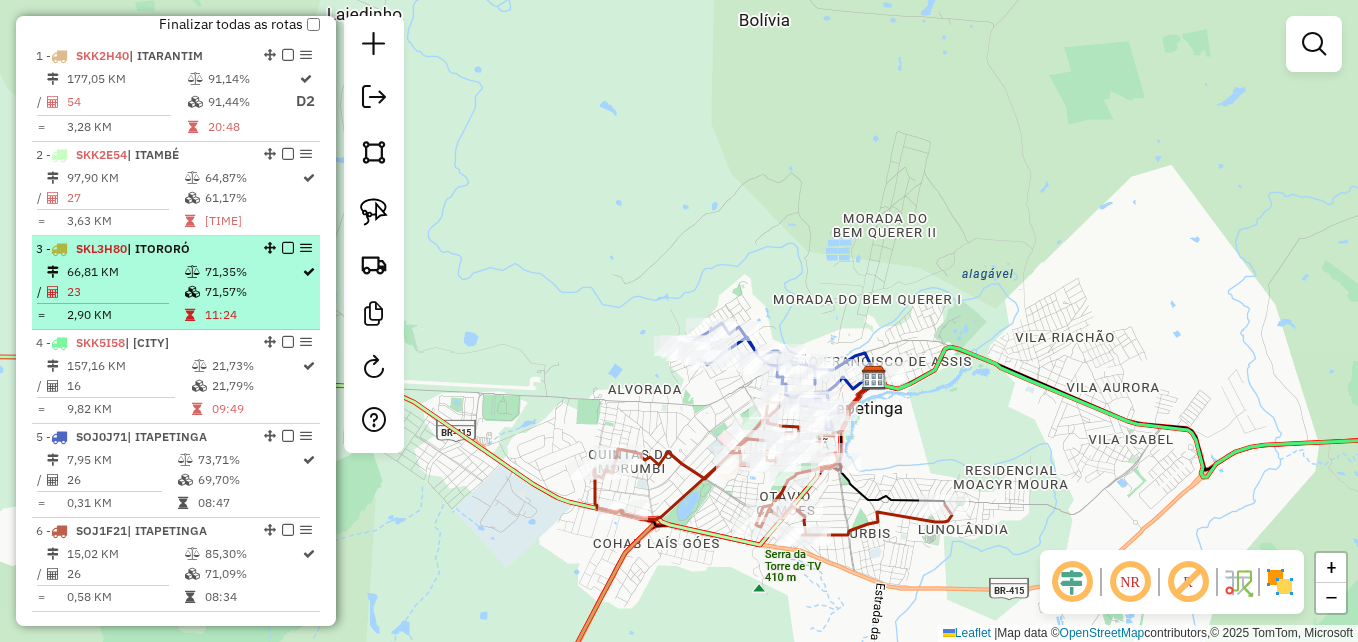 scroll, scrollTop: 700, scrollLeft: 0, axis: vertical 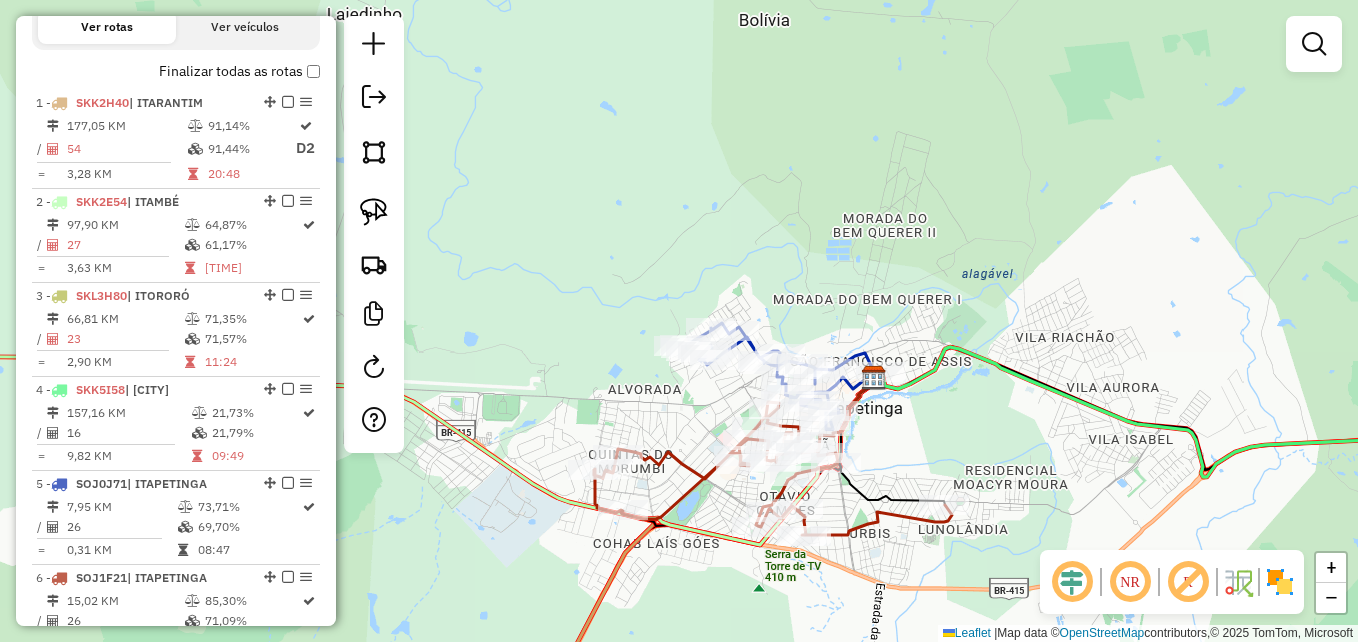 click on "Janela de atendimento Grade de atendimento Capacidade Transportadoras Veículos Cliente Pedidos  Rotas Selecione os dias de semana para filtrar as janelas de atendimento  Seg   Ter   Qua   Qui   Sex   Sáb   Dom  Informe o período da janela de atendimento: De: Até:  Filtrar exatamente a janela do cliente  Considerar janela de atendimento padrão  Selecione os dias de semana para filtrar as grades de atendimento  Seg   Ter   Qua   Qui   Sex   Sáb   Dom   Considerar clientes sem dia de atendimento cadastrado  Clientes fora do dia de atendimento selecionado Filtrar as atividades entre os valores definidos abaixo:  Peso mínimo:   Peso máximo:   Cubagem mínima:   Cubagem máxima:   De:   Até:  Filtrar as atividades entre o tempo de atendimento definido abaixo:  De:   Até:   Considerar capacidade total dos clientes não roteirizados Transportadora: Selecione um ou mais itens Tipo de veículo: Selecione um ou mais itens Veículo: Selecione um ou mais itens Motorista: Selecione um ou mais itens Nome: Rótulo:" 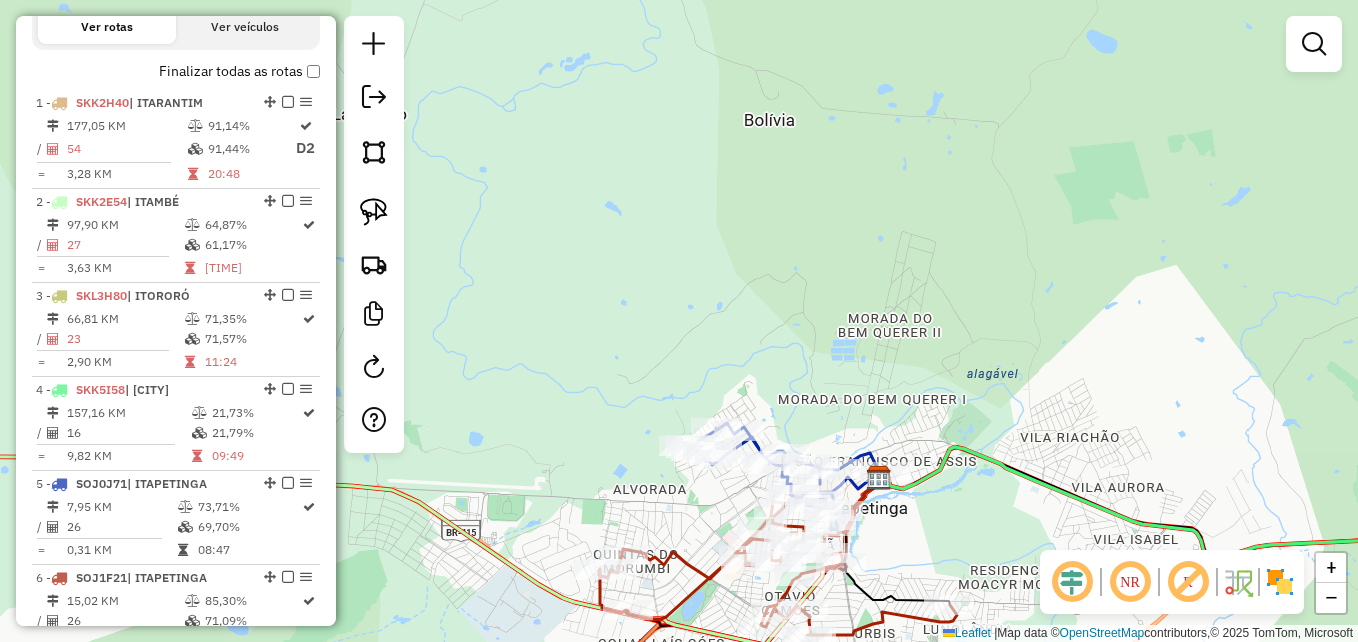 drag, startPoint x: 879, startPoint y: 110, endPoint x: 905, endPoint y: 352, distance: 243.39268 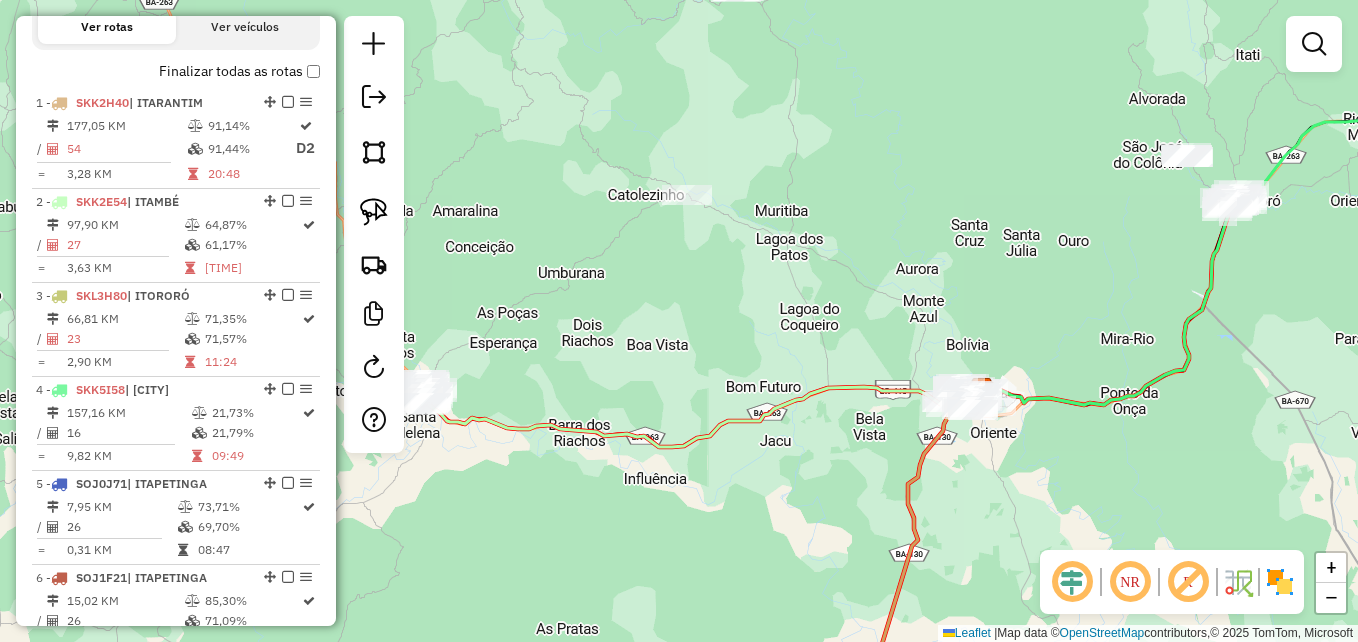 drag, startPoint x: 1015, startPoint y: 199, endPoint x: 981, endPoint y: 420, distance: 223.60008 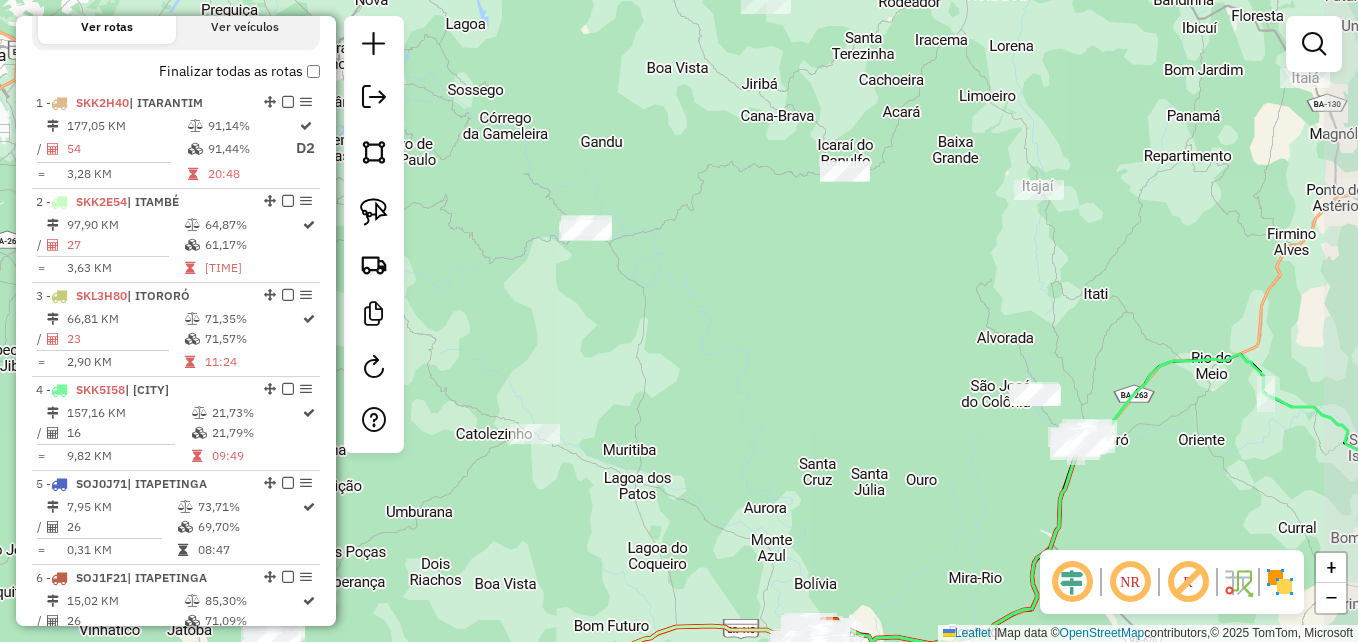 drag, startPoint x: 994, startPoint y: 217, endPoint x: 865, endPoint y: 304, distance: 155.59563 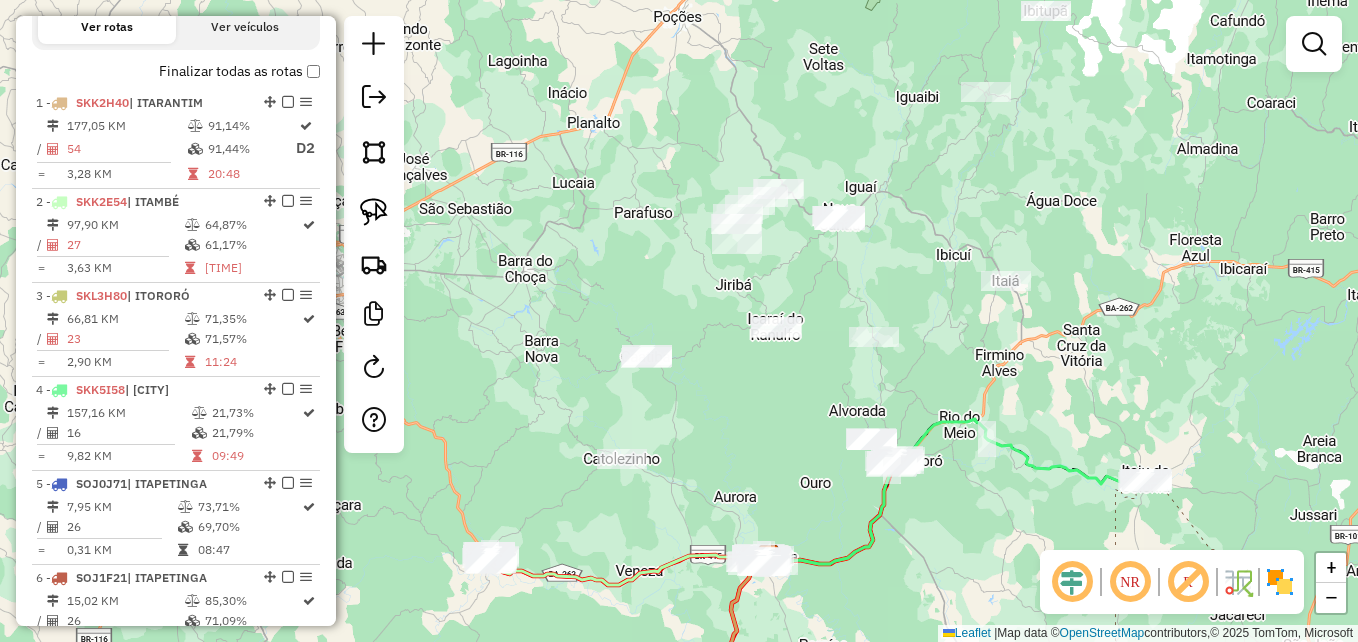 drag, startPoint x: 783, startPoint y: 310, endPoint x: 733, endPoint y: 391, distance: 95.189285 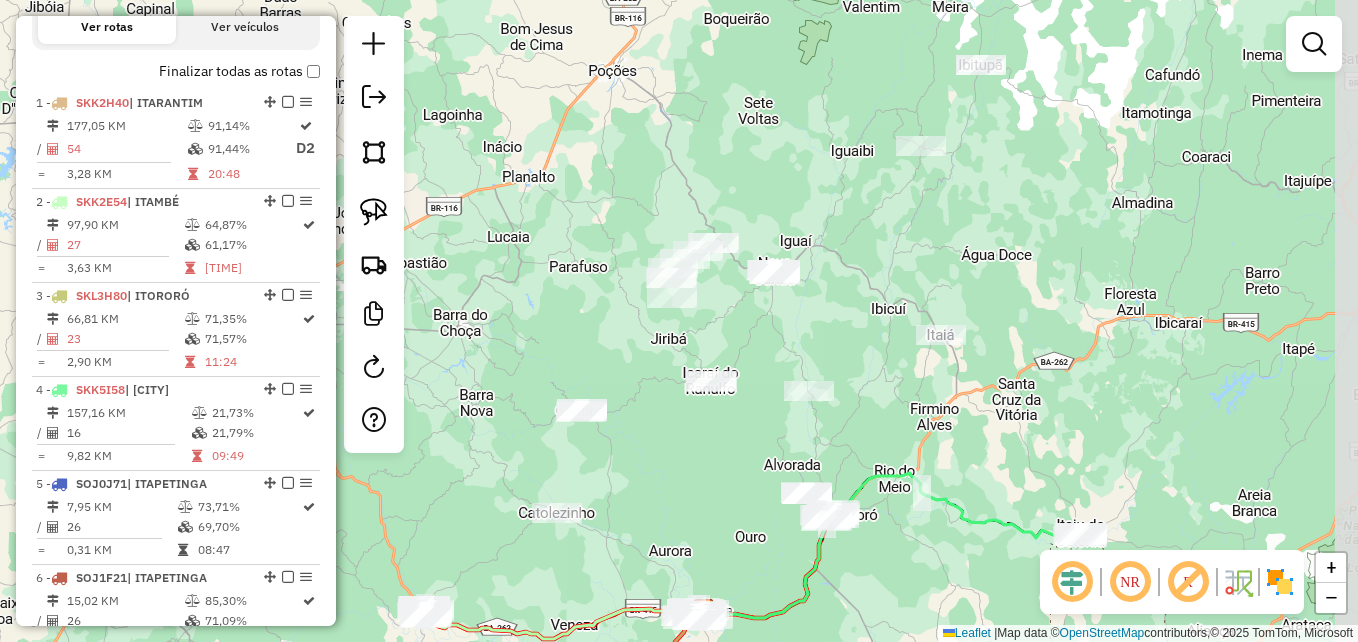 drag, startPoint x: 938, startPoint y: 269, endPoint x: 873, endPoint y: 323, distance: 84.50444 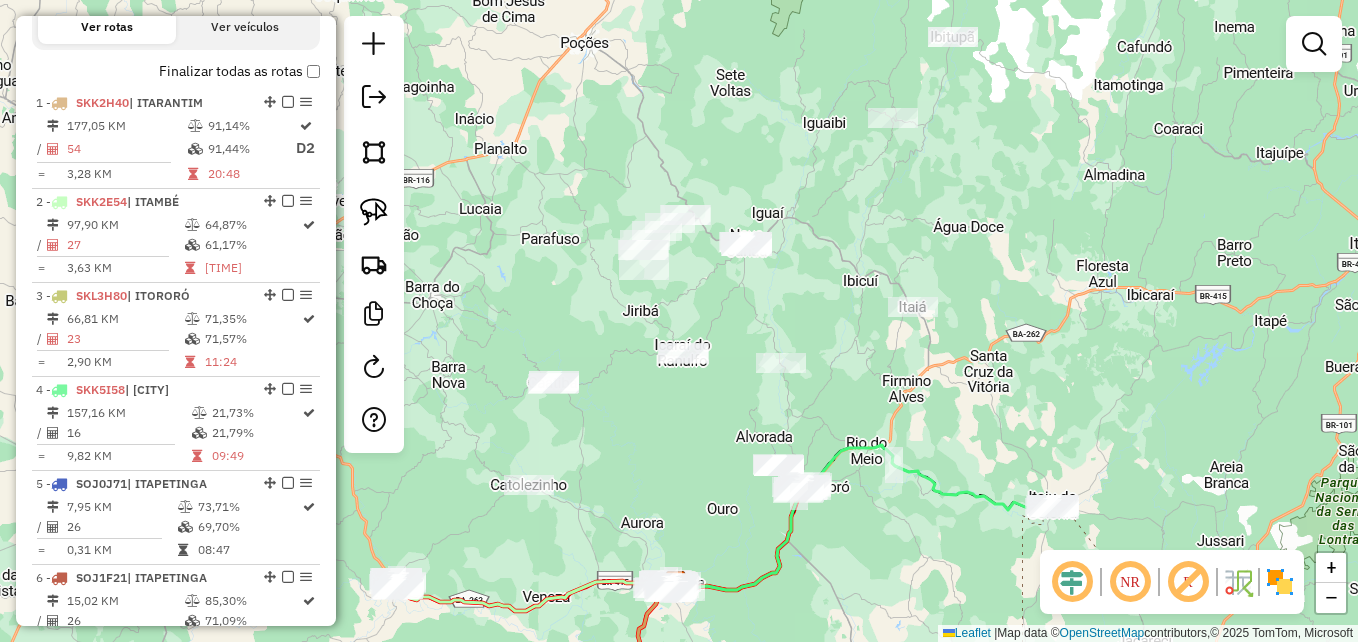 drag, startPoint x: 848, startPoint y: 329, endPoint x: 821, endPoint y: 296, distance: 42.638012 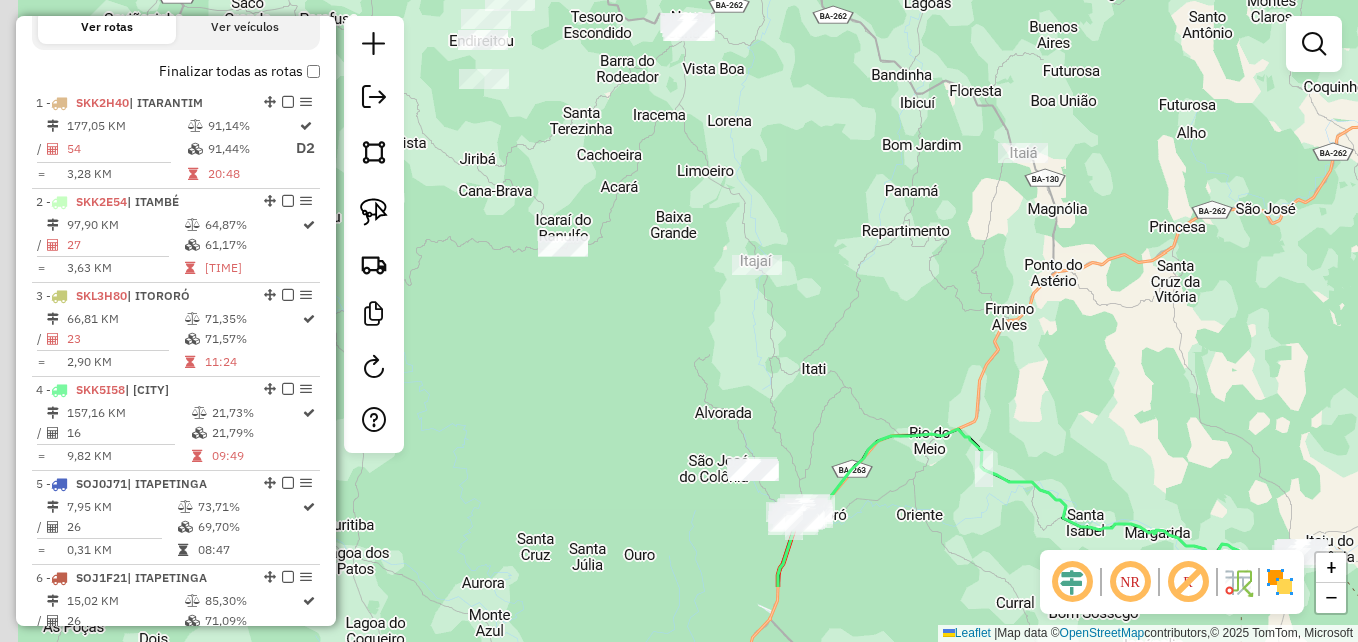 drag, startPoint x: 782, startPoint y: 344, endPoint x: 813, endPoint y: 223, distance: 124.90797 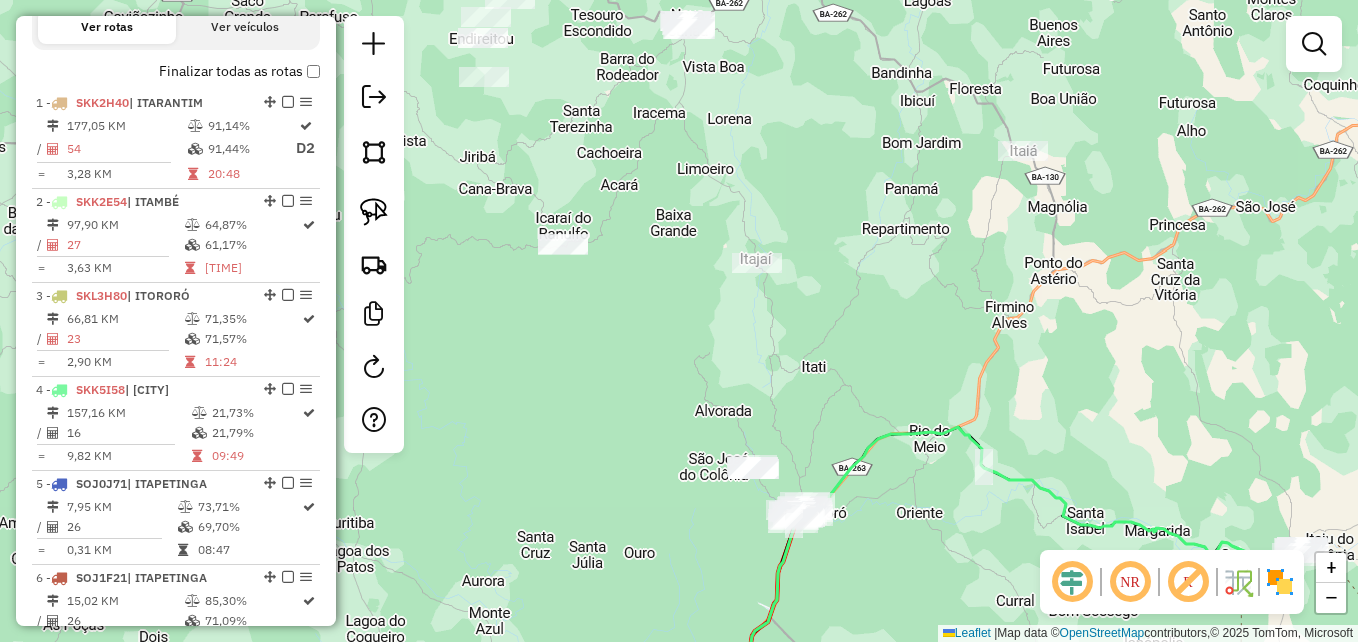 click 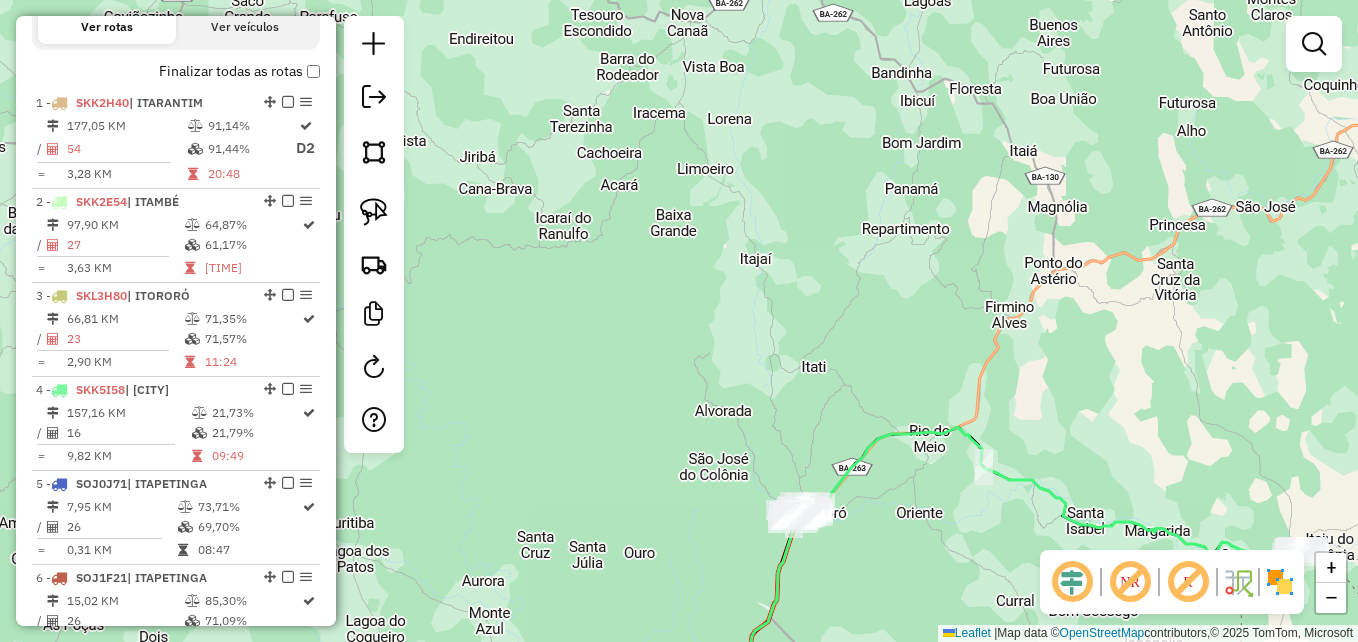 click 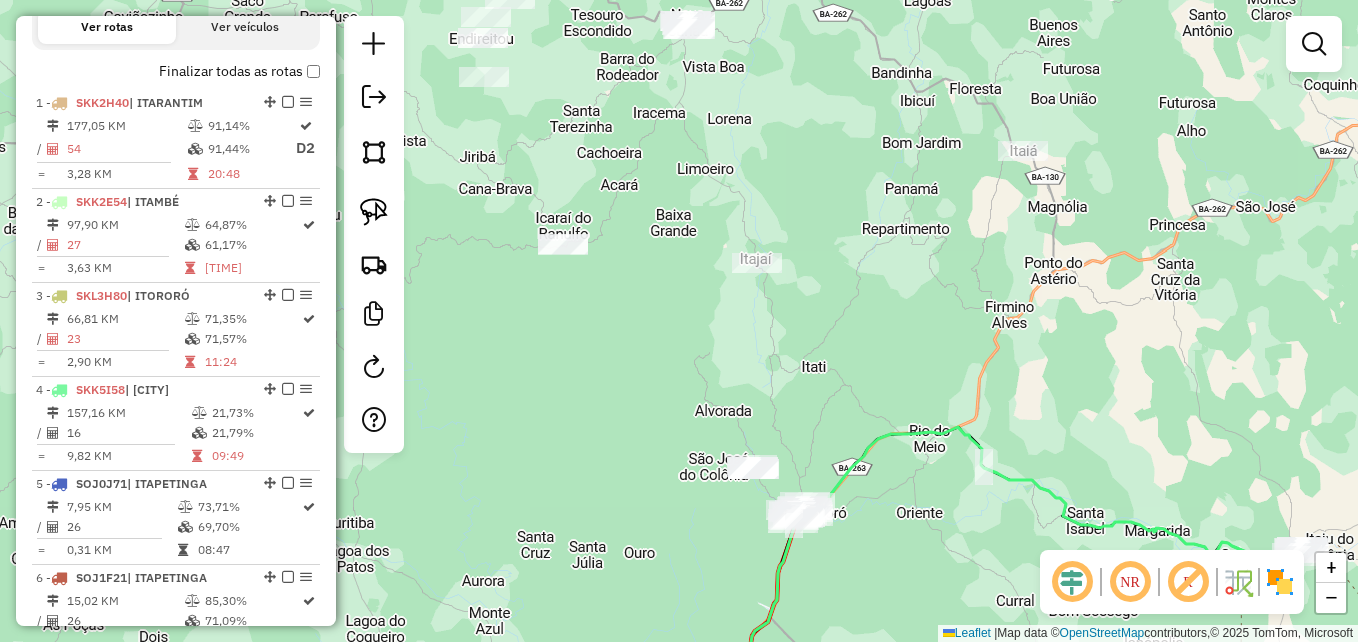 click 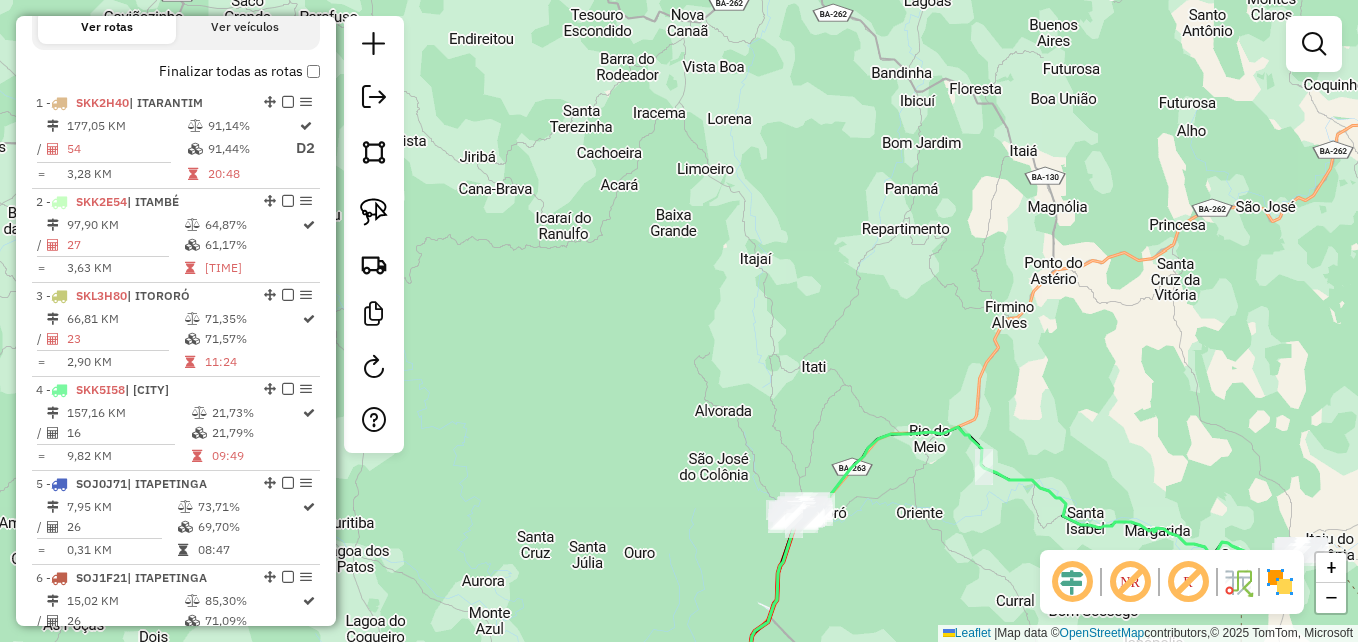click 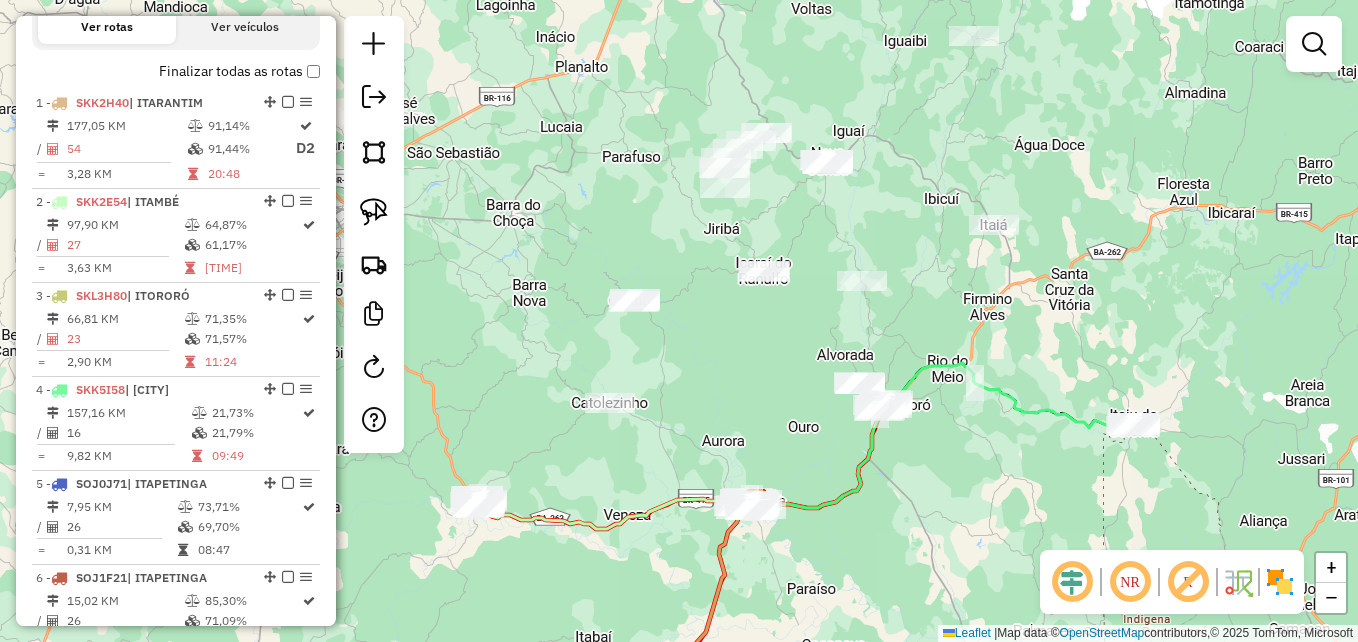 drag, startPoint x: 1007, startPoint y: 454, endPoint x: 980, endPoint y: 438, distance: 31.38471 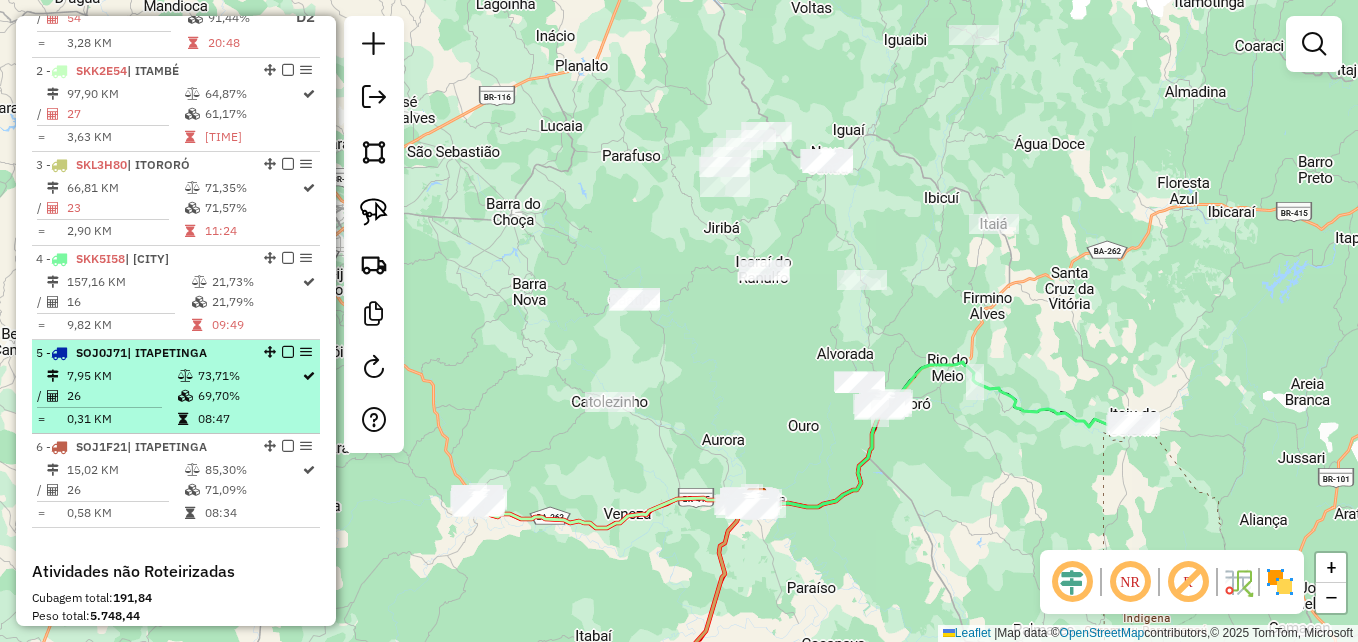 scroll, scrollTop: 700, scrollLeft: 0, axis: vertical 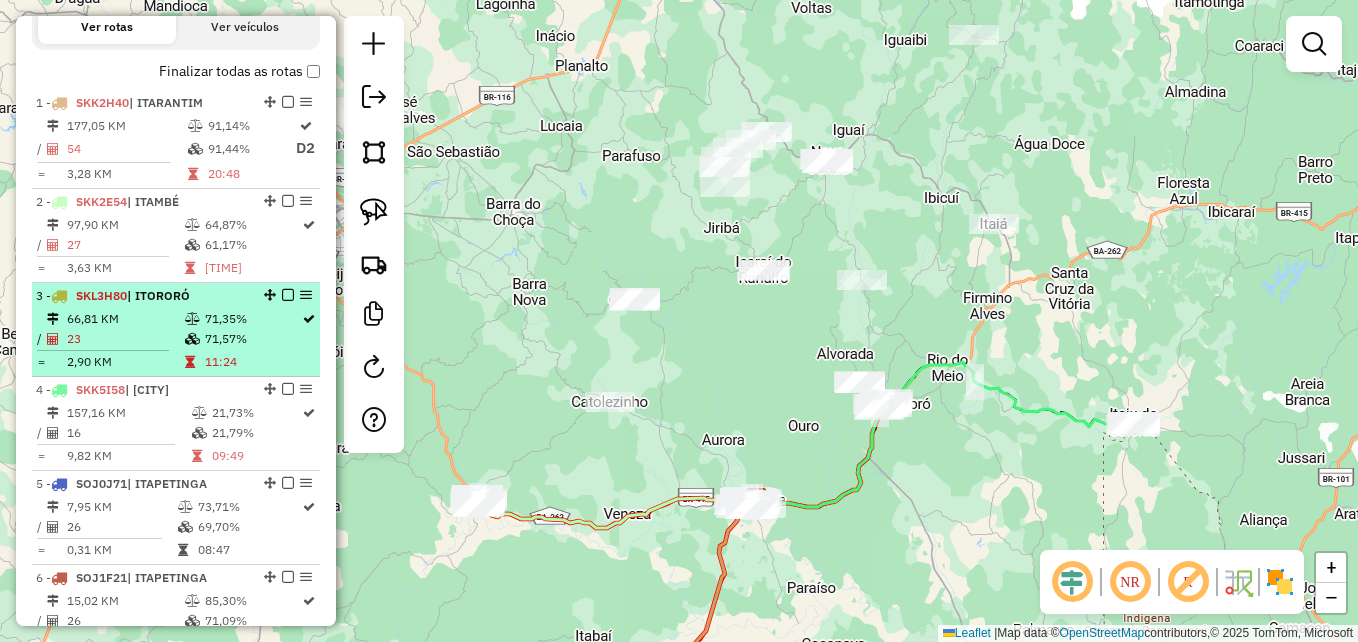 drag, startPoint x: 232, startPoint y: 330, endPoint x: 246, endPoint y: 365, distance: 37.696156 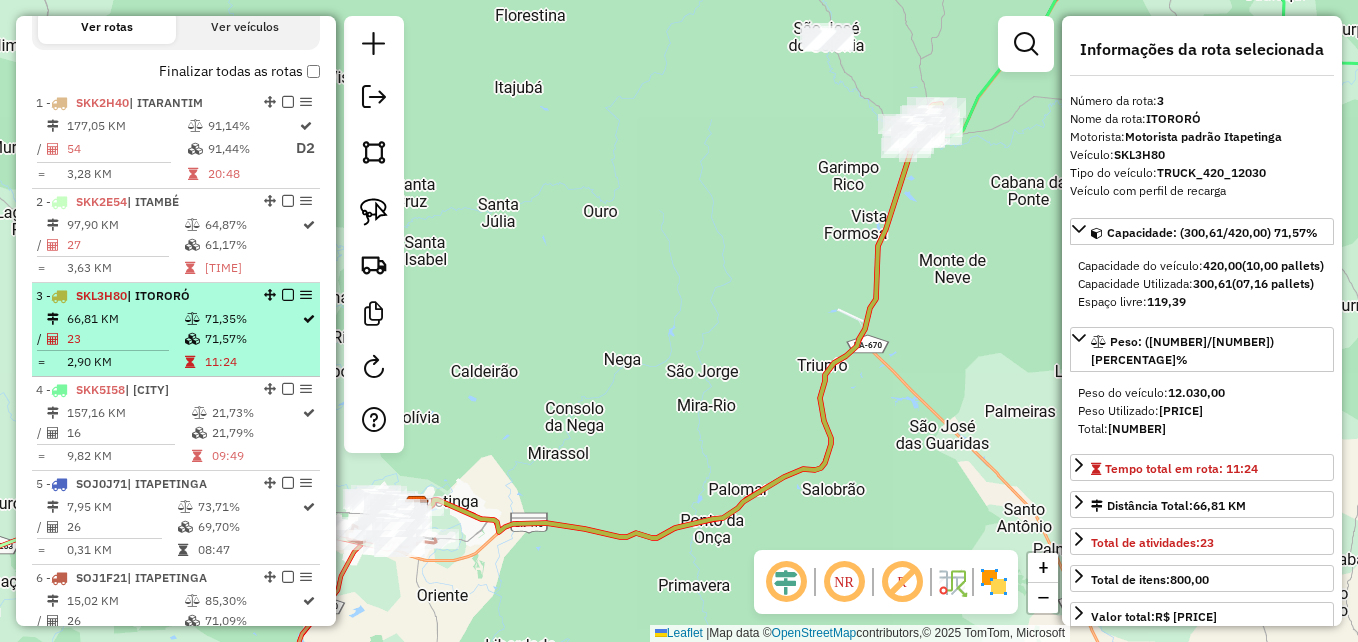 drag, startPoint x: 246, startPoint y: 365, endPoint x: 309, endPoint y: 357, distance: 63.505905 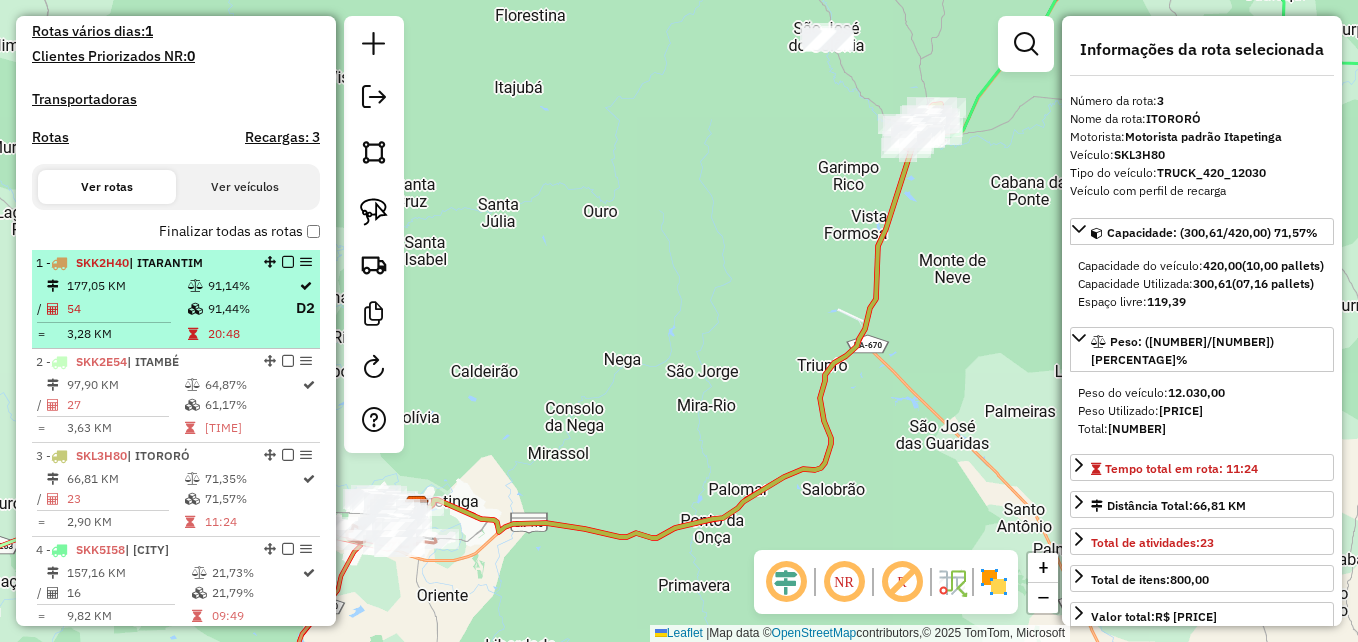 scroll, scrollTop: 600, scrollLeft: 0, axis: vertical 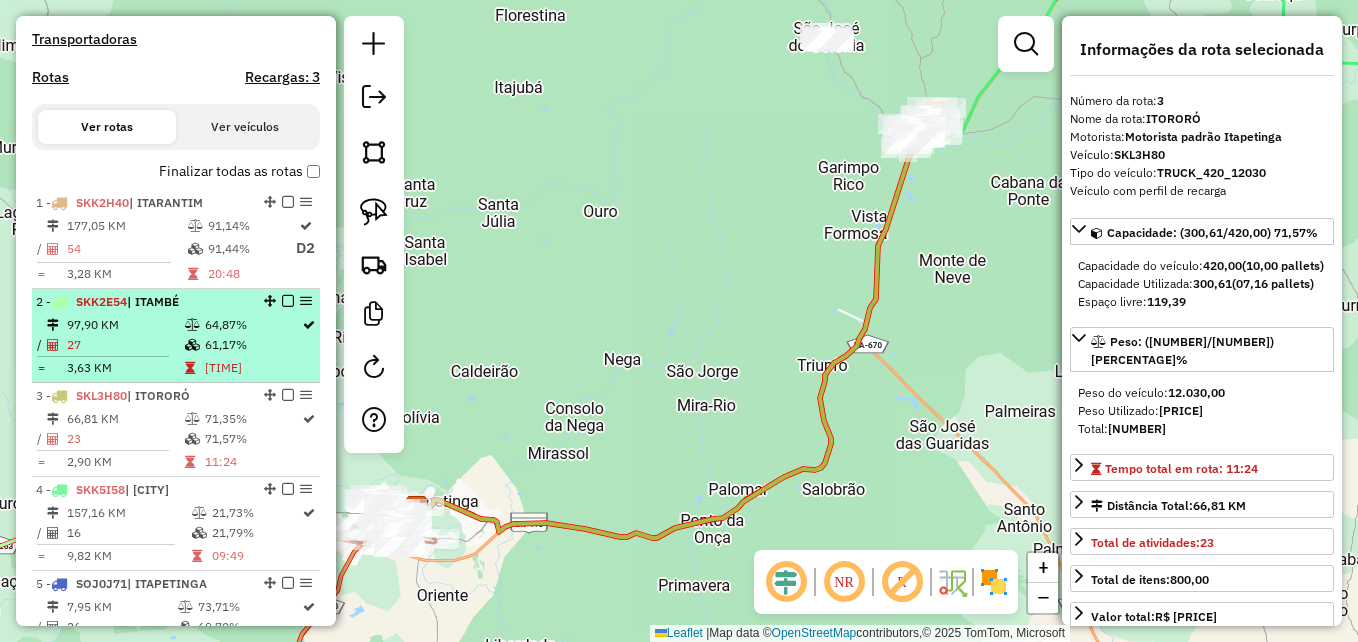 click on "61,17%" at bounding box center (252, 345) 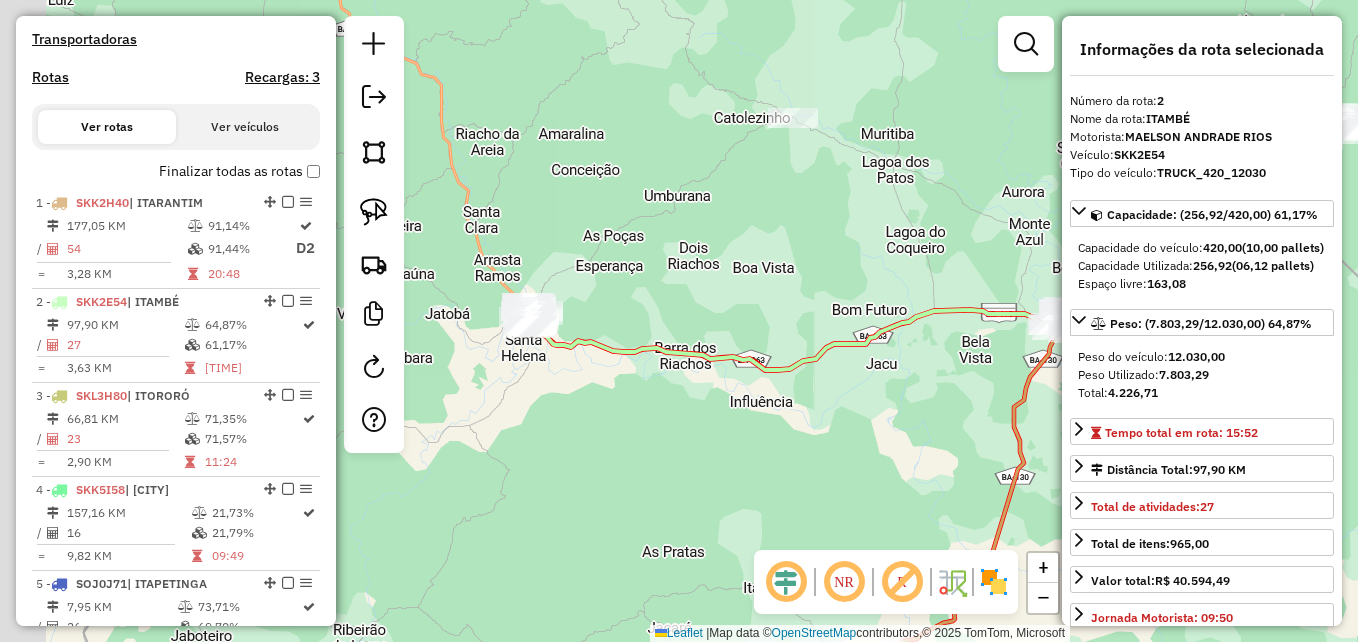 drag, startPoint x: 629, startPoint y: 263, endPoint x: 733, endPoint y: 289, distance: 107.200745 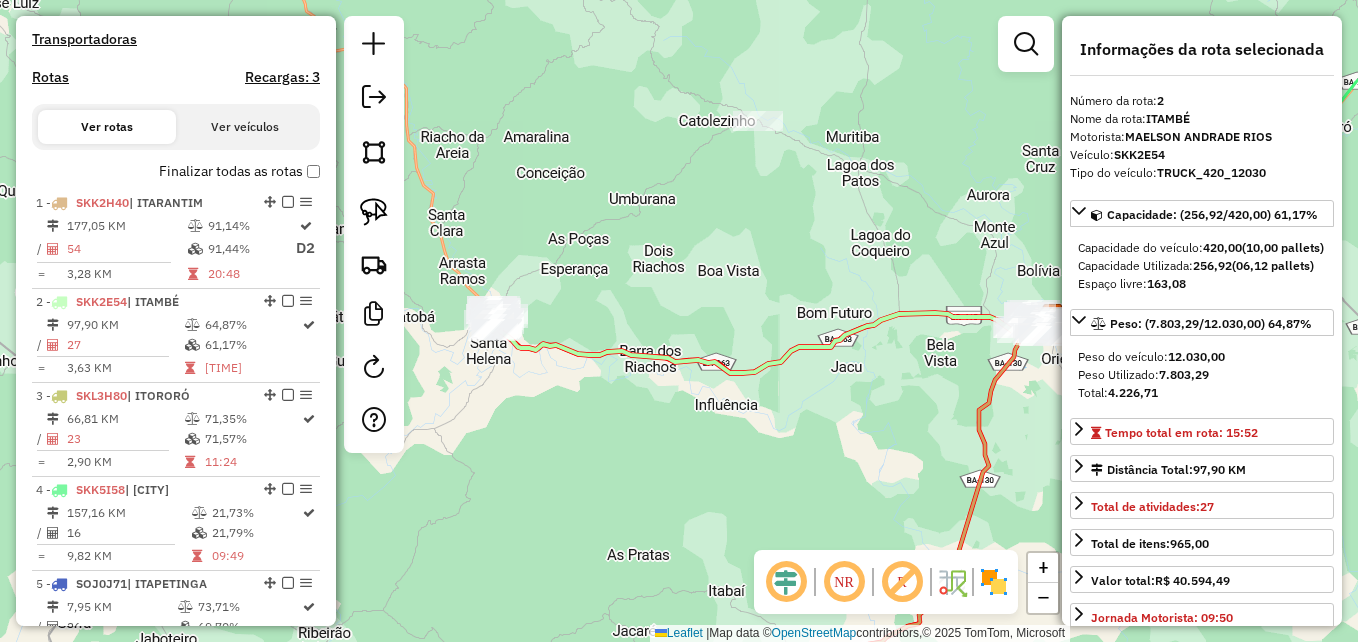 drag, startPoint x: 863, startPoint y: 308, endPoint x: 797, endPoint y: 299, distance: 66.61081 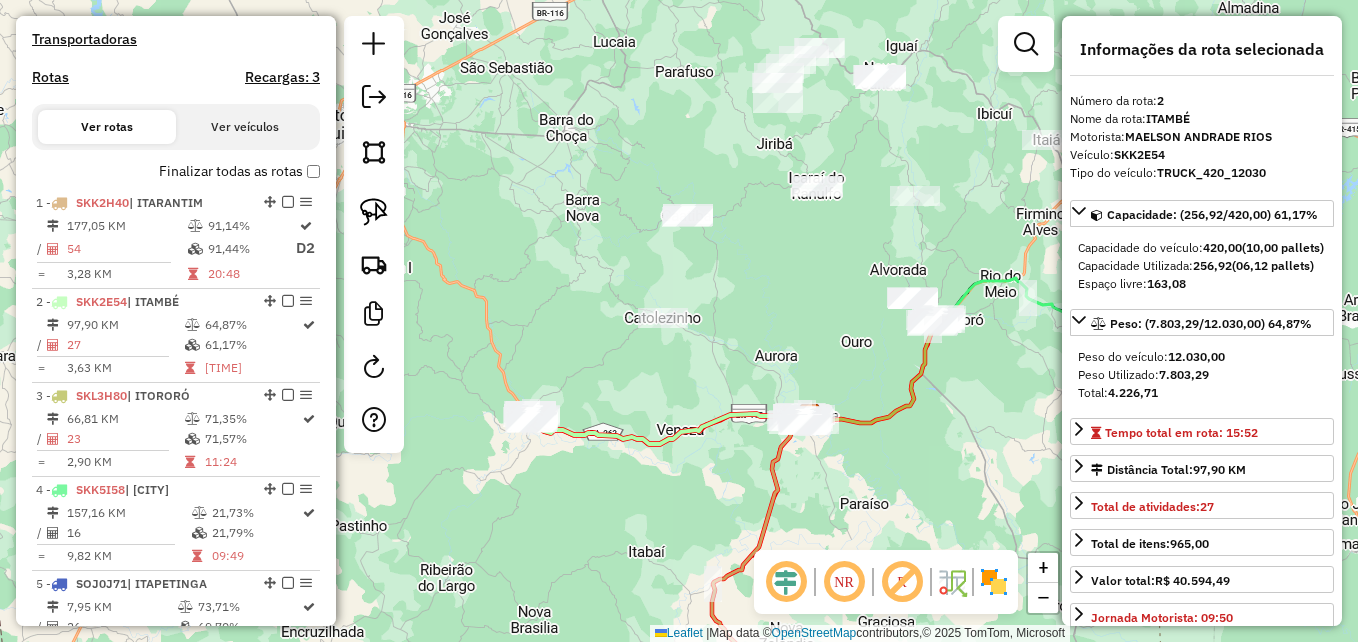 drag, startPoint x: 996, startPoint y: 205, endPoint x: 857, endPoint y: 326, distance: 184.28781 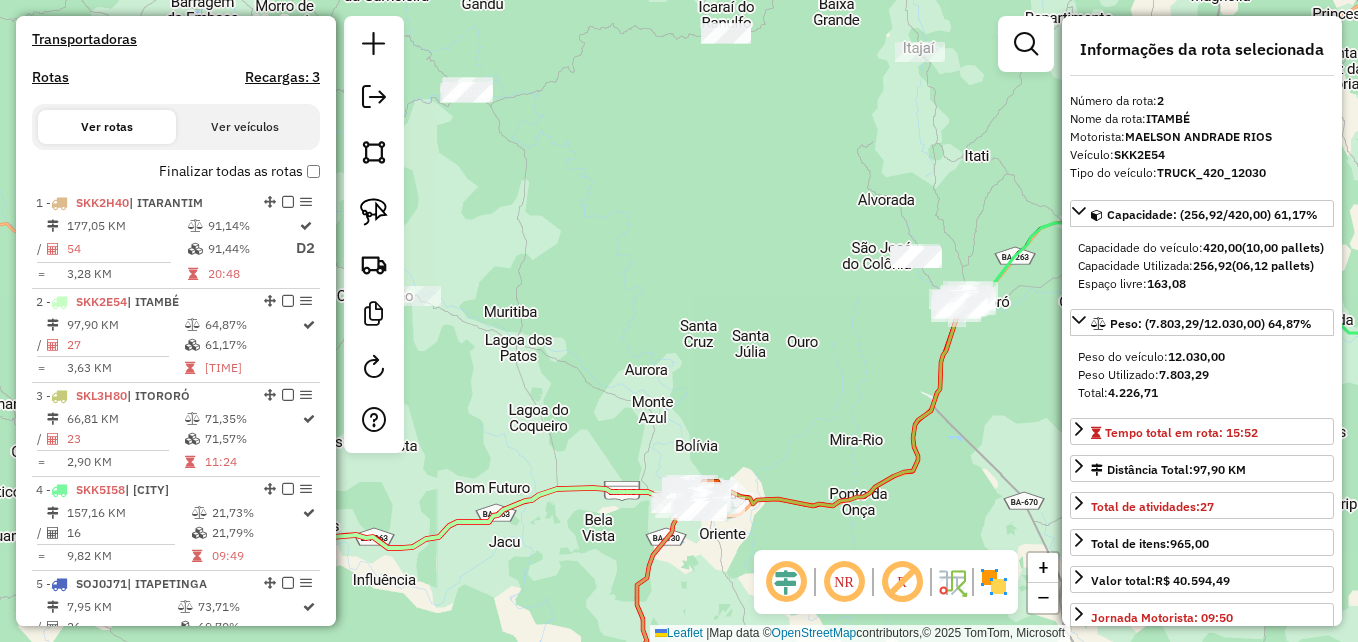 drag, startPoint x: 885, startPoint y: 328, endPoint x: 798, endPoint y: 244, distance: 120.93387 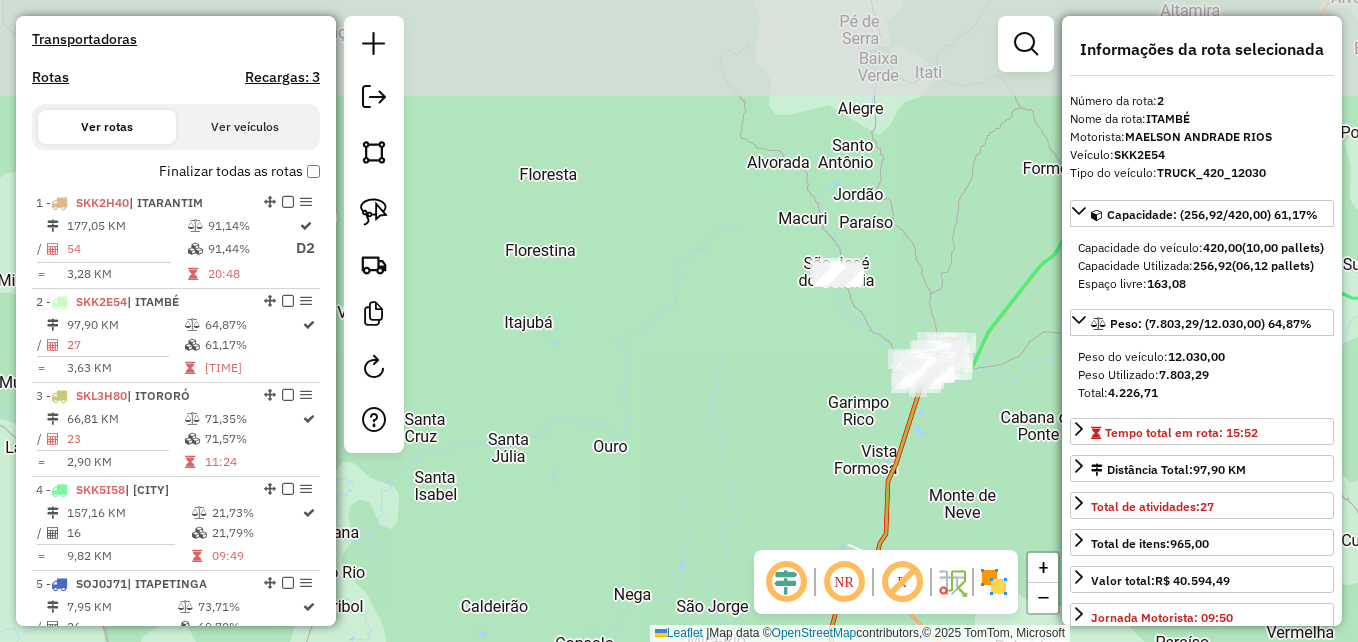 drag, startPoint x: 838, startPoint y: 177, endPoint x: 840, endPoint y: 370, distance: 193.01036 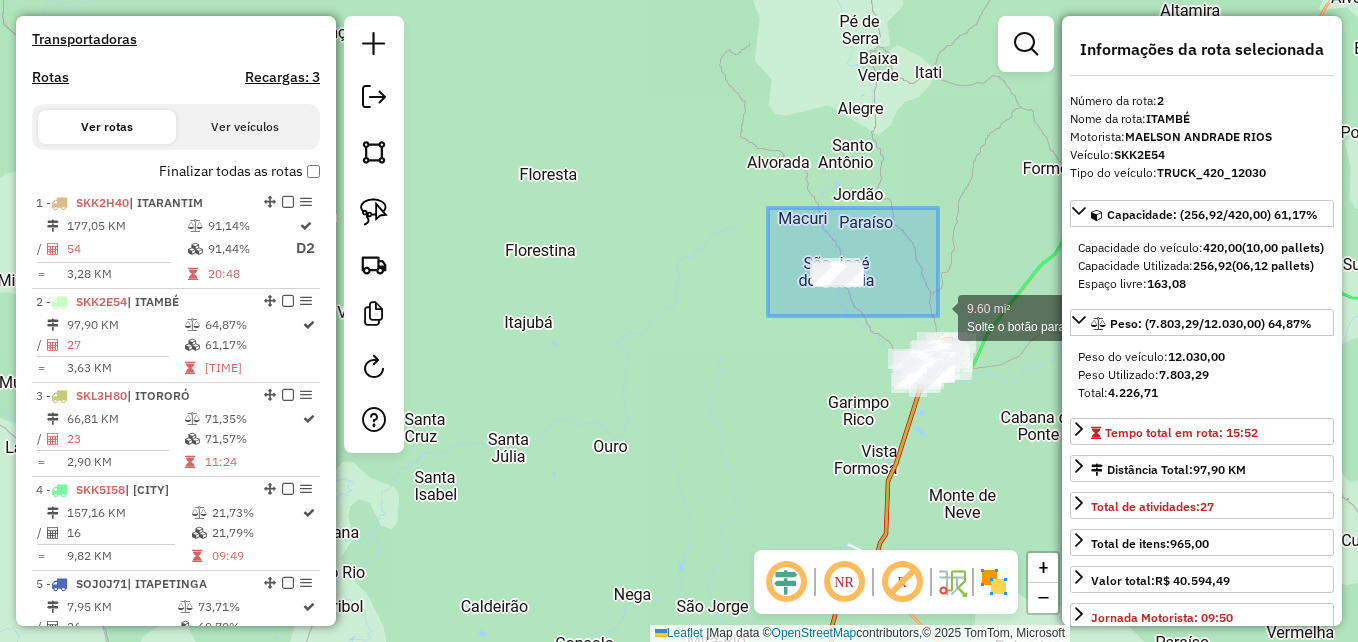 drag, startPoint x: 768, startPoint y: 208, endPoint x: 938, endPoint y: 316, distance: 201.40506 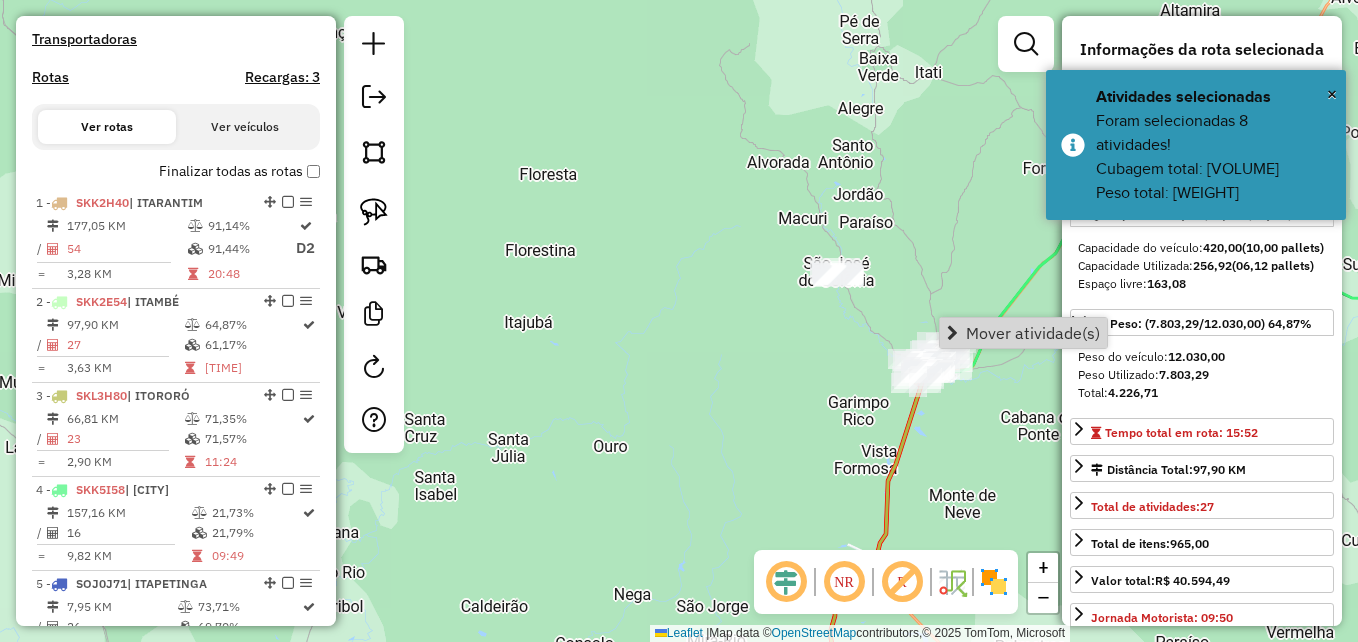 click 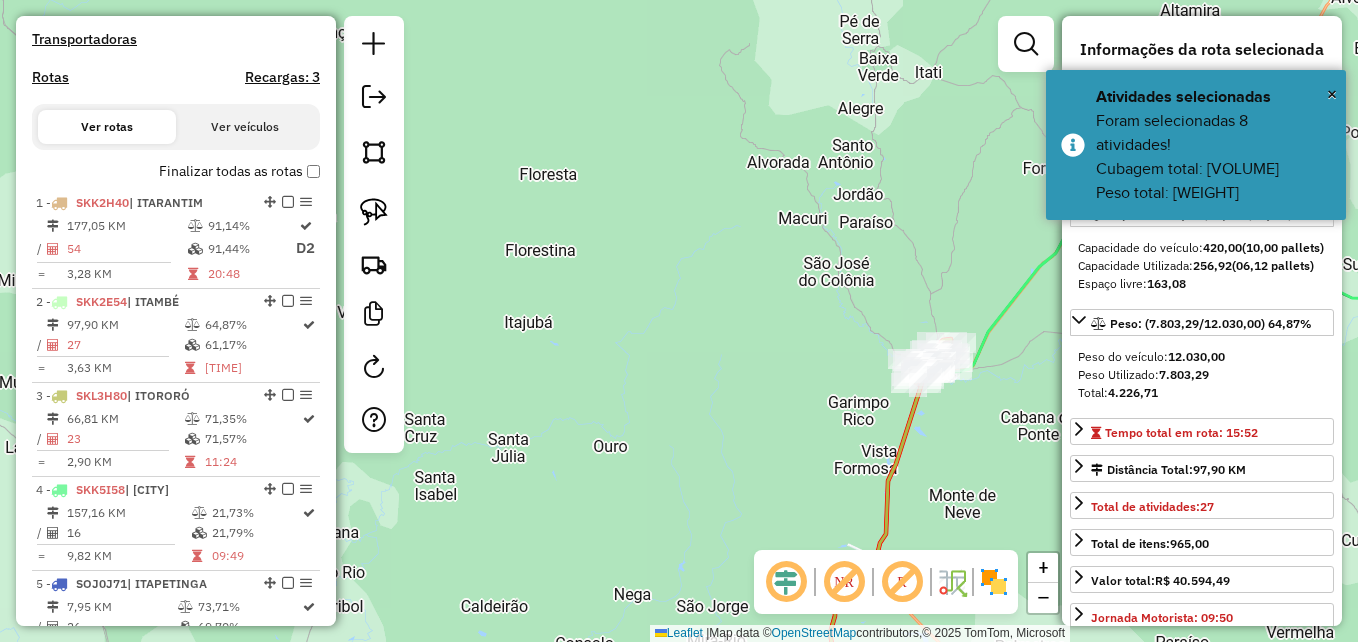 click 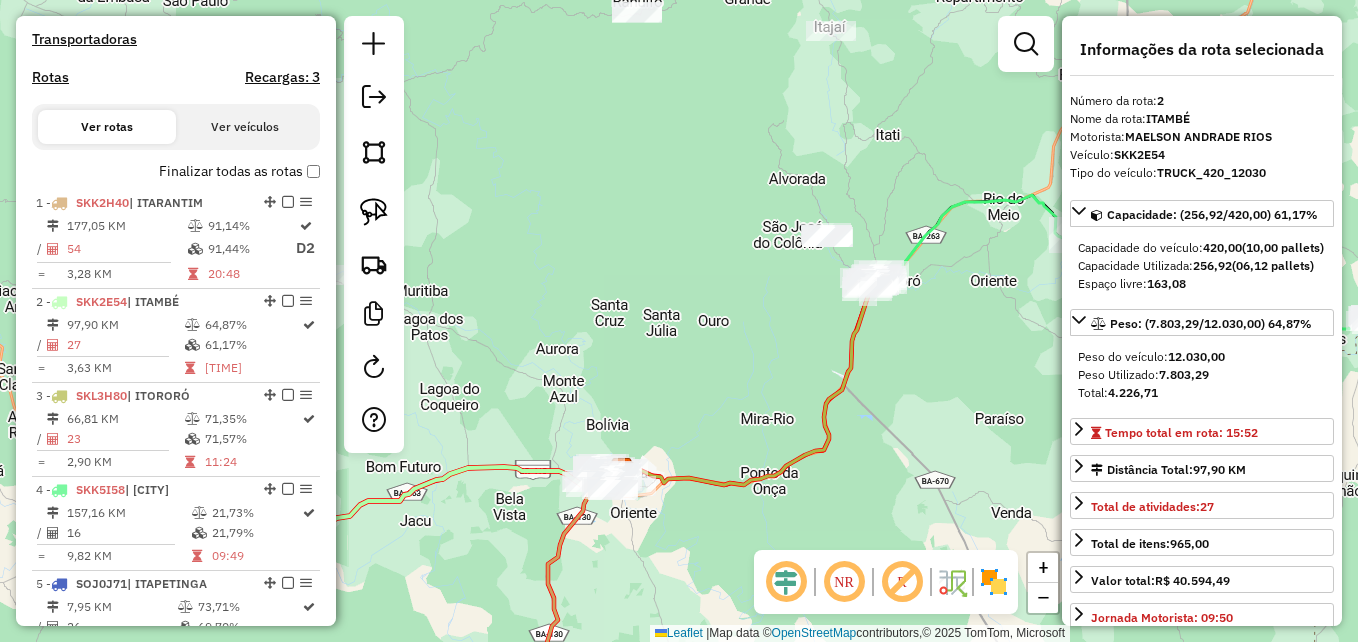drag, startPoint x: 766, startPoint y: 367, endPoint x: 801, endPoint y: 314, distance: 63.51378 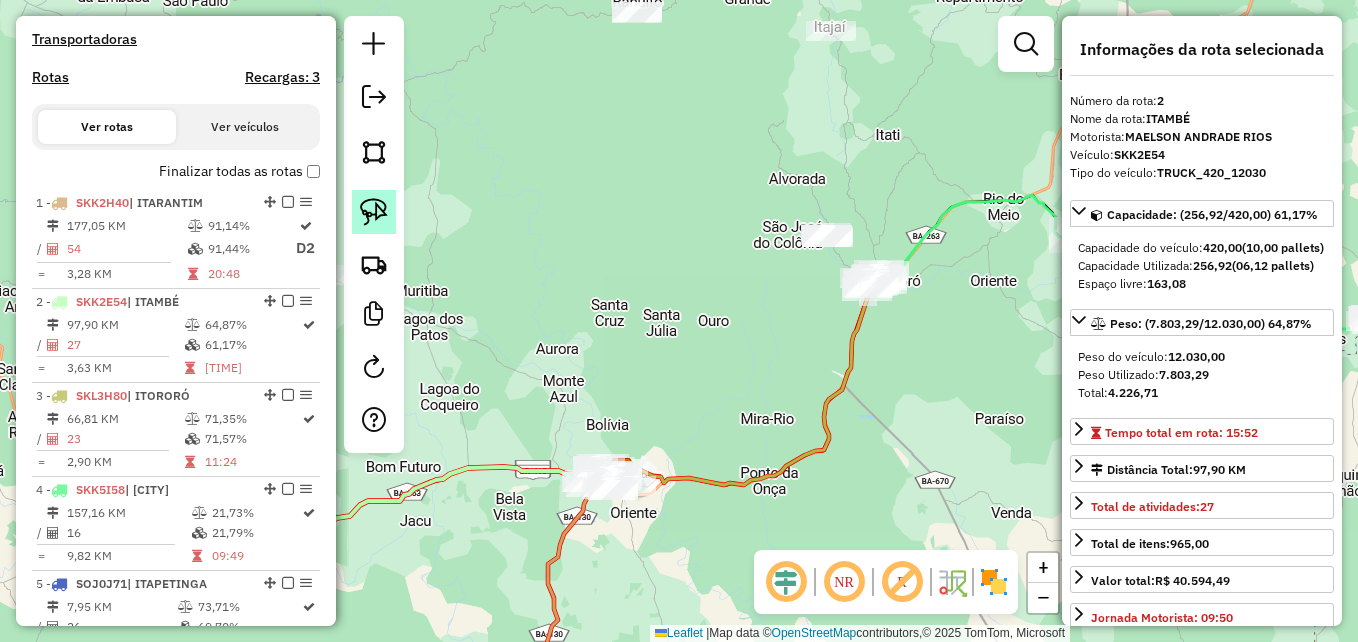 click 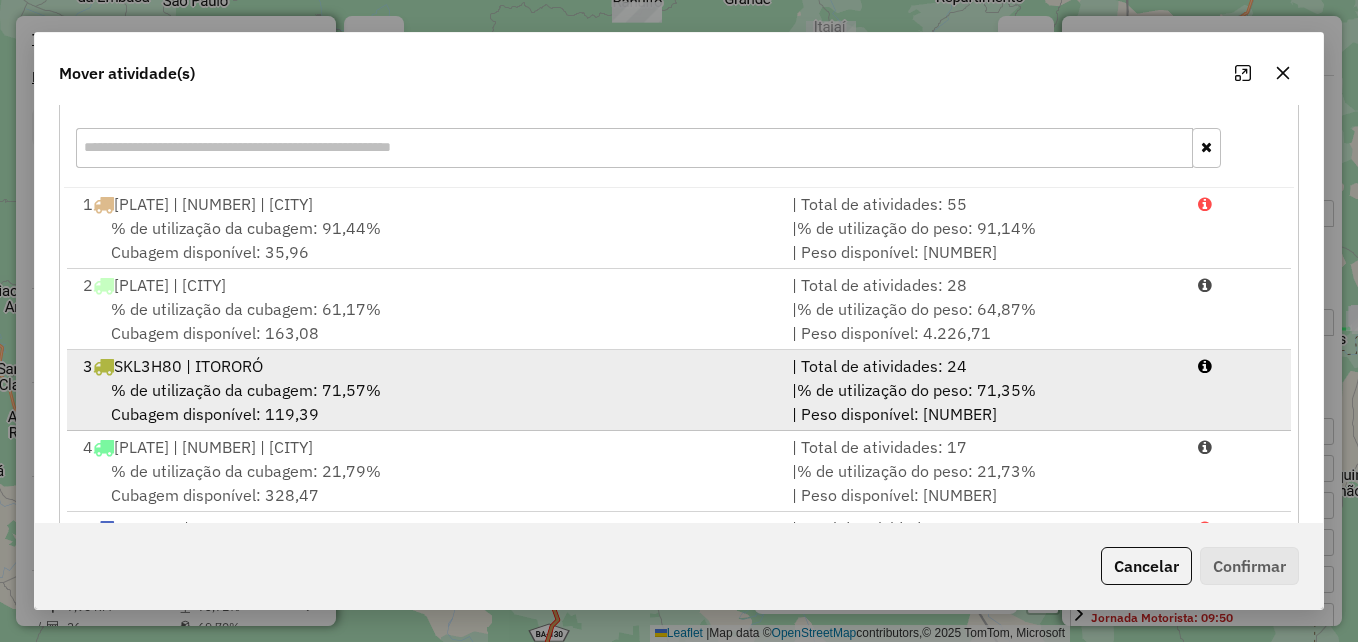 scroll, scrollTop: 300, scrollLeft: 0, axis: vertical 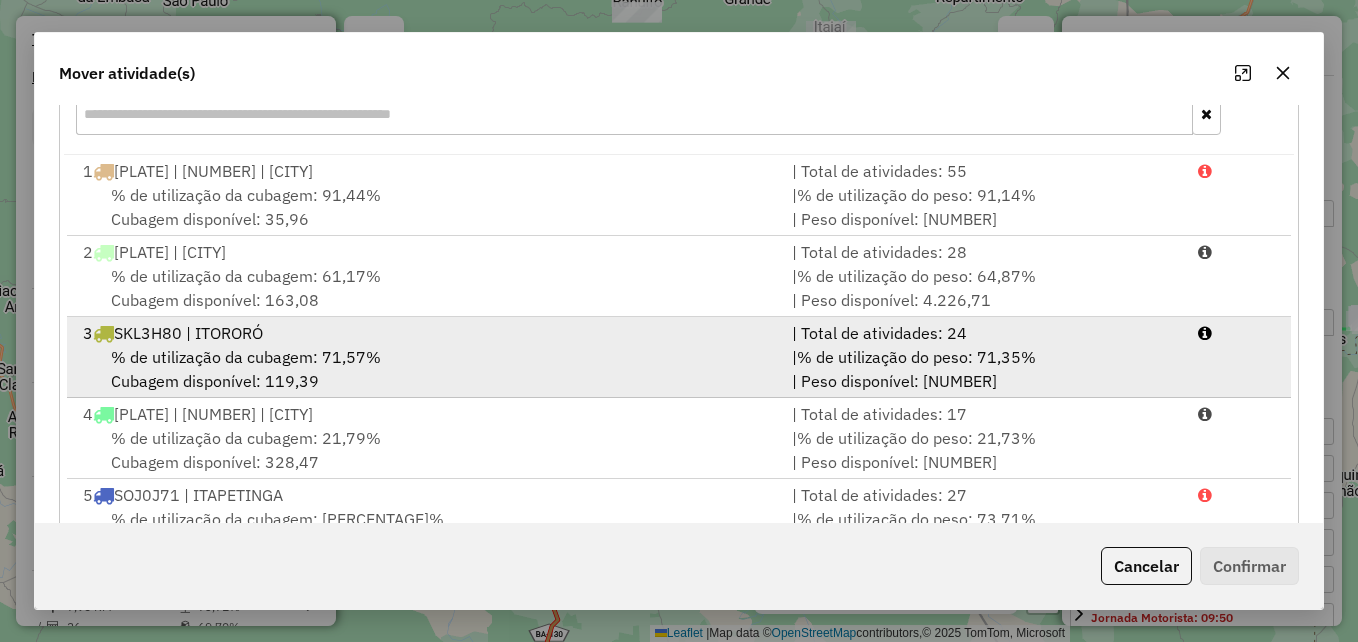 drag, startPoint x: 404, startPoint y: 356, endPoint x: 417, endPoint y: 360, distance: 13.601471 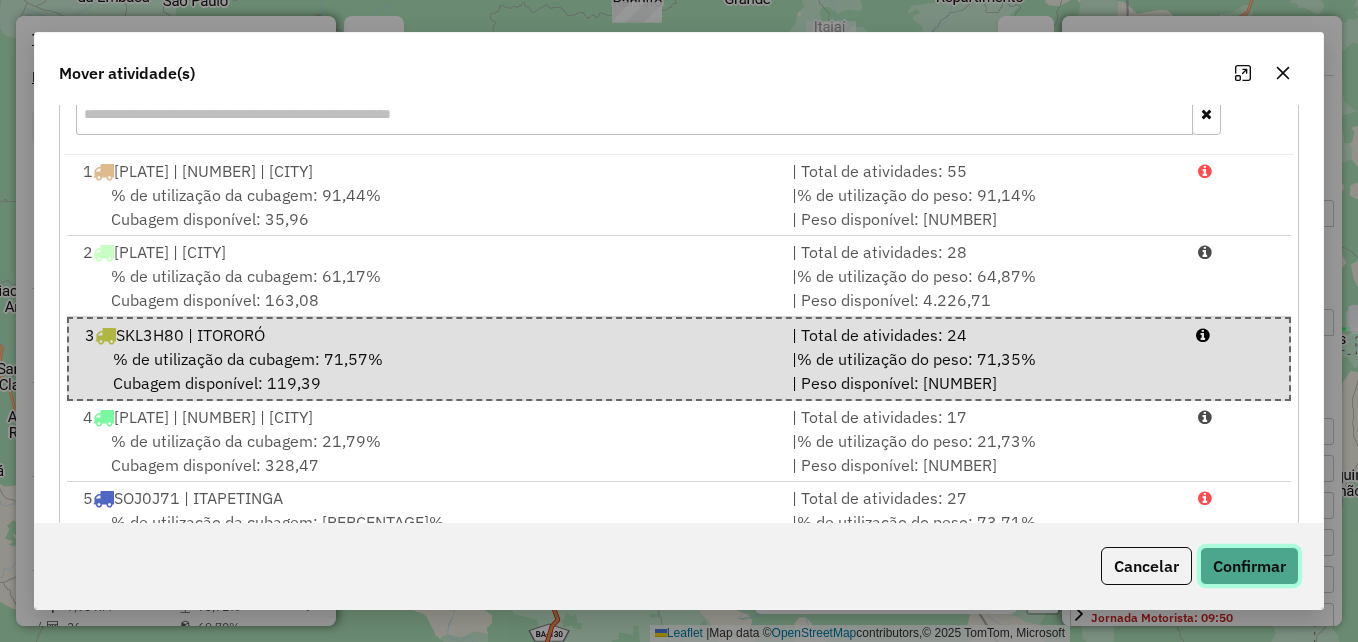 click on "Confirmar" 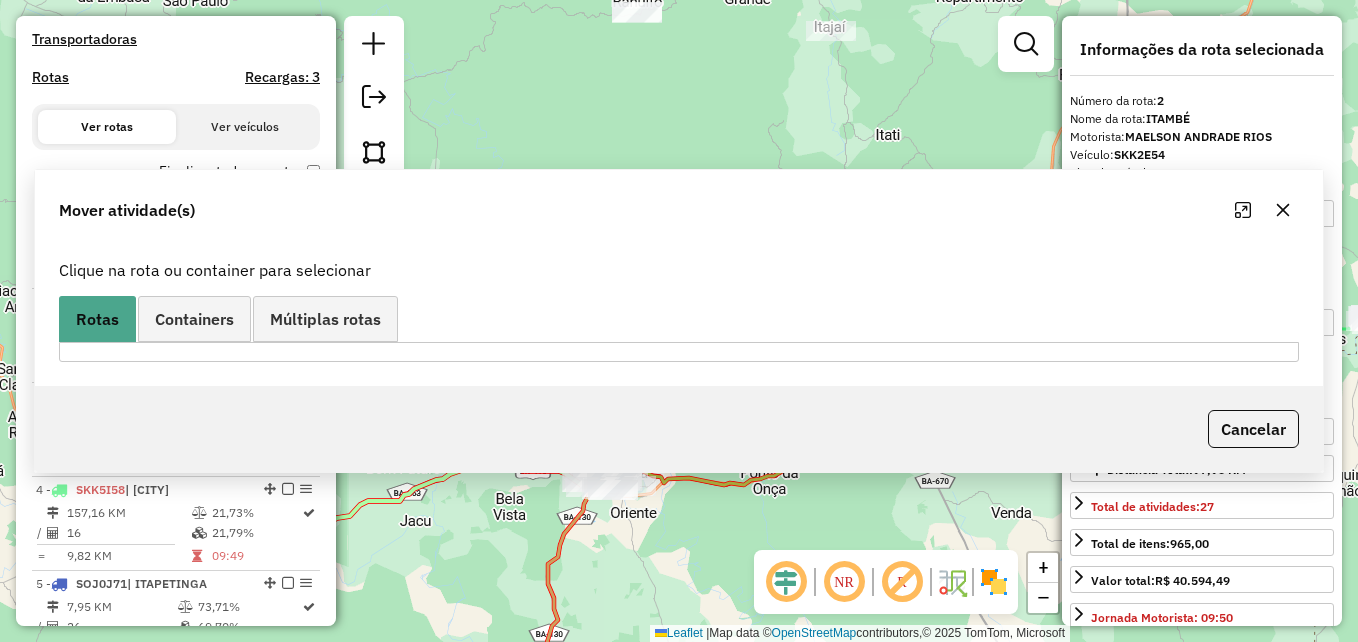 scroll, scrollTop: 0, scrollLeft: 0, axis: both 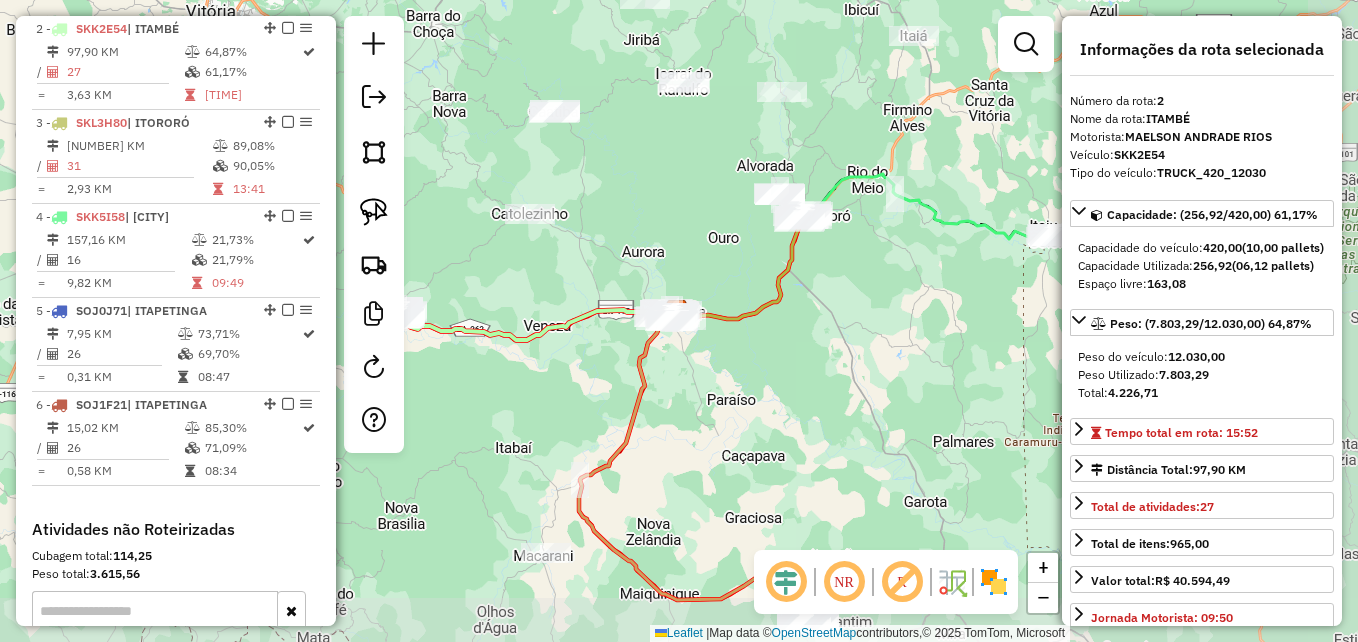 drag, startPoint x: 928, startPoint y: 434, endPoint x: 860, endPoint y: 344, distance: 112.80071 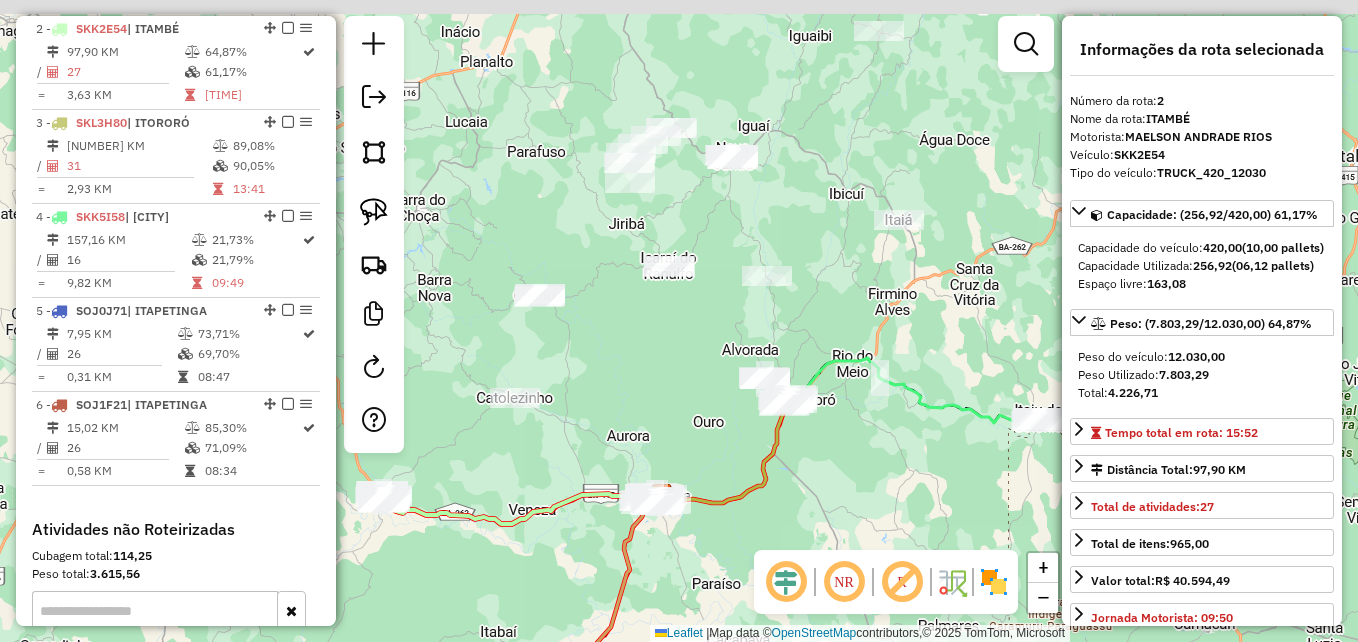 drag, startPoint x: 964, startPoint y: 322, endPoint x: 919, endPoint y: 386, distance: 78.23682 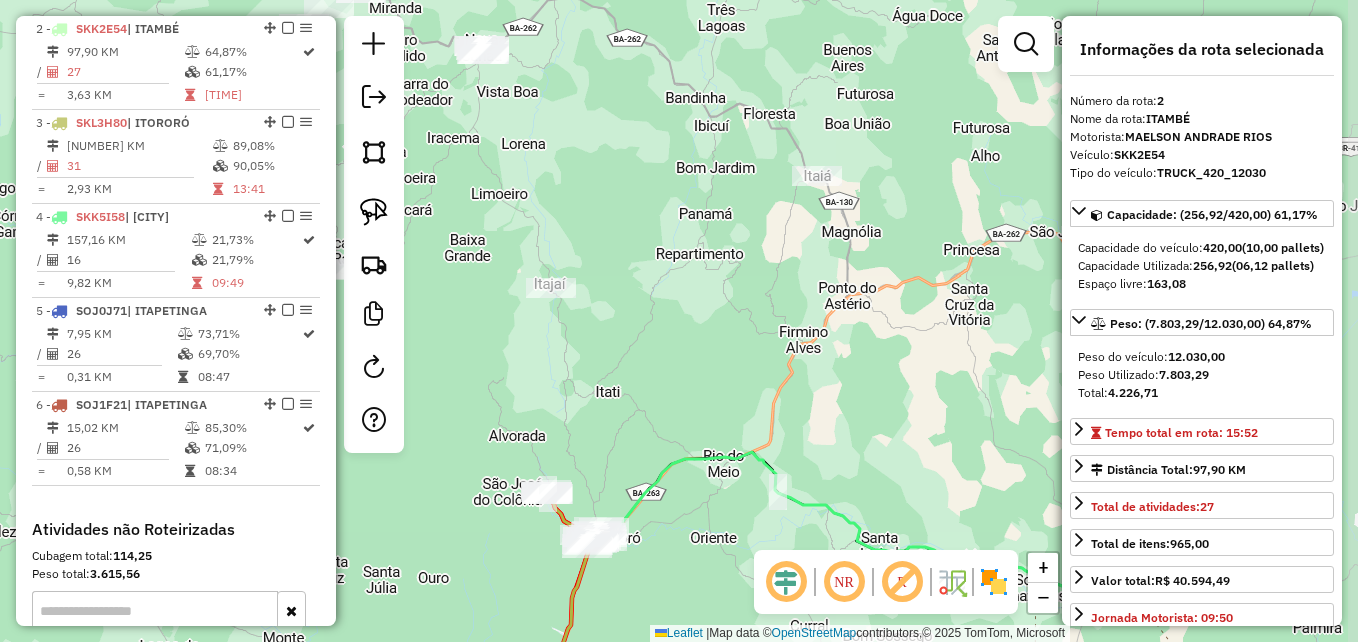 drag, startPoint x: 928, startPoint y: 277, endPoint x: 859, endPoint y: 258, distance: 71.568146 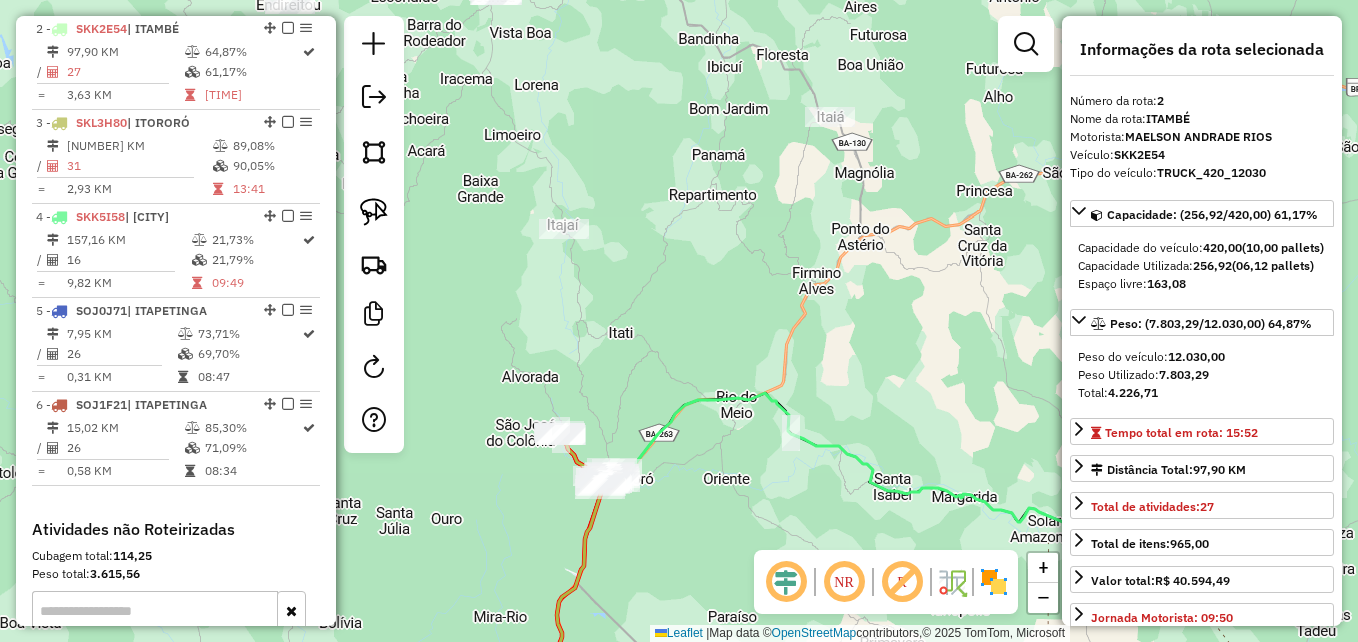 drag, startPoint x: 929, startPoint y: 339, endPoint x: 916, endPoint y: 270, distance: 70.21396 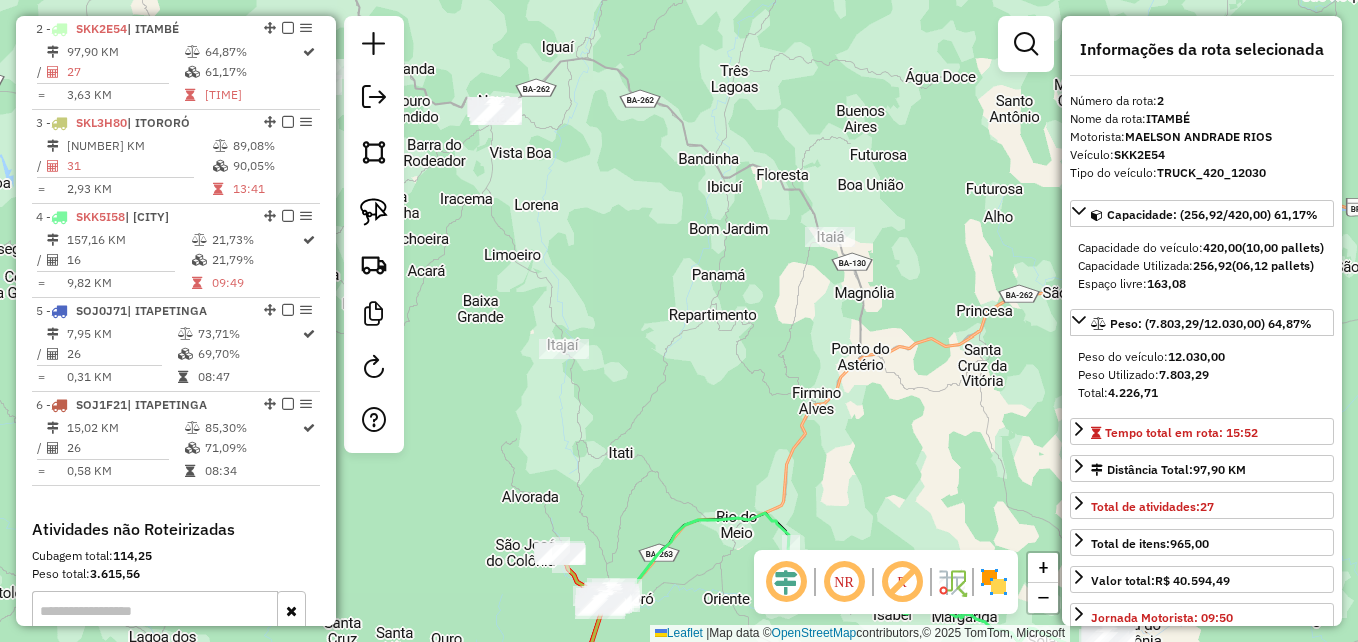 drag, startPoint x: 901, startPoint y: 202, endPoint x: 921, endPoint y: 358, distance: 157.27682 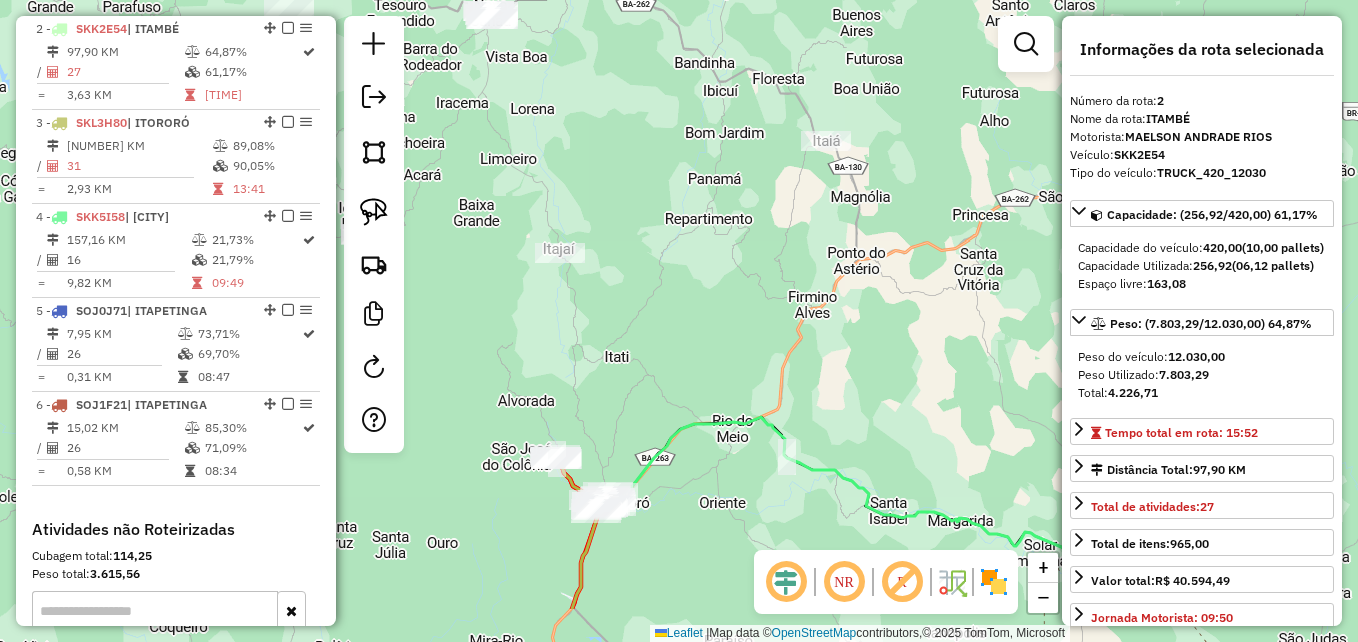 drag, startPoint x: 938, startPoint y: 443, endPoint x: 934, endPoint y: 346, distance: 97.082436 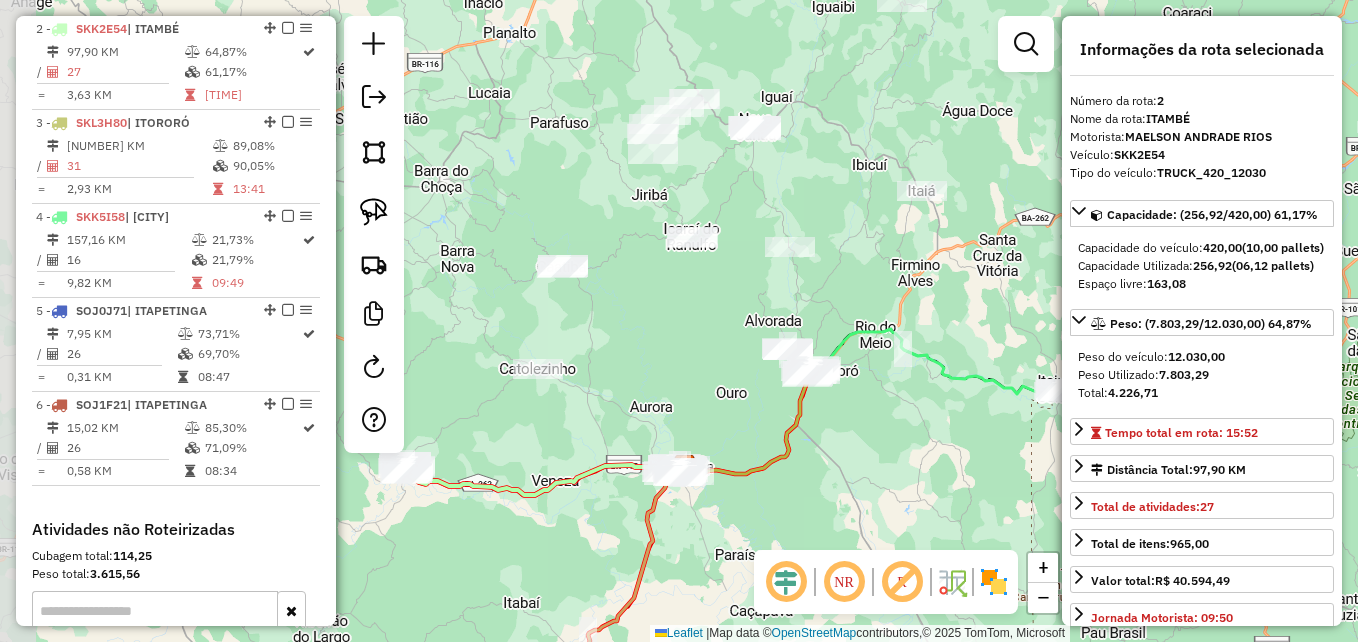 drag, startPoint x: 844, startPoint y: 306, endPoint x: 891, endPoint y: 246, distance: 76.2168 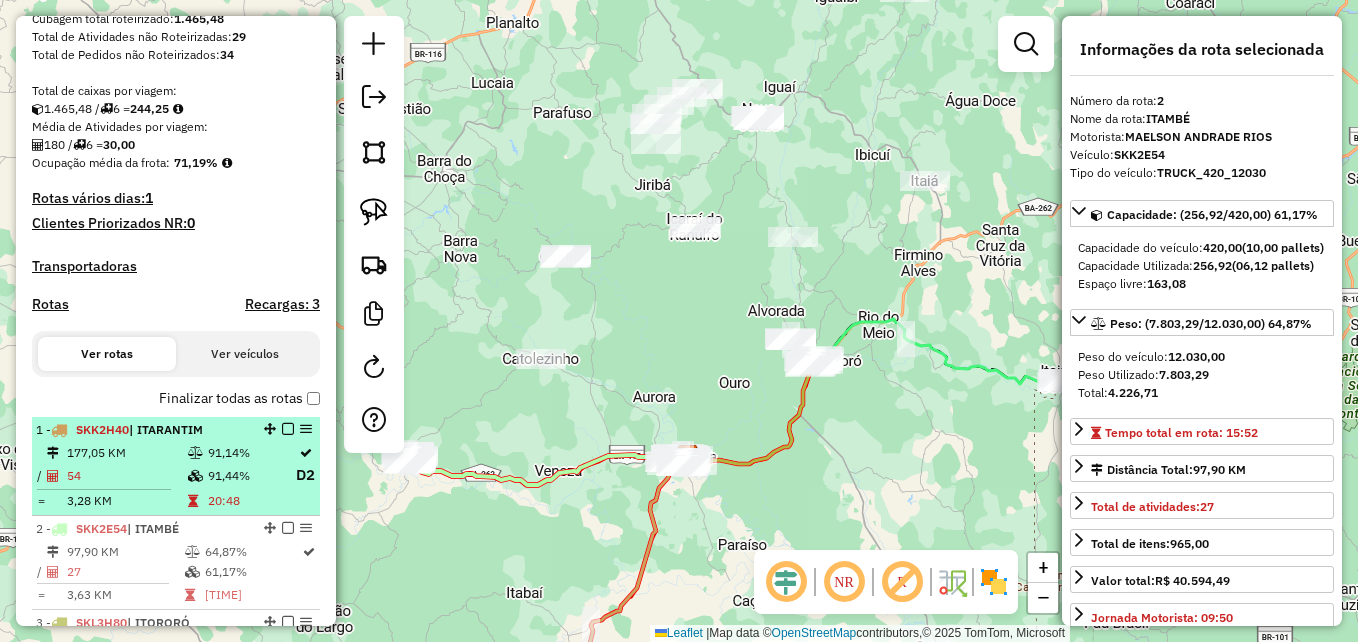 scroll, scrollTop: 573, scrollLeft: 0, axis: vertical 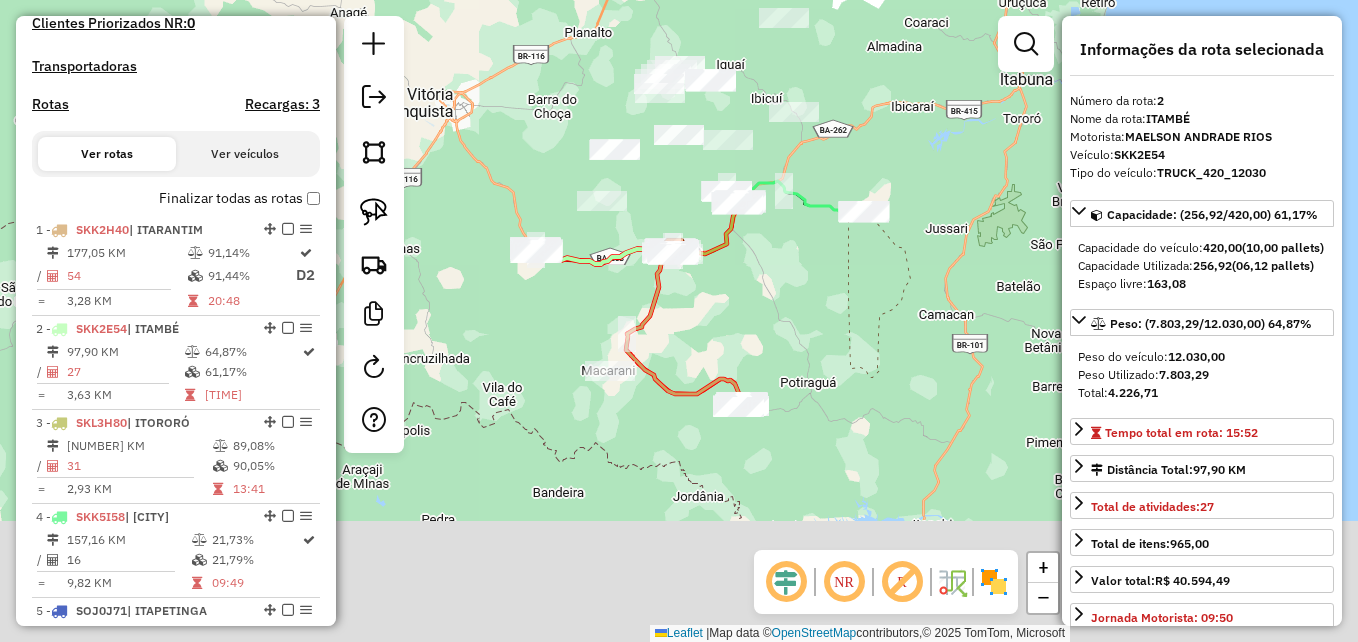 drag, startPoint x: 848, startPoint y: 454, endPoint x: 774, endPoint y: 280, distance: 189.08199 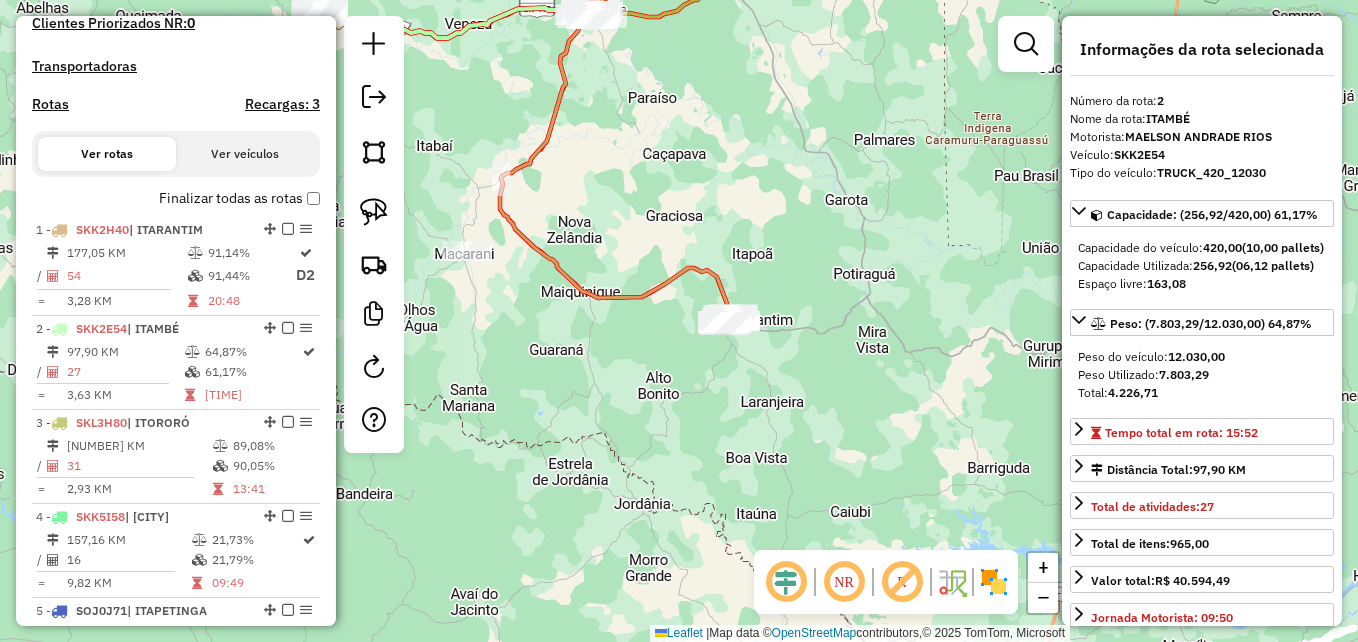 drag, startPoint x: 665, startPoint y: 172, endPoint x: 772, endPoint y: 164, distance: 107.298645 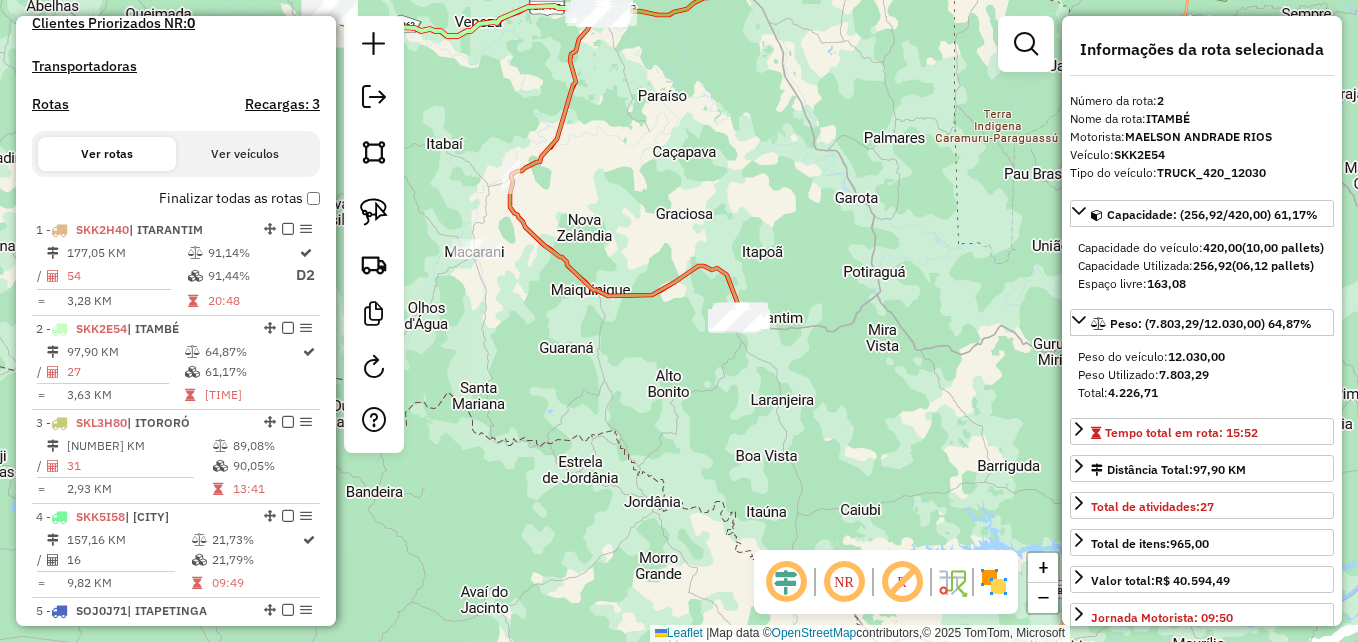 drag, startPoint x: 611, startPoint y: 176, endPoint x: 645, endPoint y: 176, distance: 34 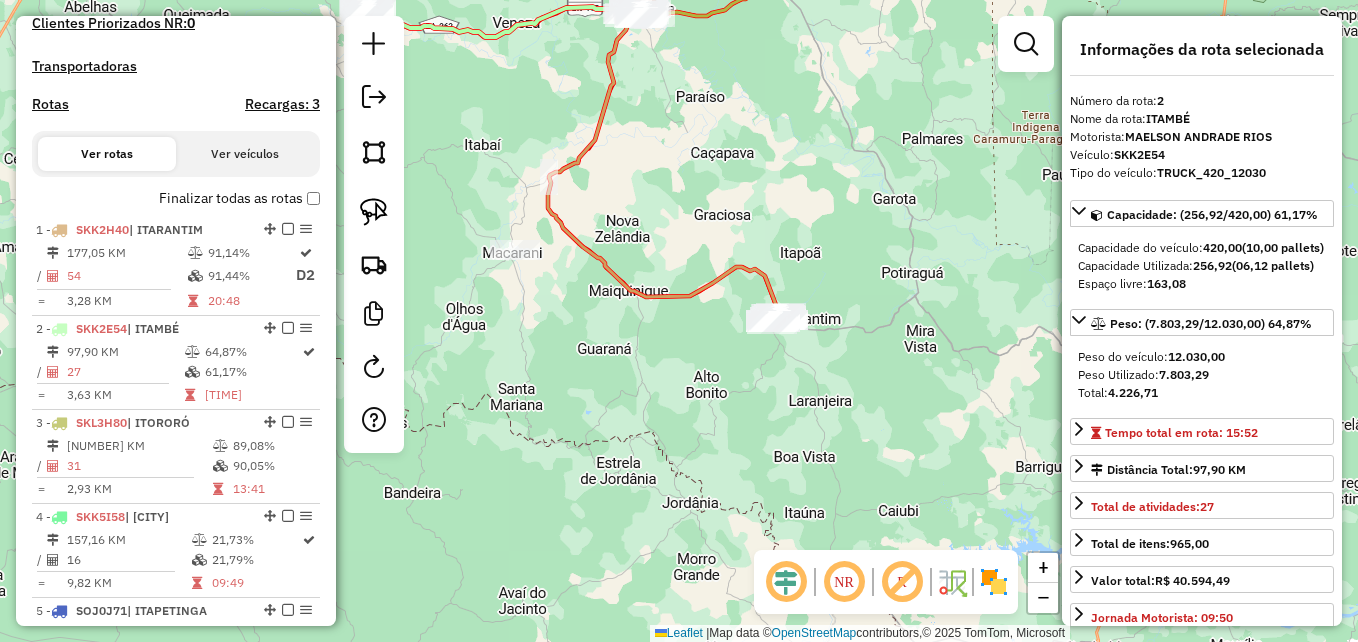 click 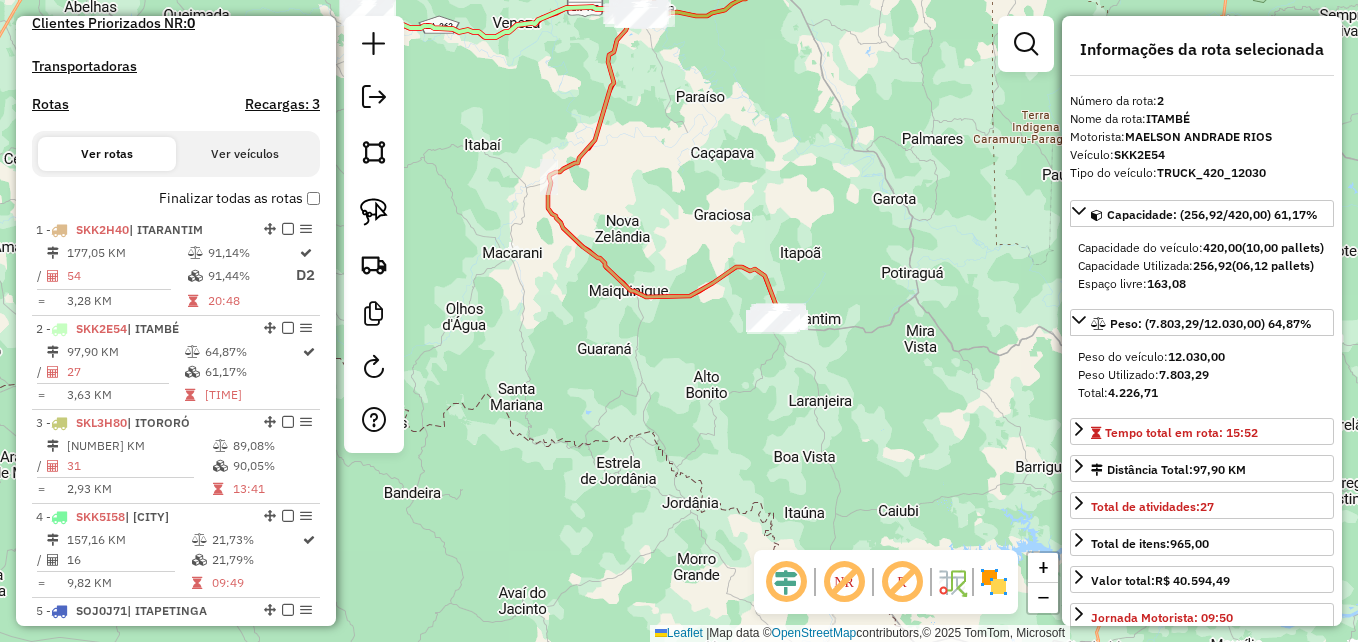 click 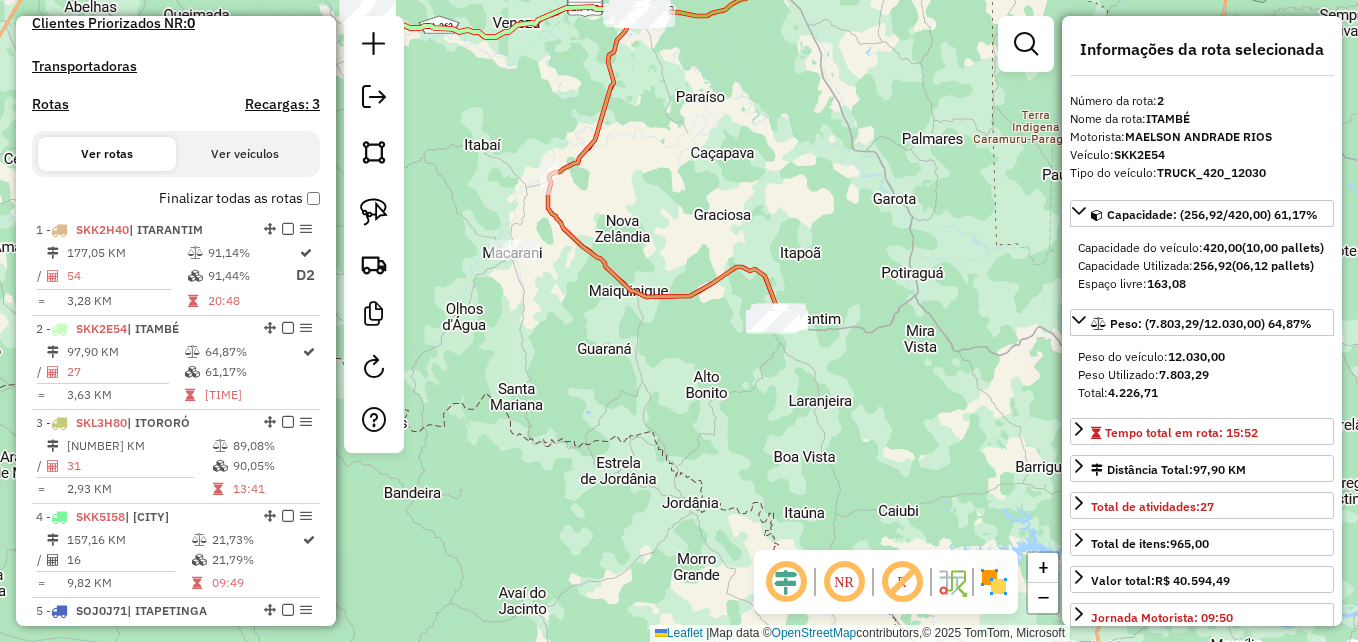 click 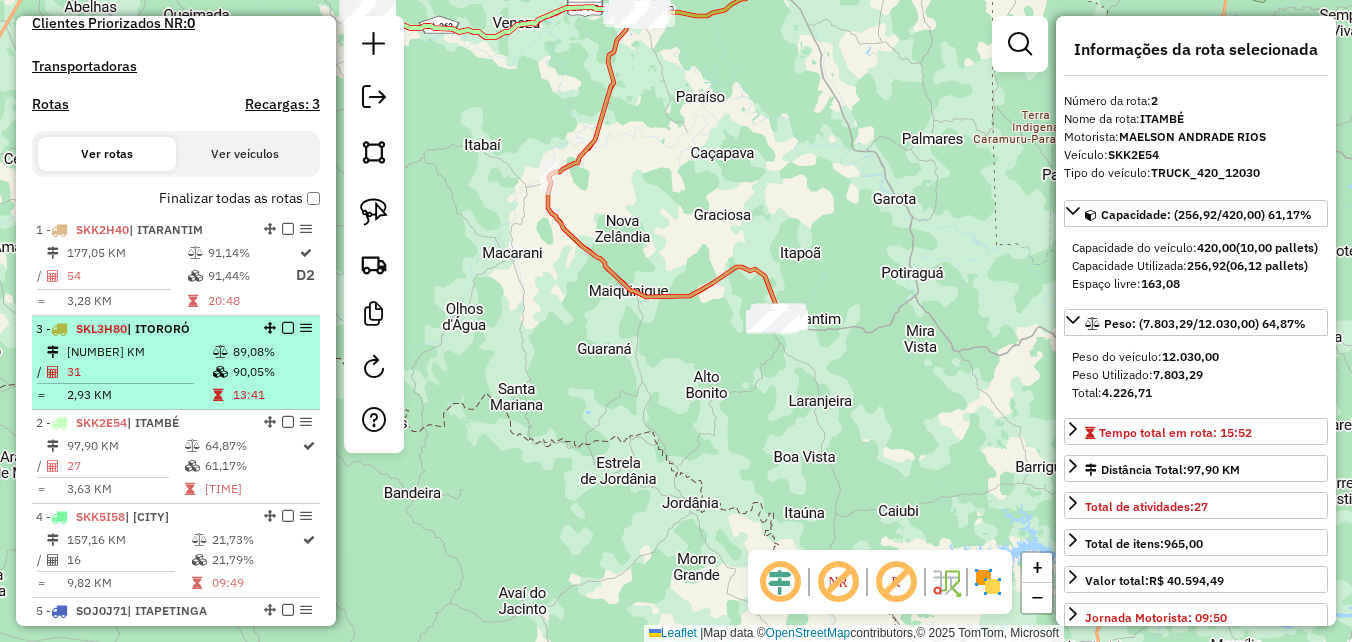 drag, startPoint x: 263, startPoint y: 424, endPoint x: 263, endPoint y: 343, distance: 81 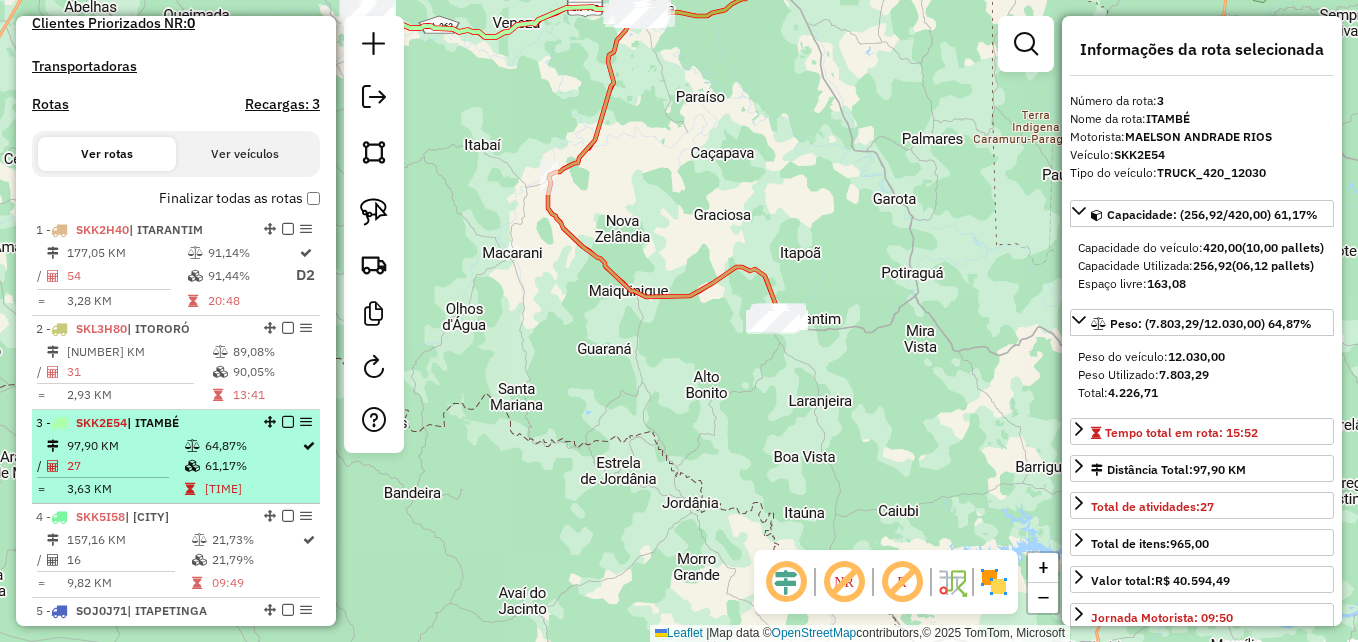 click on "3,63 KM" at bounding box center (125, 489) 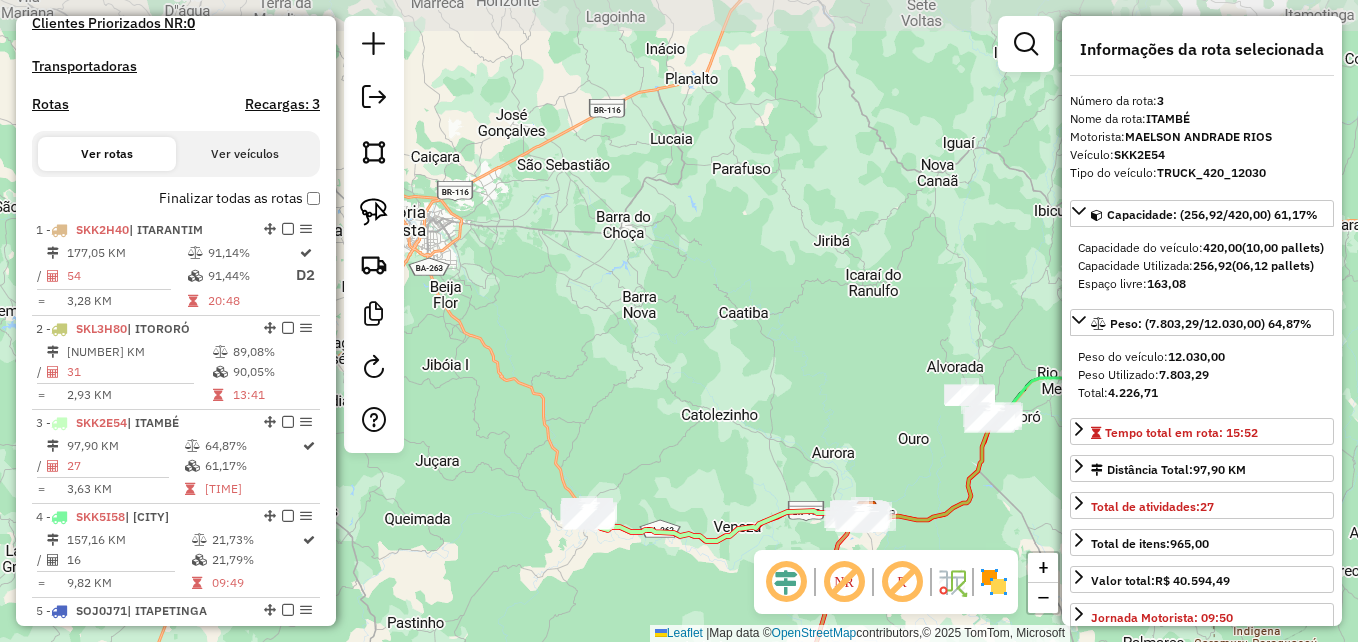 drag, startPoint x: 741, startPoint y: 244, endPoint x: 729, endPoint y: 443, distance: 199.36148 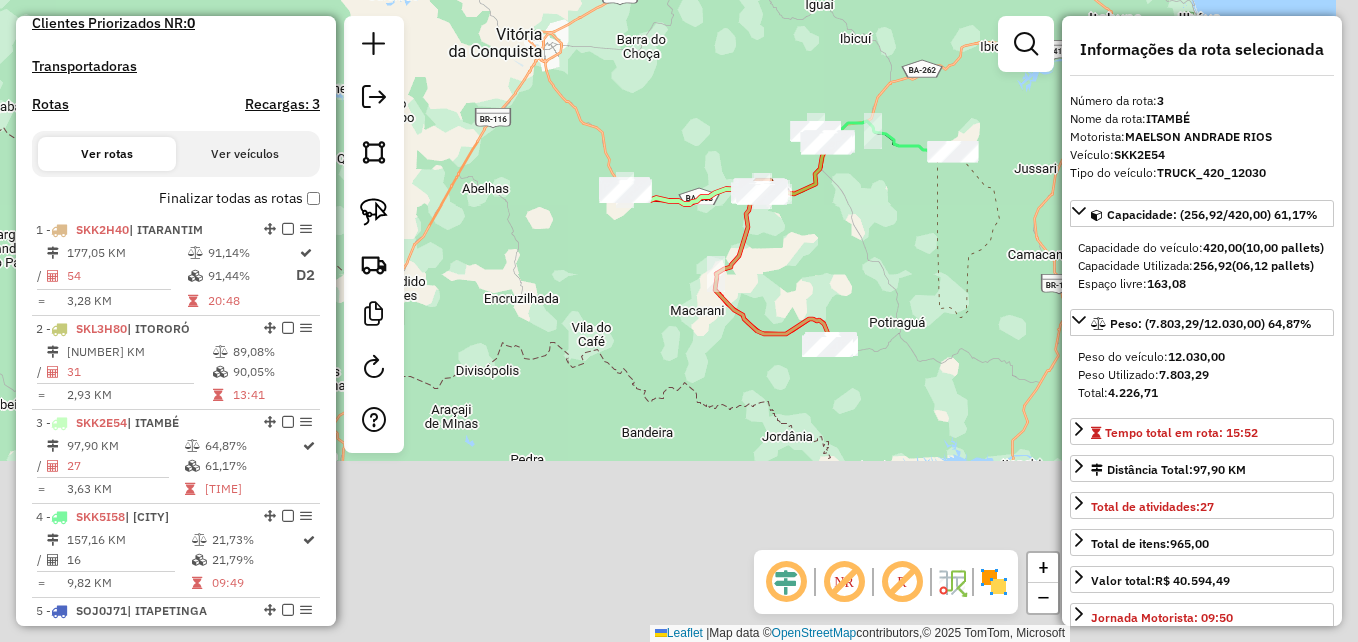 drag, startPoint x: 690, startPoint y: 543, endPoint x: 624, endPoint y: 197, distance: 352.23856 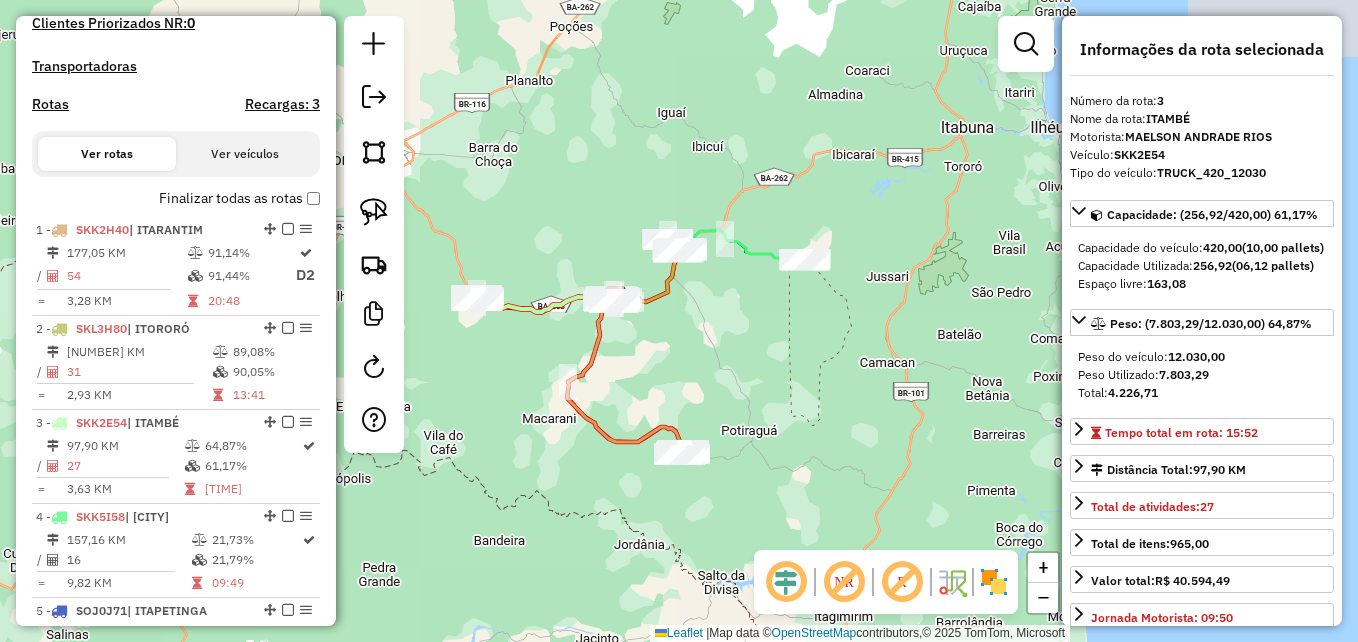 drag, startPoint x: 966, startPoint y: 300, endPoint x: 842, endPoint y: 471, distance: 211.22737 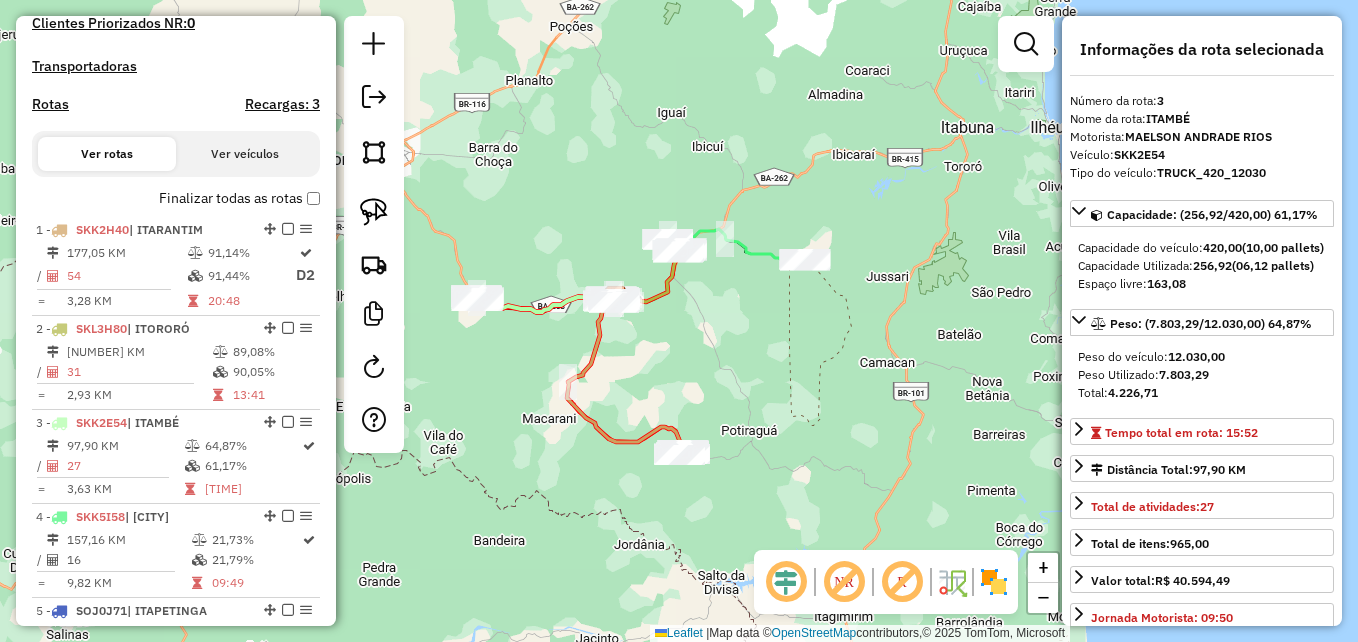 click 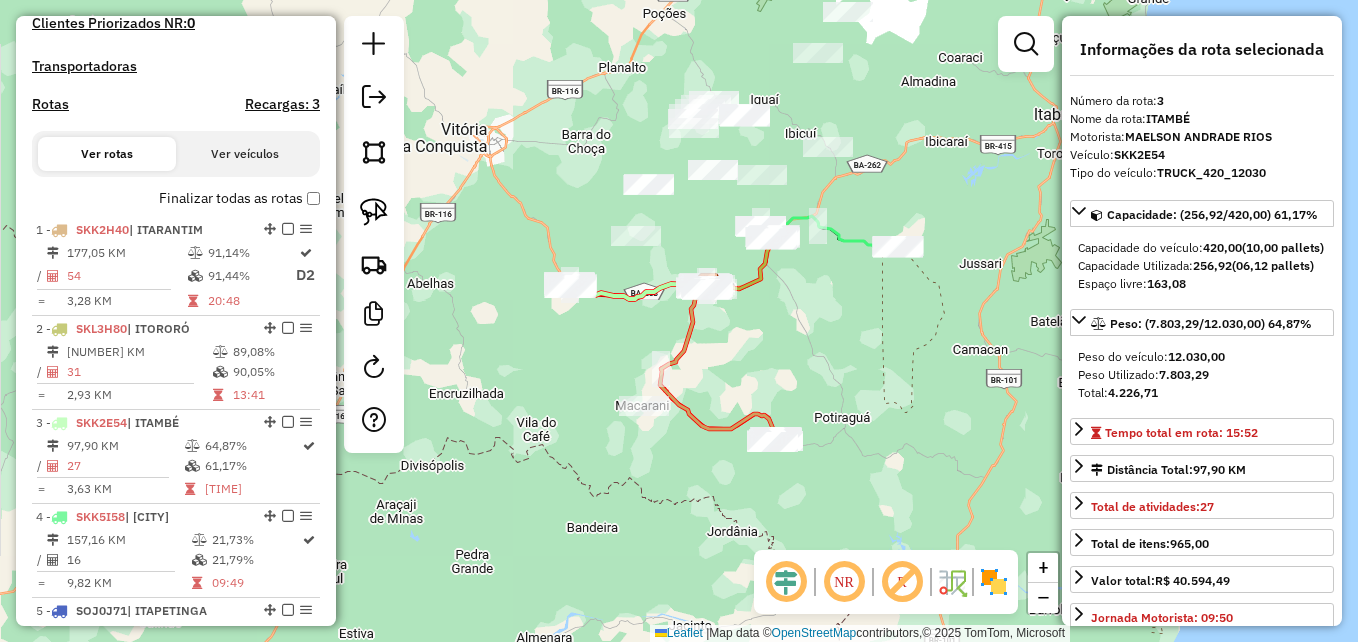 drag, startPoint x: 690, startPoint y: 369, endPoint x: 803, endPoint y: 351, distance: 114.424644 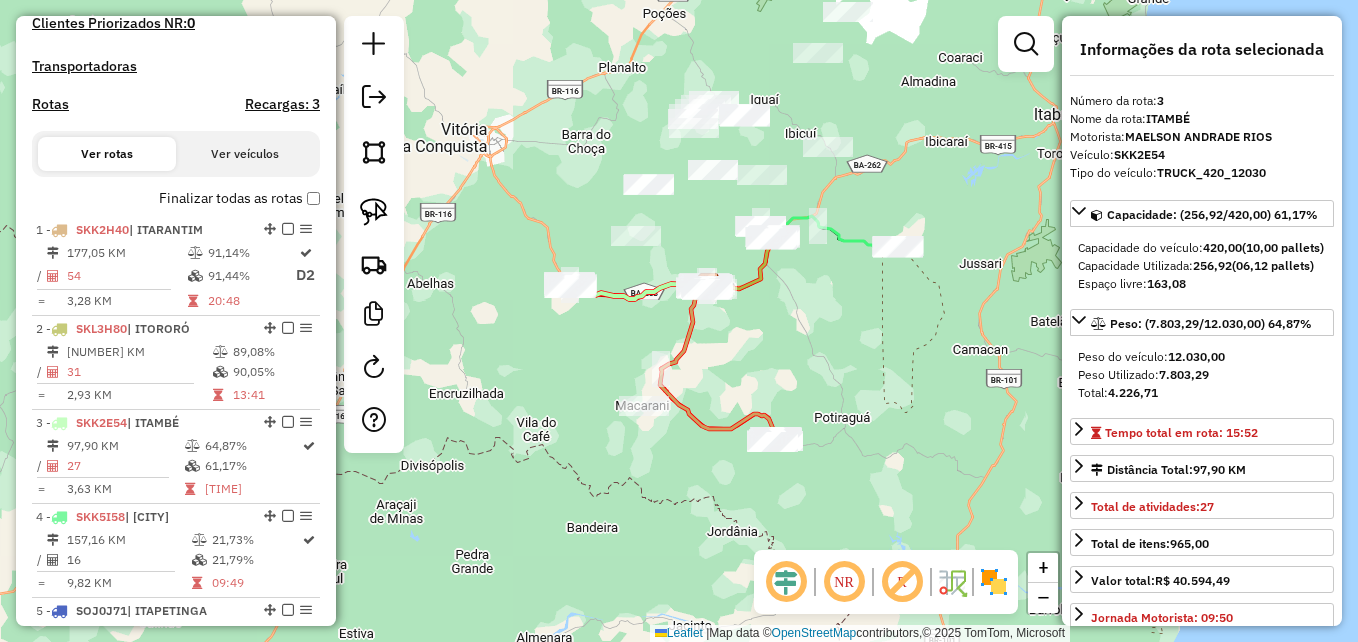 click on "Janela de atendimento Grade de atendimento Capacidade Transportadoras Veículos Cliente Pedidos  Rotas Selecione os dias de semana para filtrar as janelas de atendimento  Seg   Ter   Qua   Qui   Sex   Sáb   Dom  Informe o período da janela de atendimento: De: Até:  Filtrar exatamente a janela do cliente  Considerar janela de atendimento padrão  Selecione os dias de semana para filtrar as grades de atendimento  Seg   Ter   Qua   Qui   Sex   Sáb   Dom   Considerar clientes sem dia de atendimento cadastrado  Clientes fora do dia de atendimento selecionado Filtrar as atividades entre os valores definidos abaixo:  Peso mínimo:   Peso máximo:   Cubagem mínima:   Cubagem máxima:   De:   Até:  Filtrar as atividades entre o tempo de atendimento definido abaixo:  De:   Até:   Considerar capacidade total dos clientes não roteirizados Transportadora: Selecione um ou mais itens Tipo de veículo: Selecione um ou mais itens Veículo: Selecione um ou mais itens Motorista: Selecione um ou mais itens Nome: Rótulo:" 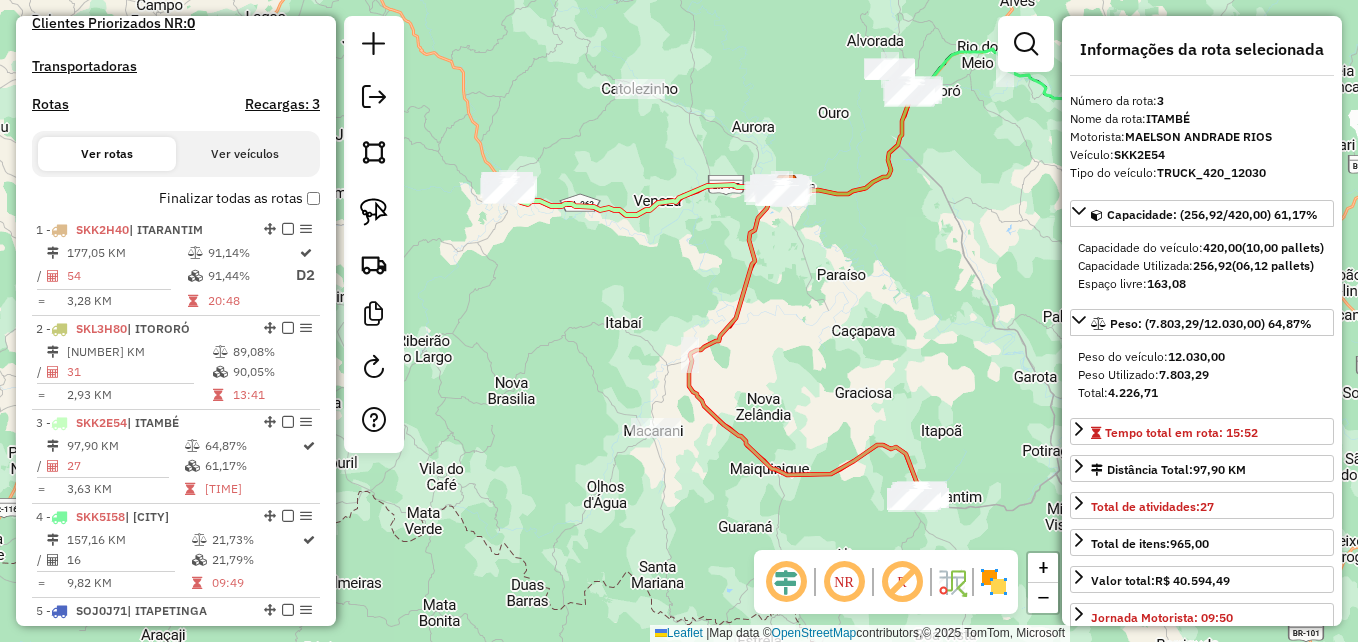 drag, startPoint x: 688, startPoint y: 402, endPoint x: 819, endPoint y: 385, distance: 132.09845 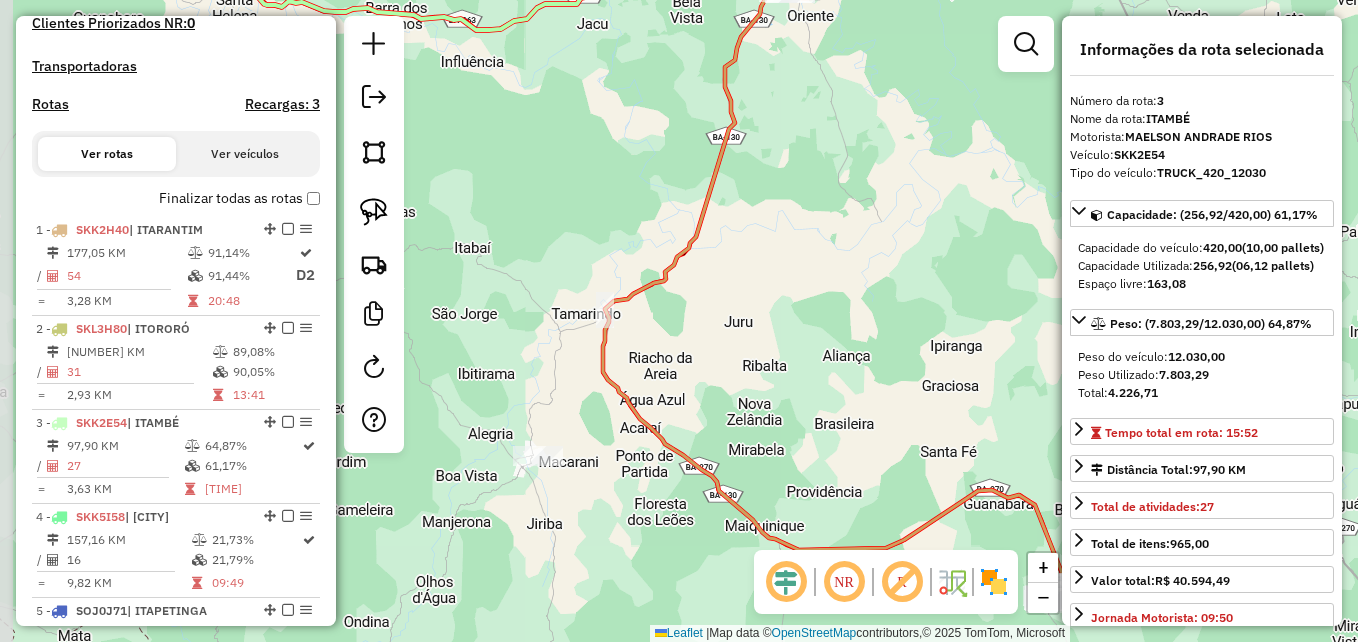 drag, startPoint x: 724, startPoint y: 403, endPoint x: 769, endPoint y: 384, distance: 48.8467 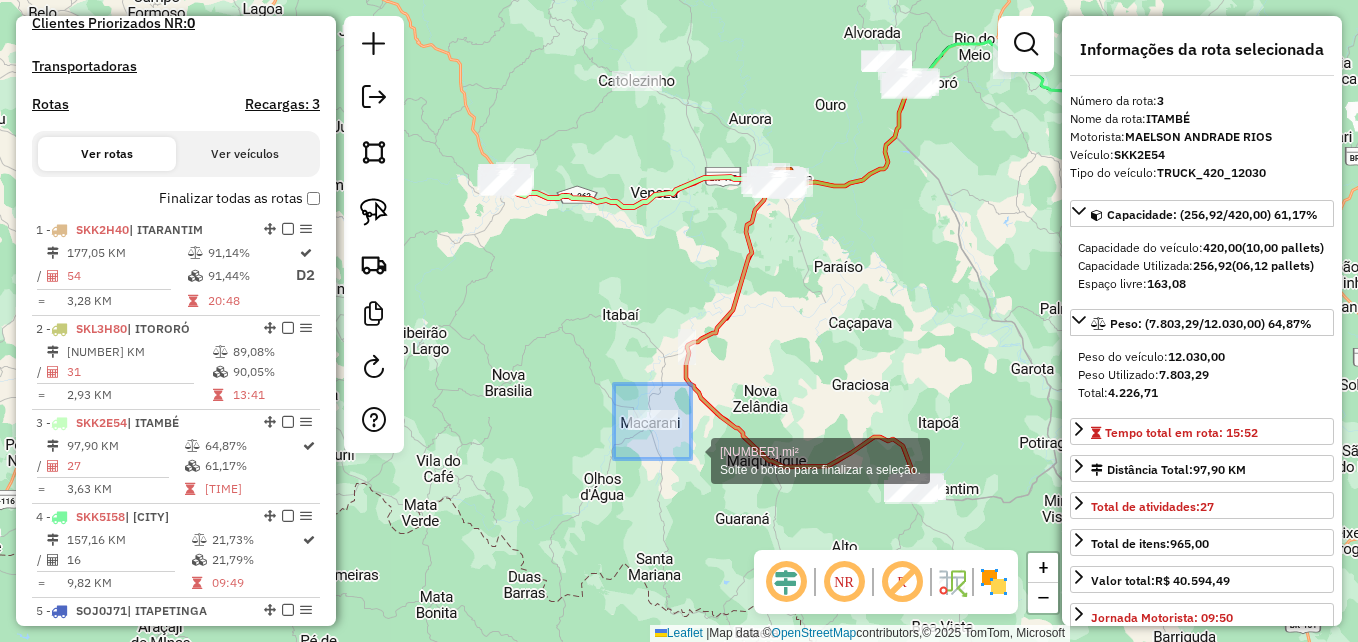 drag, startPoint x: 614, startPoint y: 384, endPoint x: 691, endPoint y: 459, distance: 107.48953 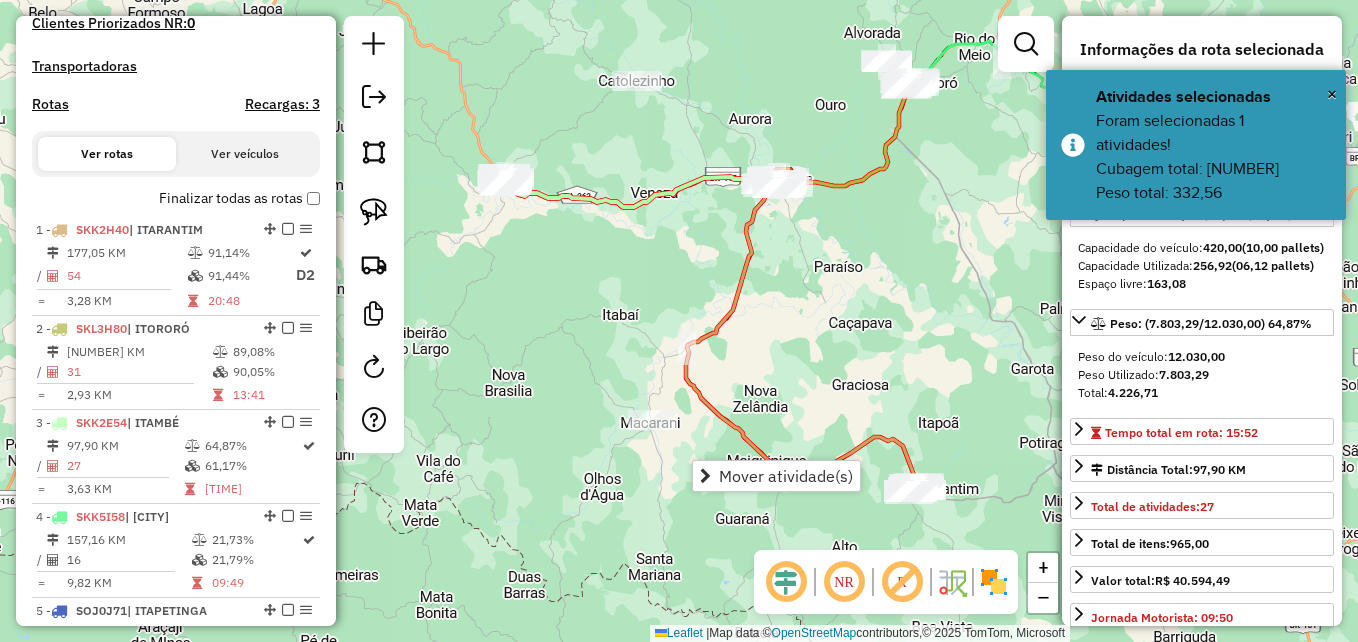 click on "Janela de atendimento Grade de atendimento Capacidade Transportadoras Veículos Cliente Pedidos  Rotas Selecione os dias de semana para filtrar as janelas de atendimento  Seg   Ter   Qua   Qui   Sex   Sáb   Dom  Informe o período da janela de atendimento: De: Até:  Filtrar exatamente a janela do cliente  Considerar janela de atendimento padrão  Selecione os dias de semana para filtrar as grades de atendimento  Seg   Ter   Qua   Qui   Sex   Sáb   Dom   Considerar clientes sem dia de atendimento cadastrado  Clientes fora do dia de atendimento selecionado Filtrar as atividades entre os valores definidos abaixo:  Peso mínimo:   Peso máximo:   Cubagem mínima:   Cubagem máxima:   De:   Até:  Filtrar as atividades entre o tempo de atendimento definido abaixo:  De:   Até:   Considerar capacidade total dos clientes não roteirizados Transportadora: Selecione um ou mais itens Tipo de veículo: Selecione um ou mais itens Veículo: Selecione um ou mais itens Motorista: Selecione um ou mais itens Nome: Rótulo:" 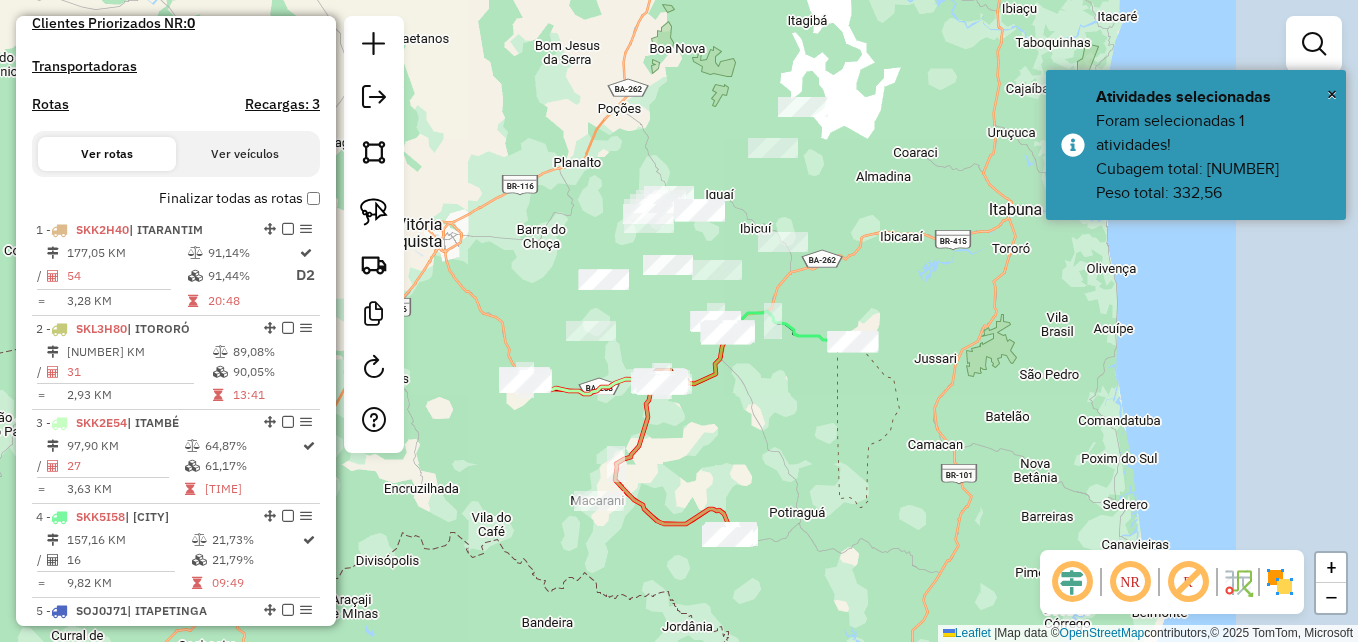 drag, startPoint x: 1011, startPoint y: 326, endPoint x: 835, endPoint y: 440, distance: 209.69502 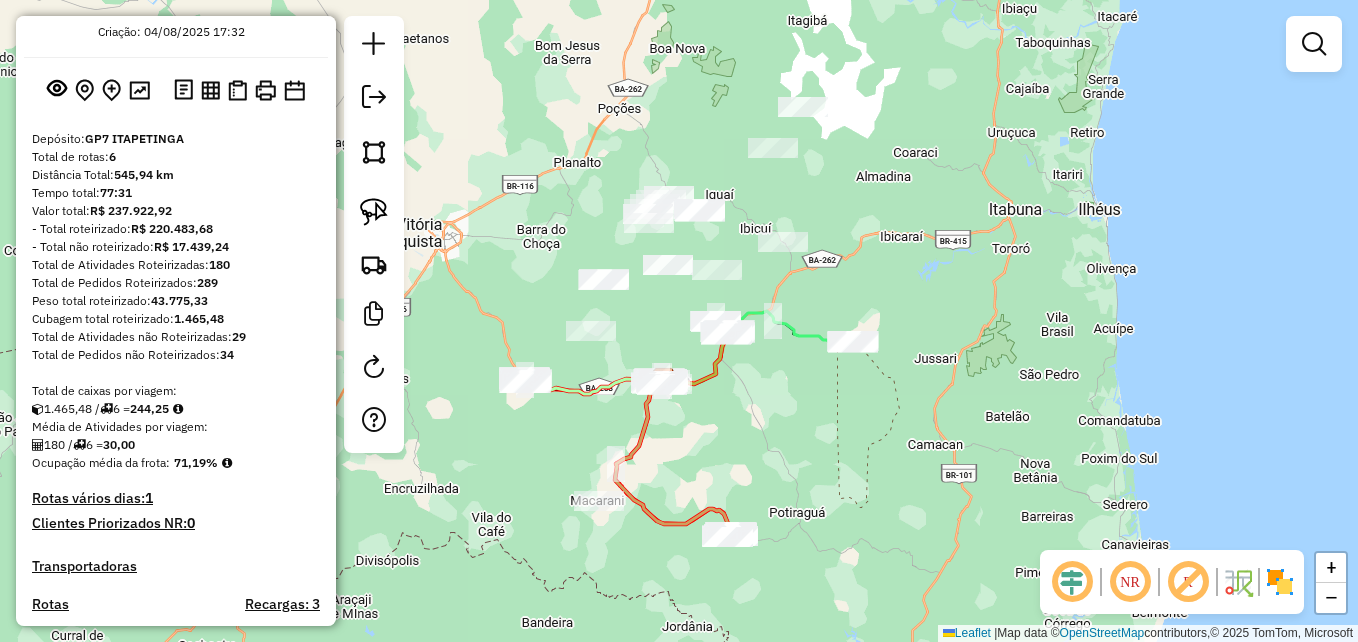 scroll, scrollTop: 0, scrollLeft: 0, axis: both 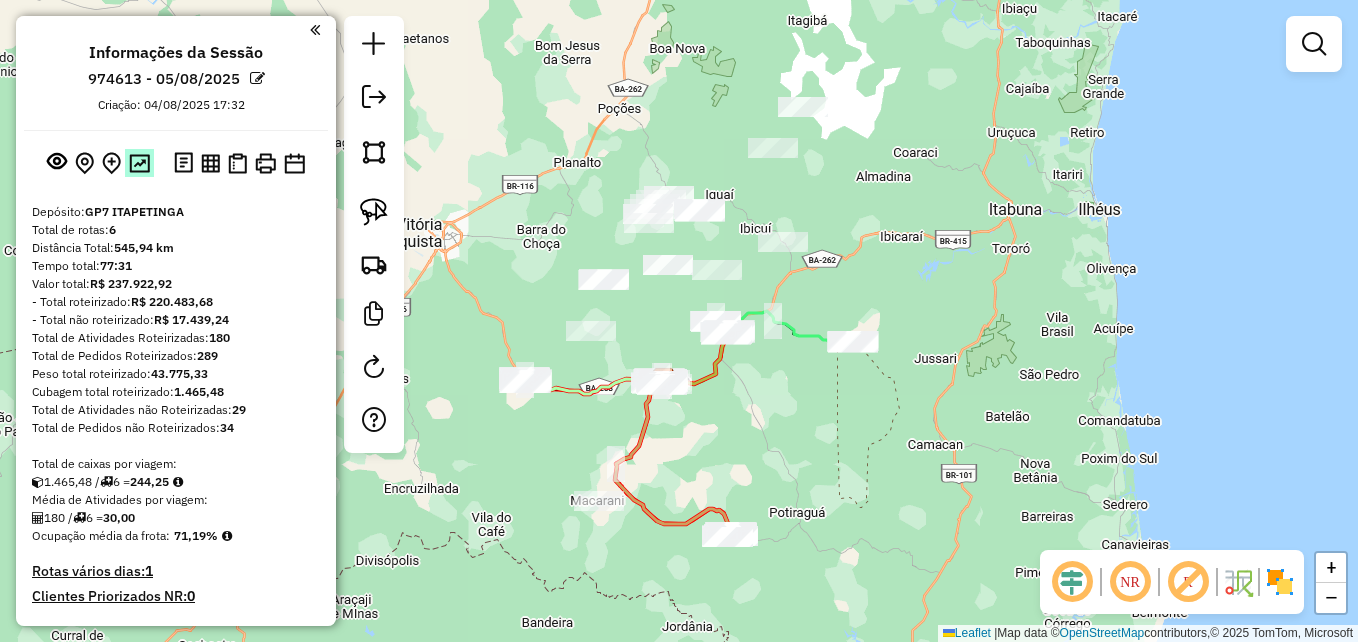 click at bounding box center [139, 163] 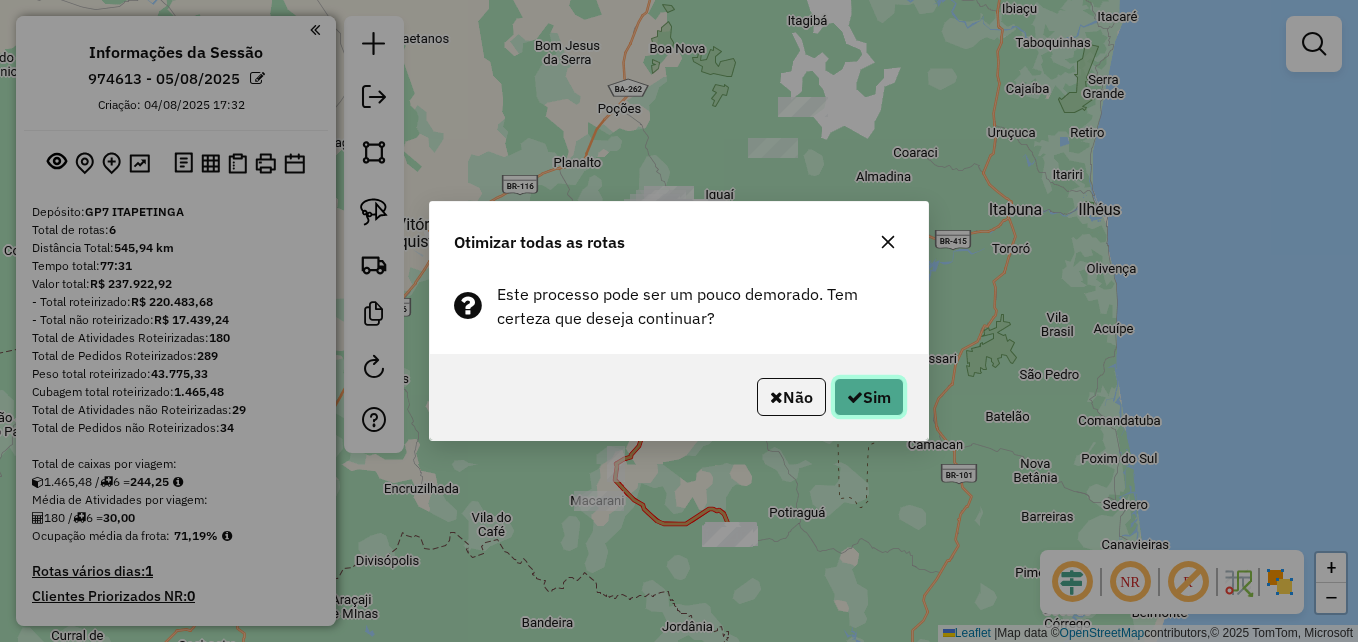 click 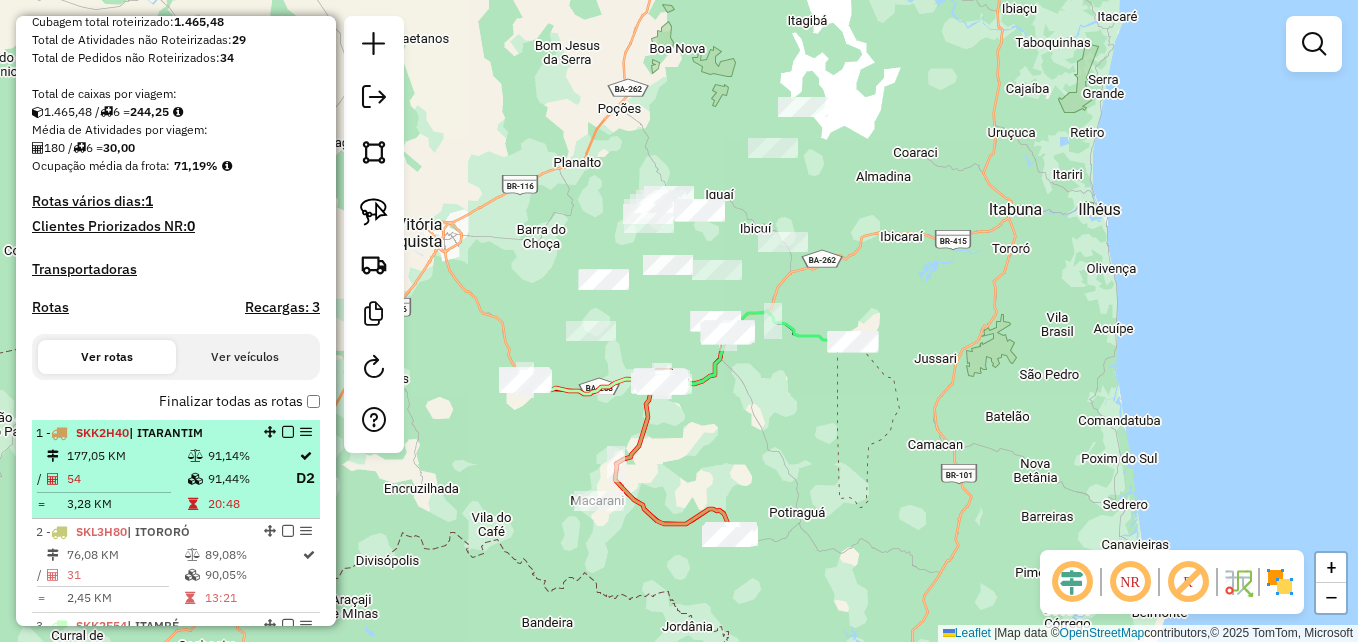 scroll, scrollTop: 400, scrollLeft: 0, axis: vertical 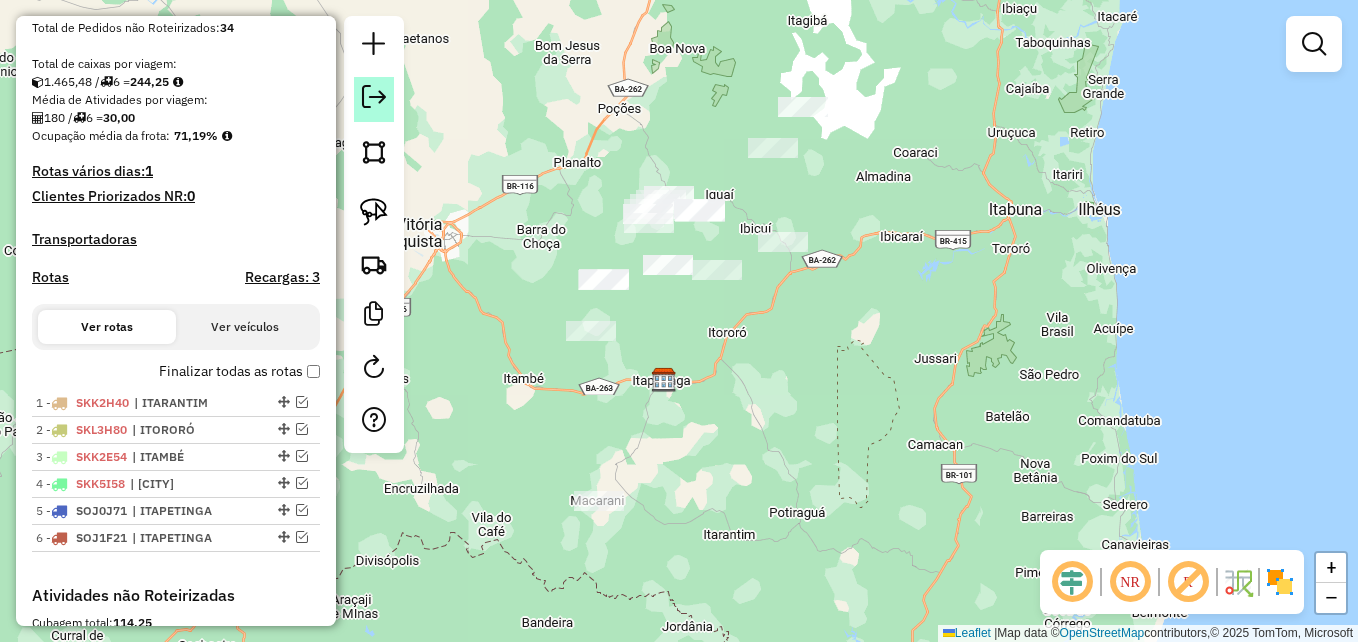 click 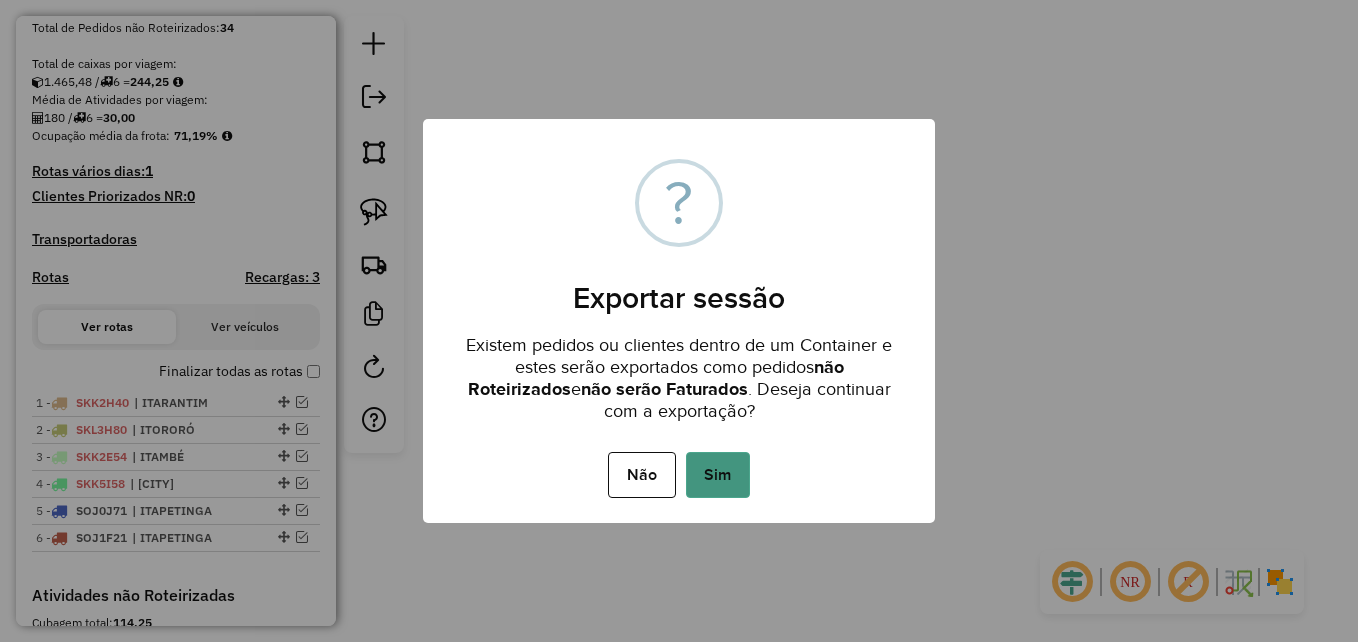 click on "Sim" at bounding box center [718, 475] 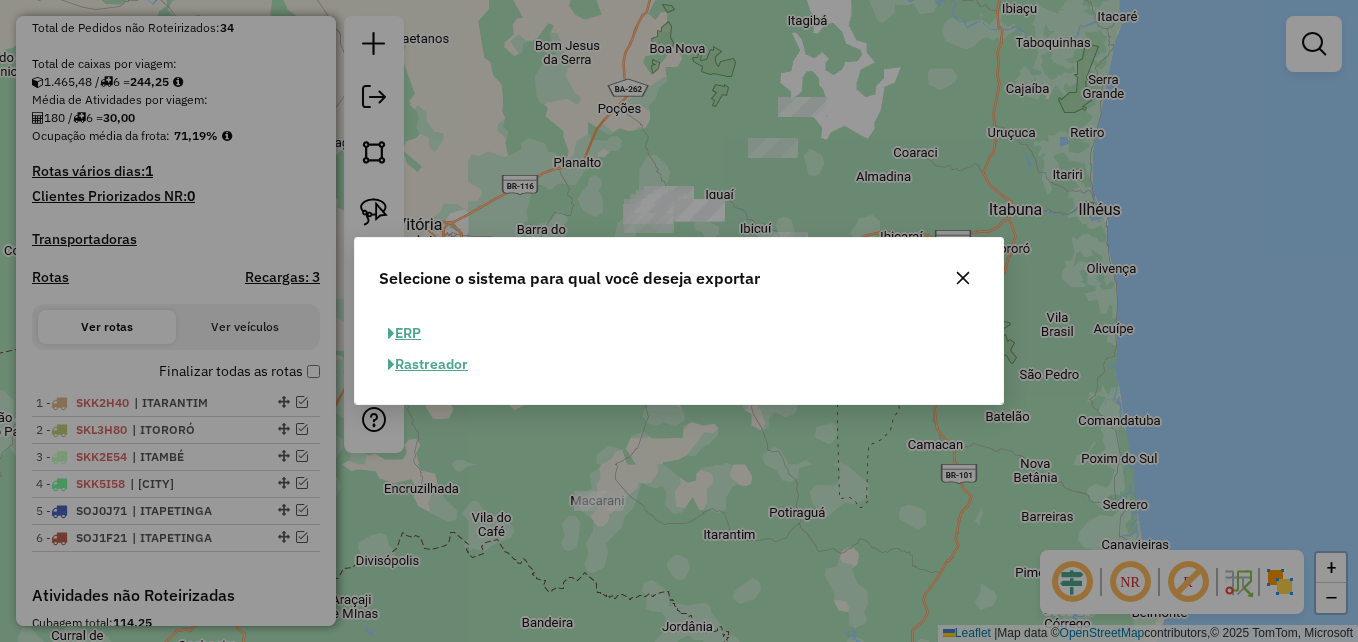 click on "ERP" 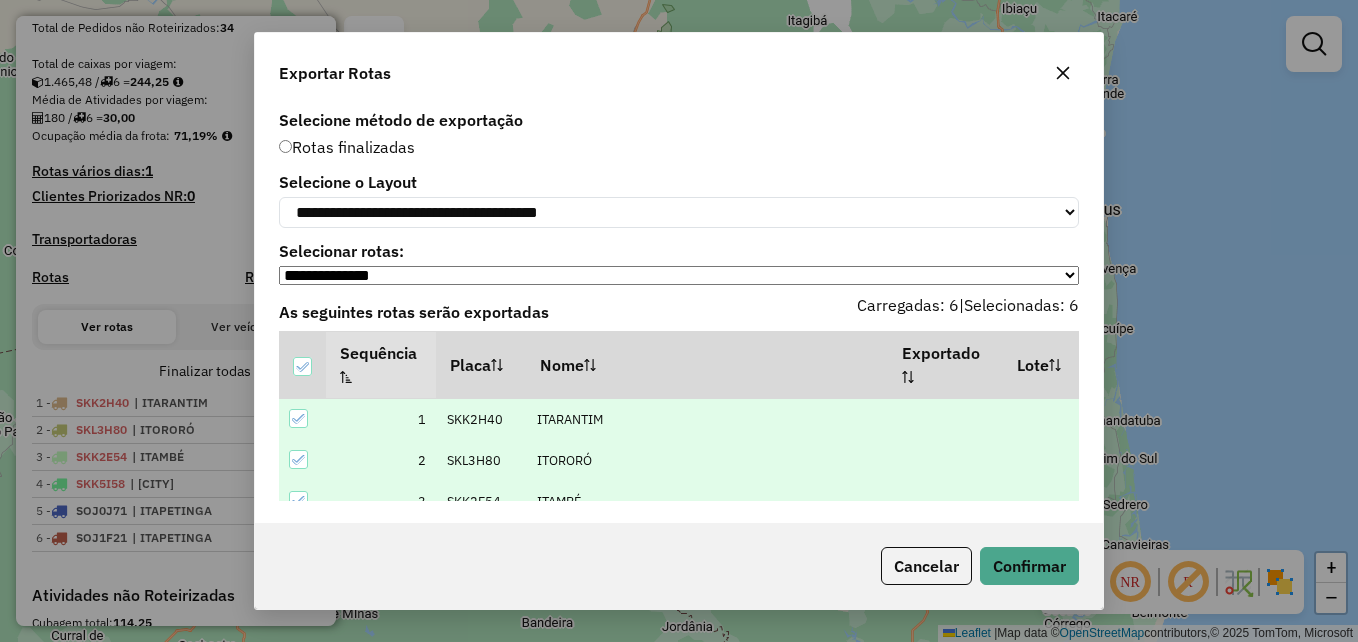scroll, scrollTop: 144, scrollLeft: 0, axis: vertical 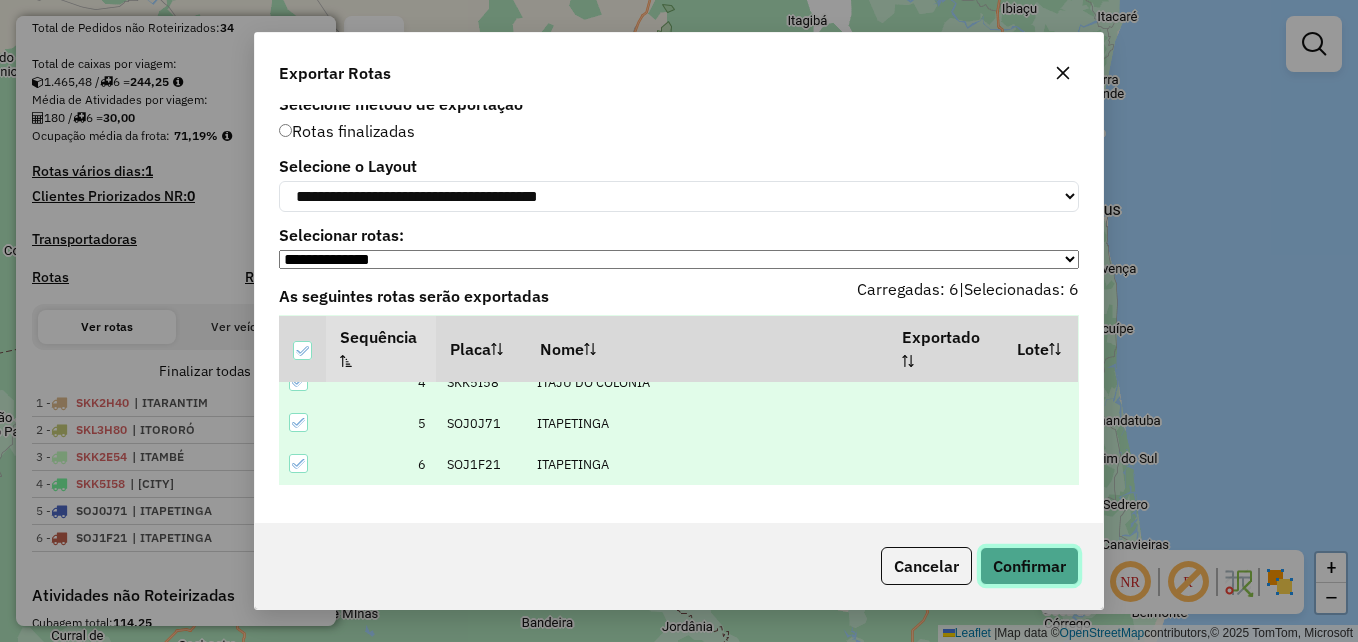 click on "Confirmar" 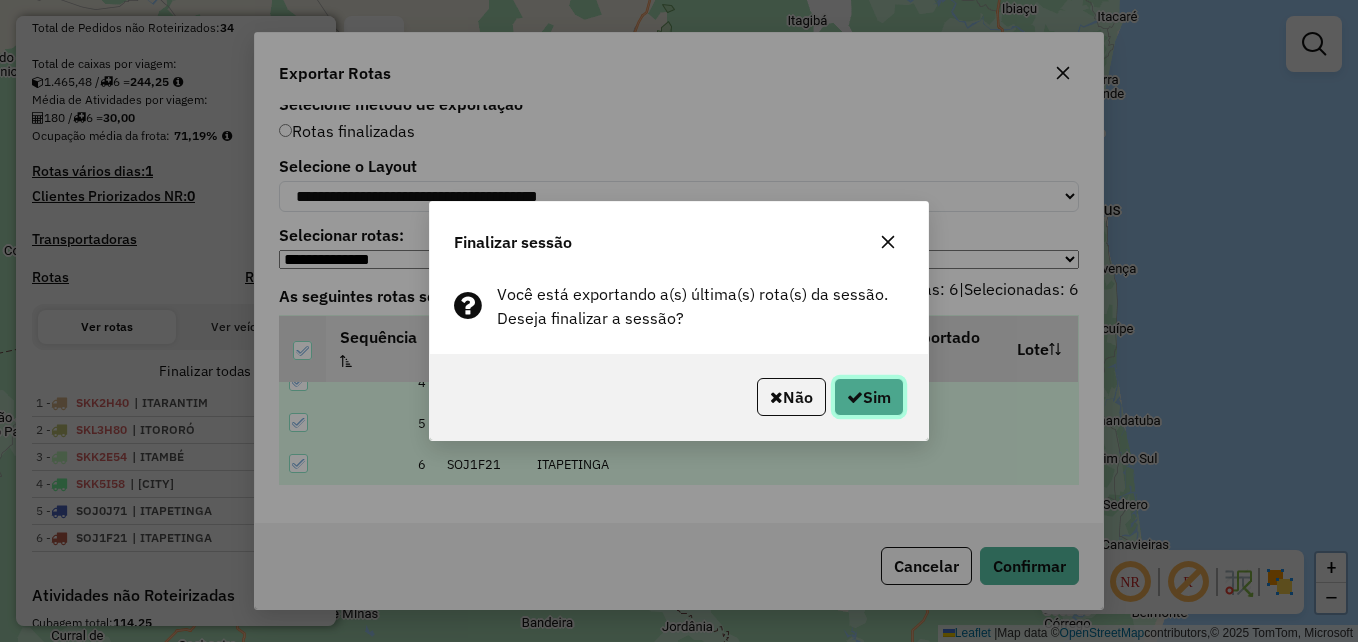 click on "Sim" 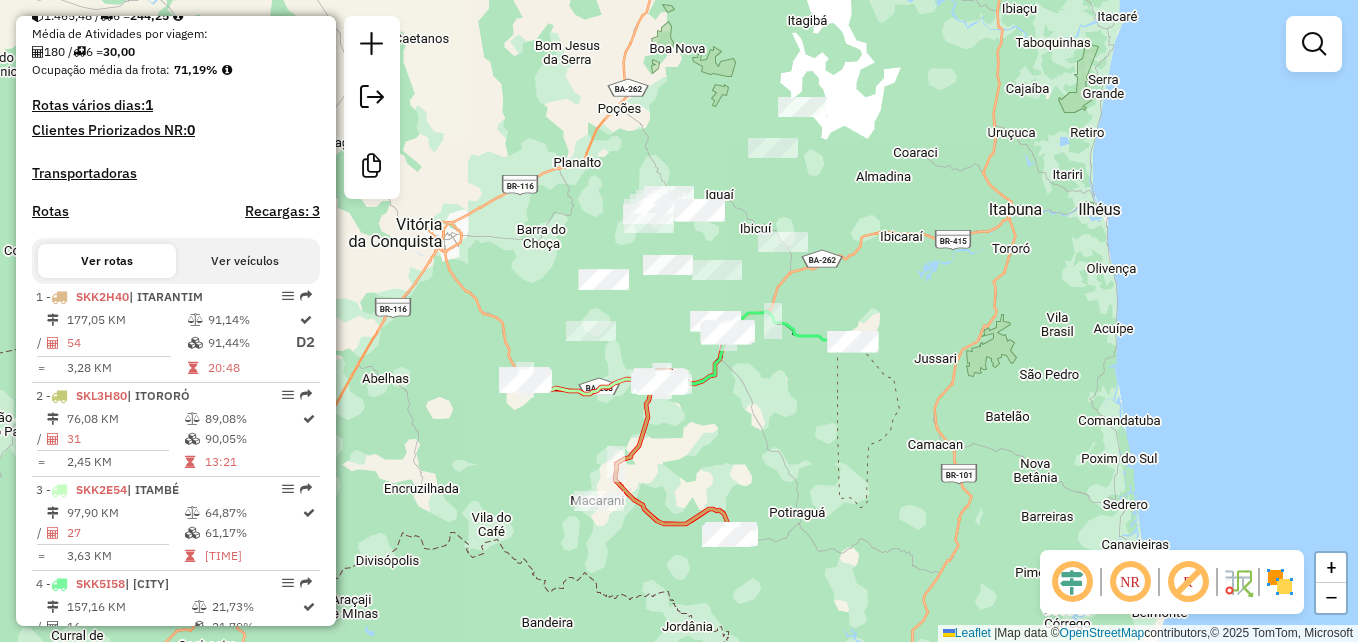 scroll, scrollTop: 554, scrollLeft: 0, axis: vertical 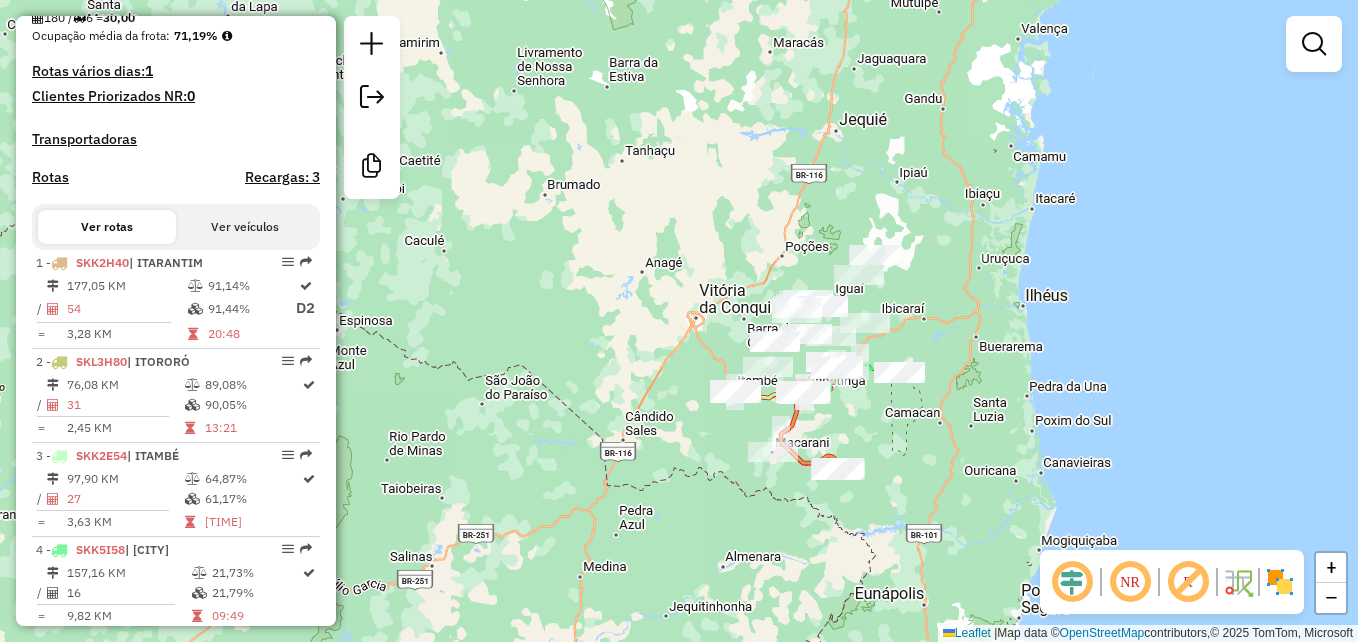 click 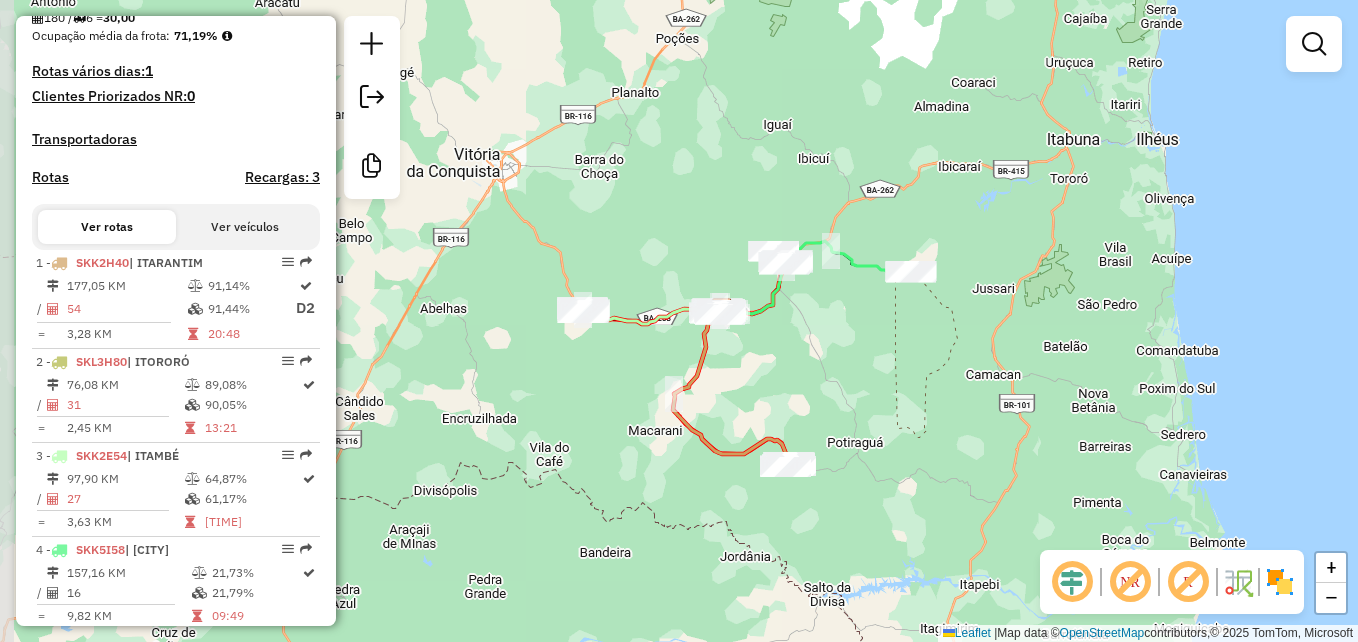 drag, startPoint x: 859, startPoint y: 415, endPoint x: 963, endPoint y: 389, distance: 107.200745 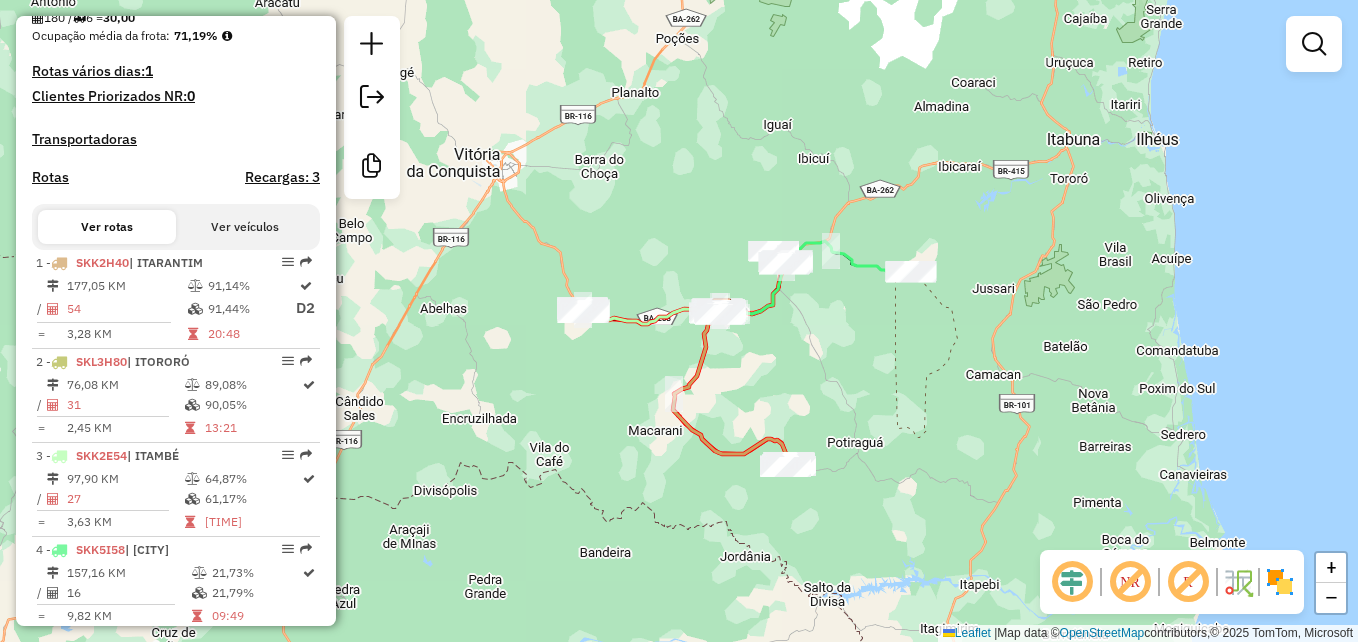 click 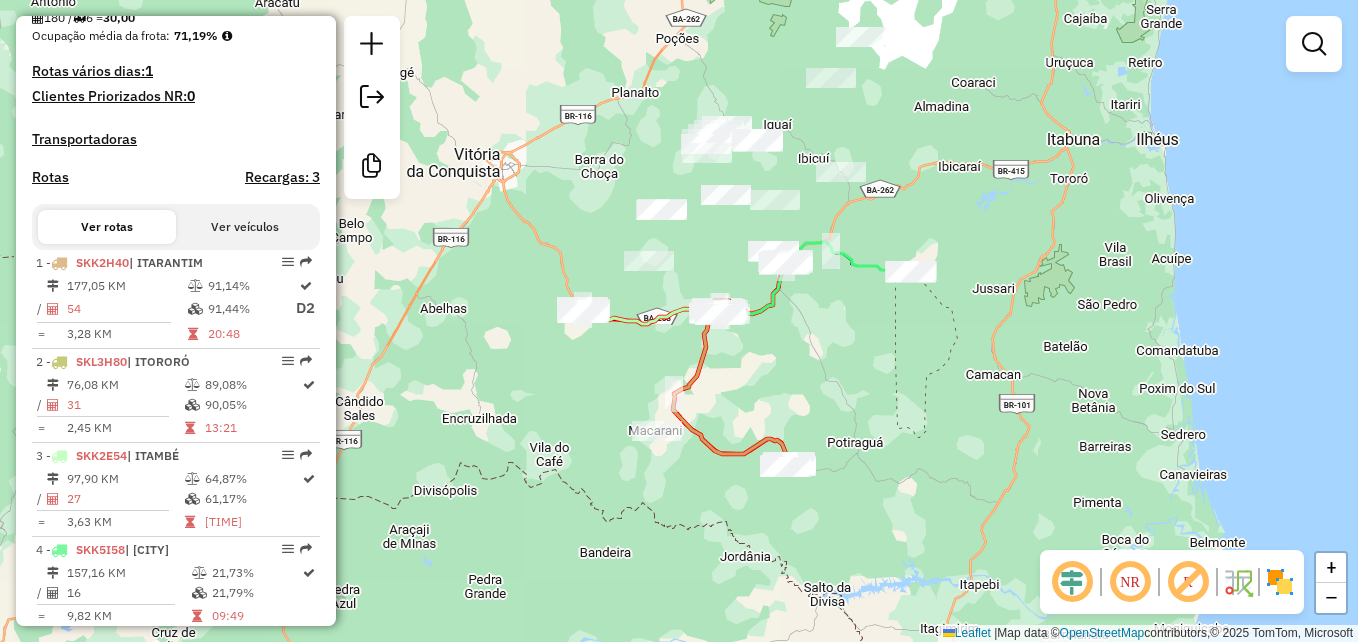 click 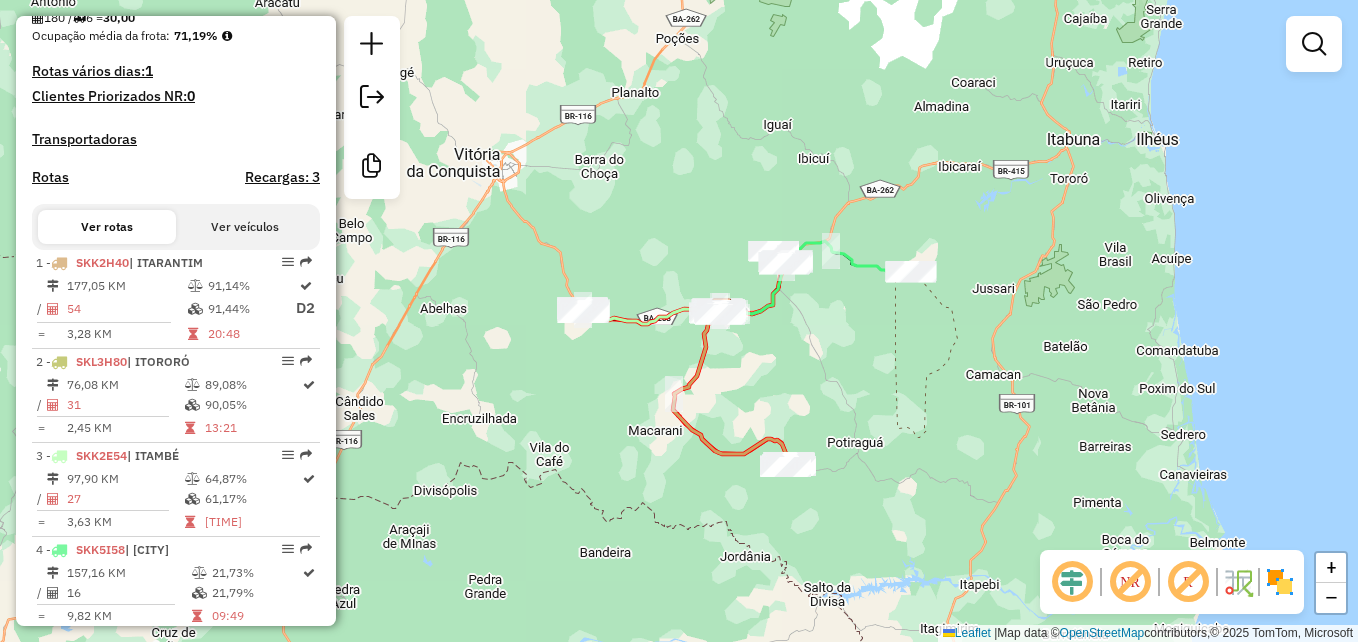click 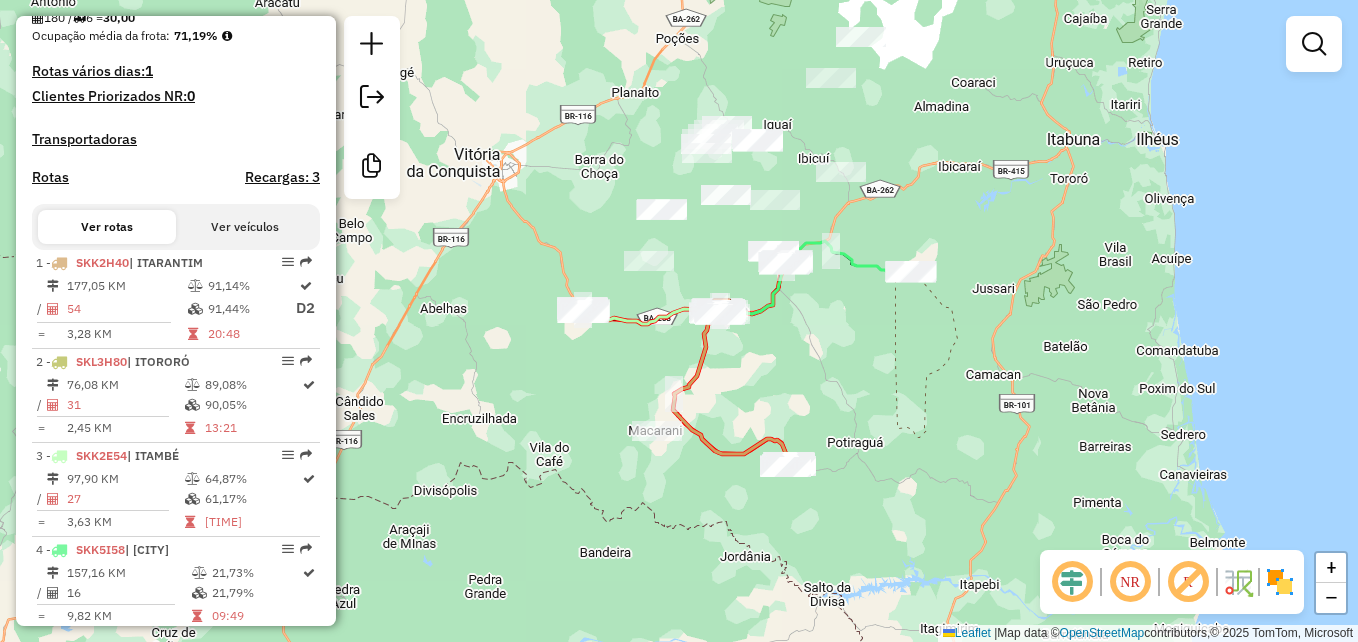 click 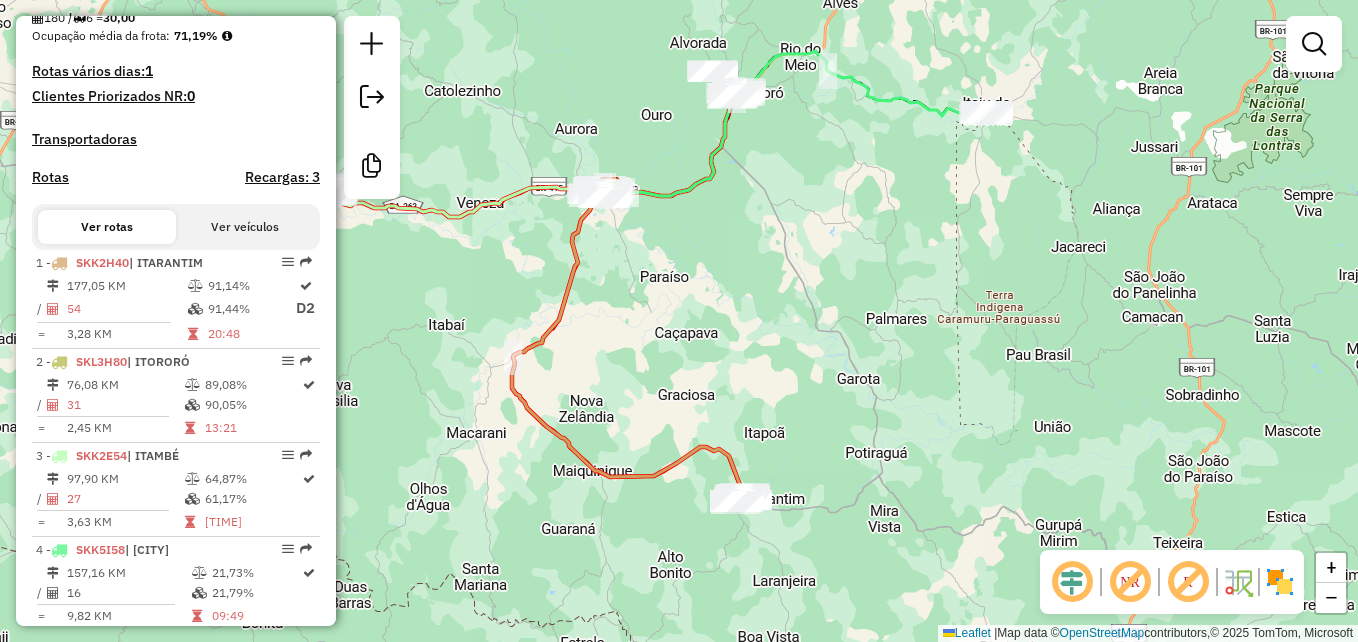 click on "Janela de atendimento Grade de atendimento Capacidade Transportadoras Veículos Cliente Pedidos  Rotas Selecione os dias de semana para filtrar as janelas de atendimento  Seg   Ter   Qua   Qui   Sex   Sáb   Dom  Informe o período da janela de atendimento: De: Até:  Filtrar exatamente a janela do cliente  Considerar janela de atendimento padrão  Selecione os dias de semana para filtrar as grades de atendimento  Seg   Ter   Qua   Qui   Sex   Sáb   Dom   Considerar clientes sem dia de atendimento cadastrado  Clientes fora do dia de atendimento selecionado Filtrar as atividades entre os valores definidos abaixo:  Peso mínimo:   Peso máximo:   Cubagem mínima:   Cubagem máxima:   De:   Até:  Filtrar as atividades entre o tempo de atendimento definido abaixo:  De:   Até:   Considerar capacidade total dos clientes não roteirizados Transportadora: Selecione um ou mais itens Tipo de veículo: Selecione um ou mais itens Veículo: Selecione um ou mais itens Motorista: Selecione um ou mais itens Nome: Rótulo:" 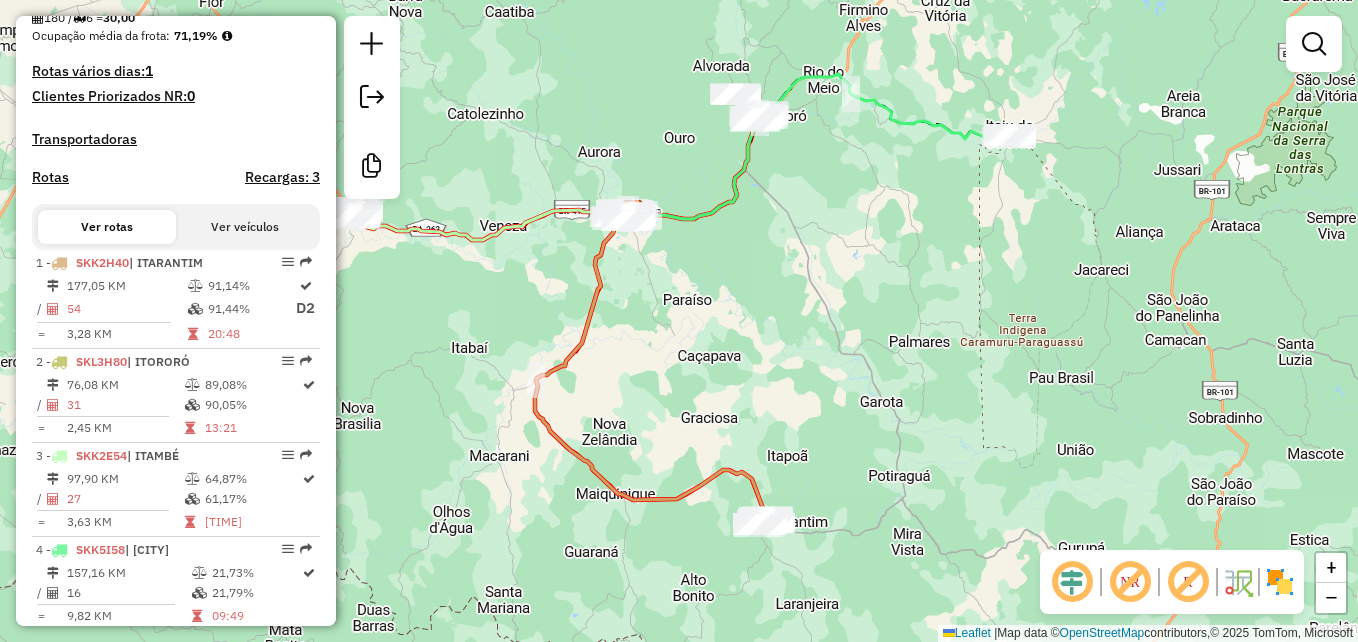 drag, startPoint x: 850, startPoint y: 360, endPoint x: 861, endPoint y: 370, distance: 14.866069 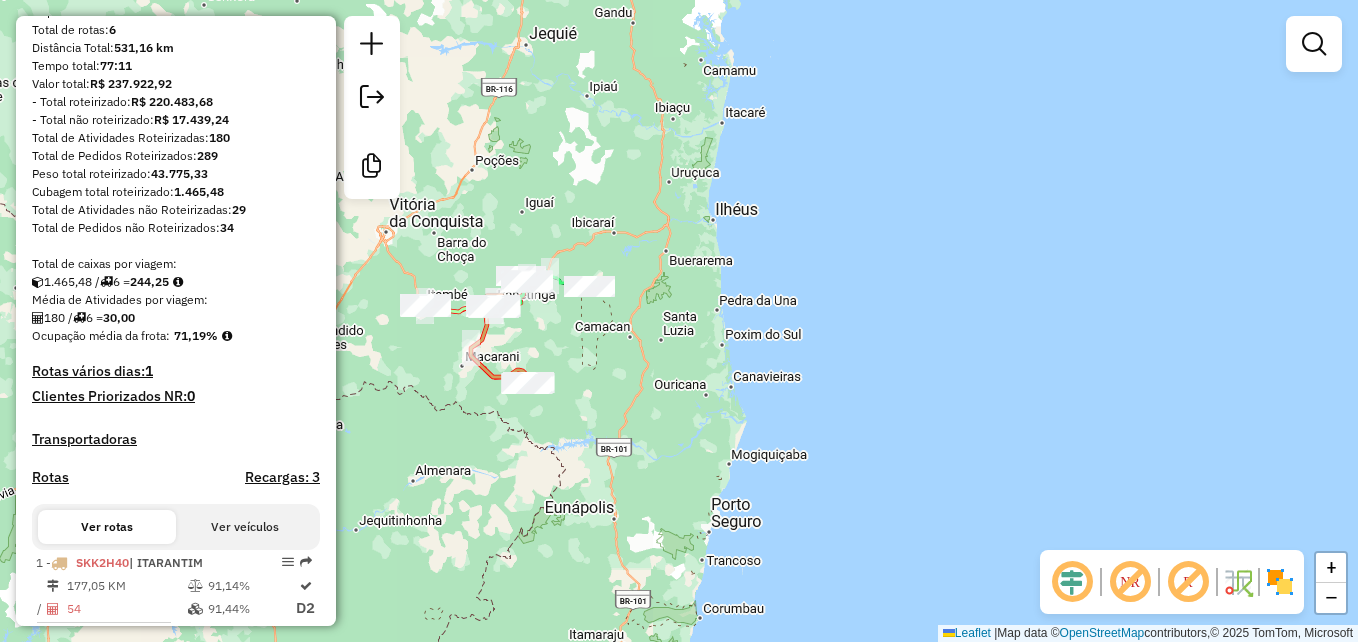 scroll, scrollTop: 0, scrollLeft: 0, axis: both 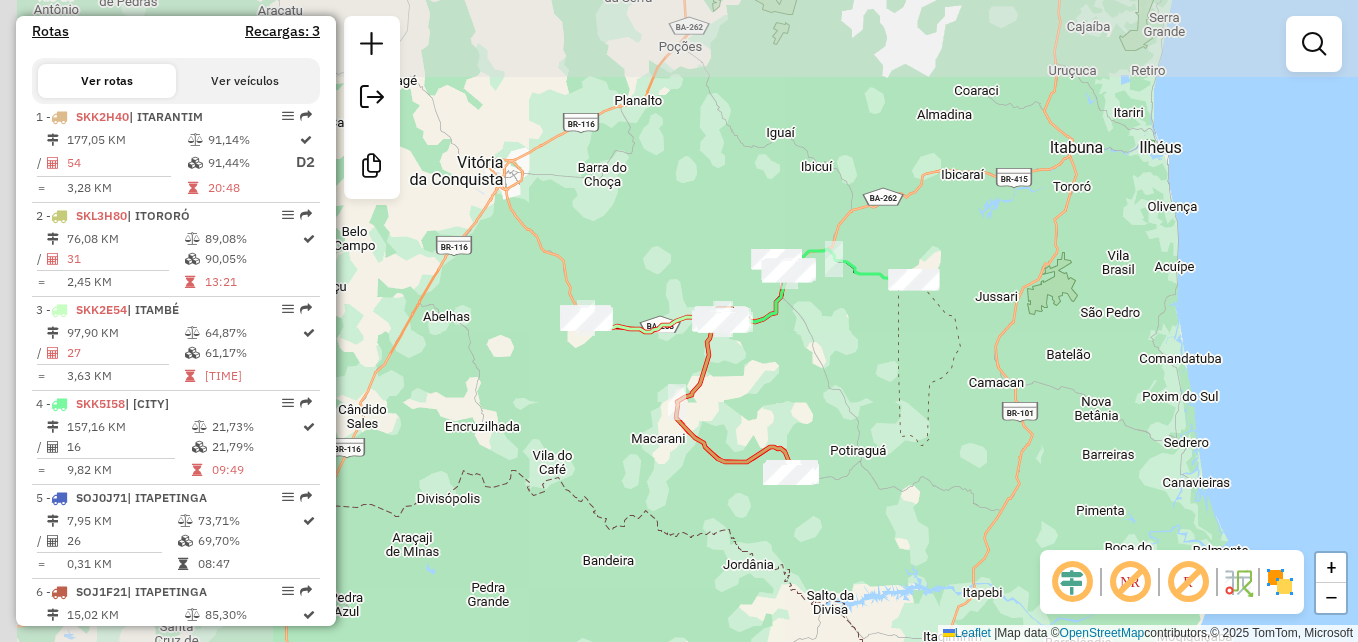 drag, startPoint x: 487, startPoint y: 205, endPoint x: 778, endPoint y: 309, distance: 309.02588 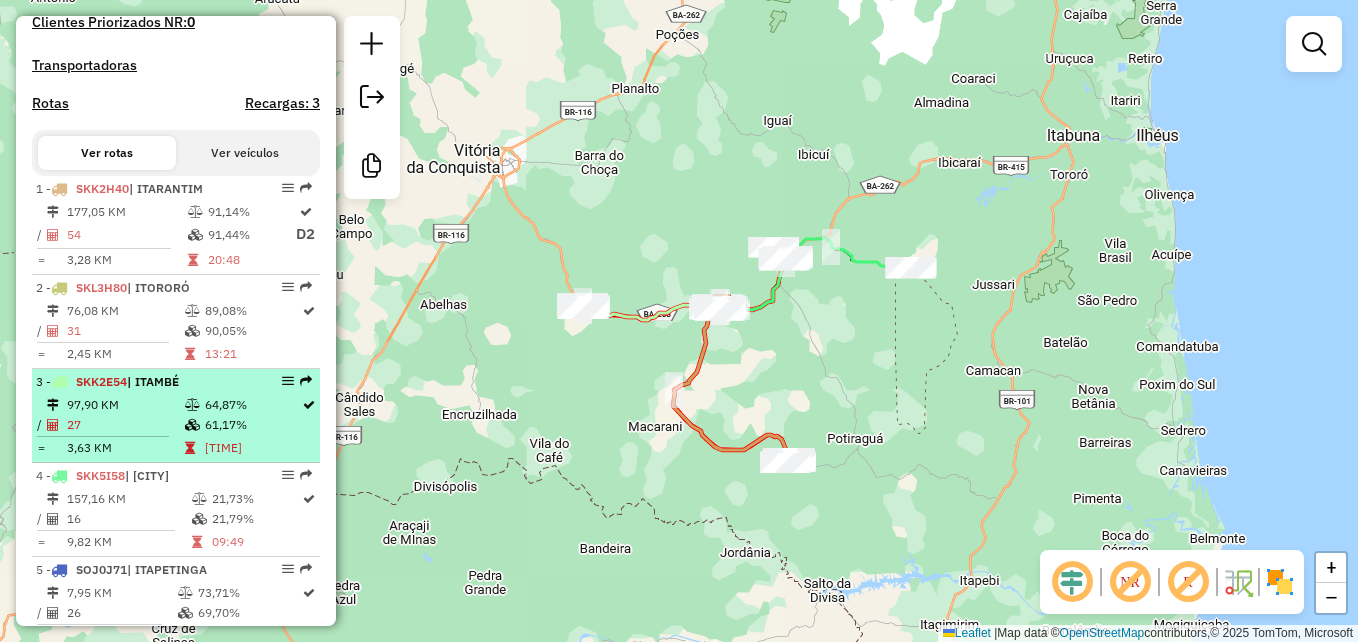 scroll, scrollTop: 600, scrollLeft: 0, axis: vertical 